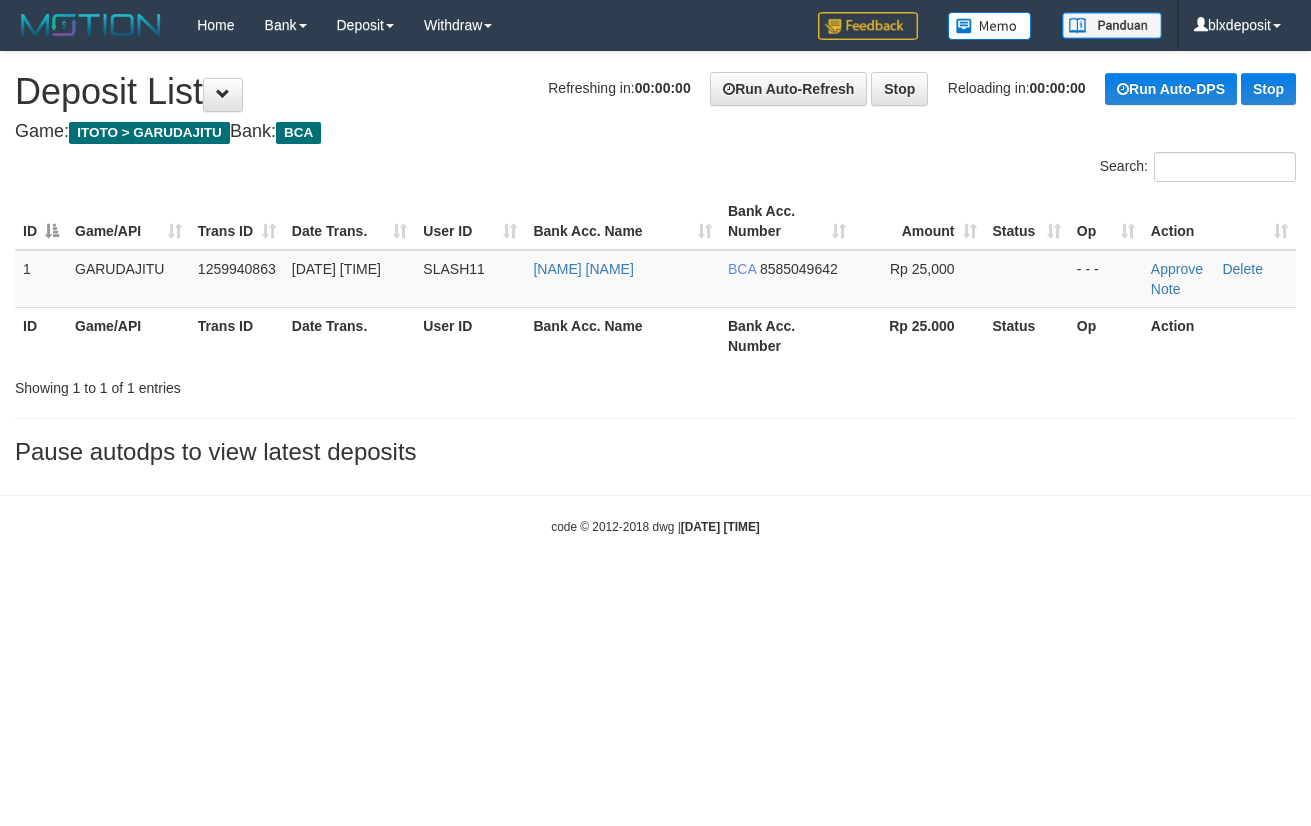 scroll, scrollTop: 0, scrollLeft: 0, axis: both 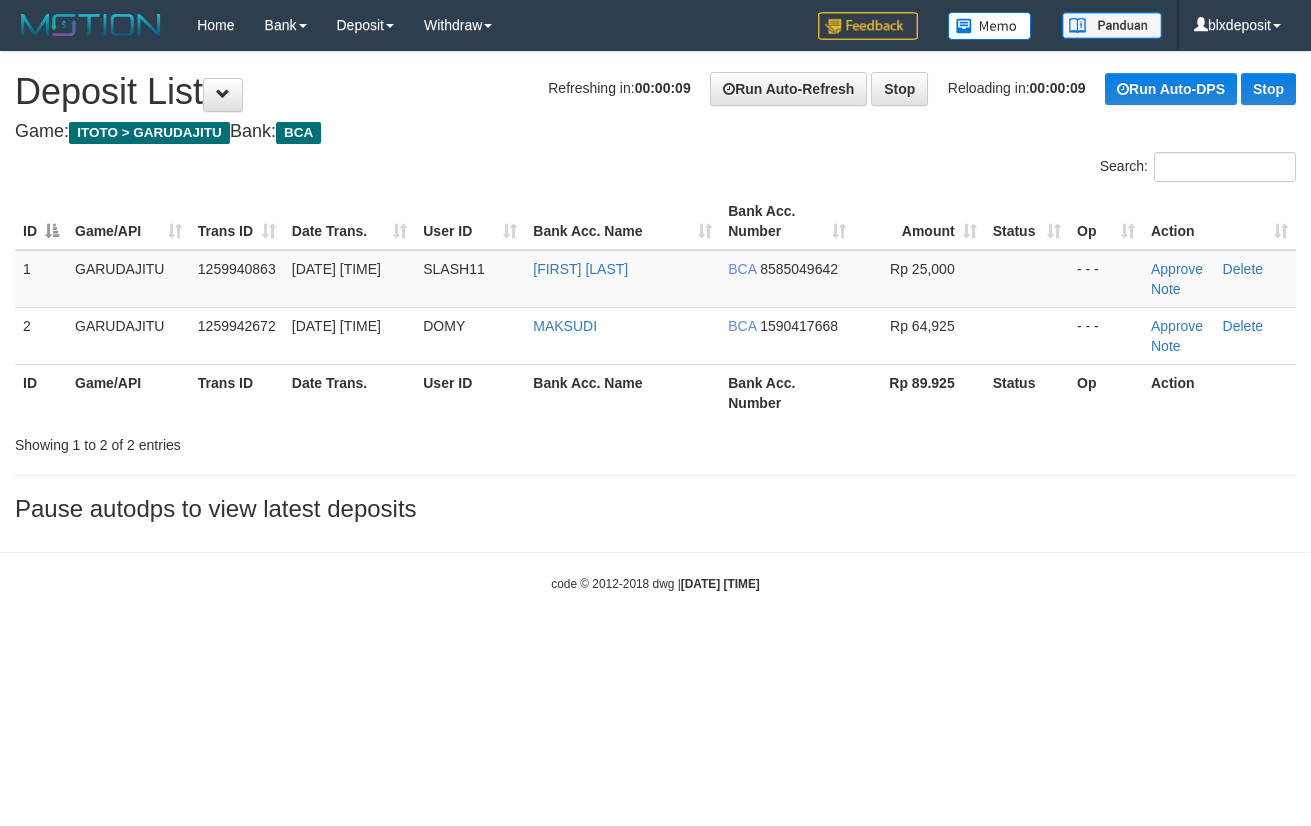 click on "Search:" at bounding box center (655, 169) 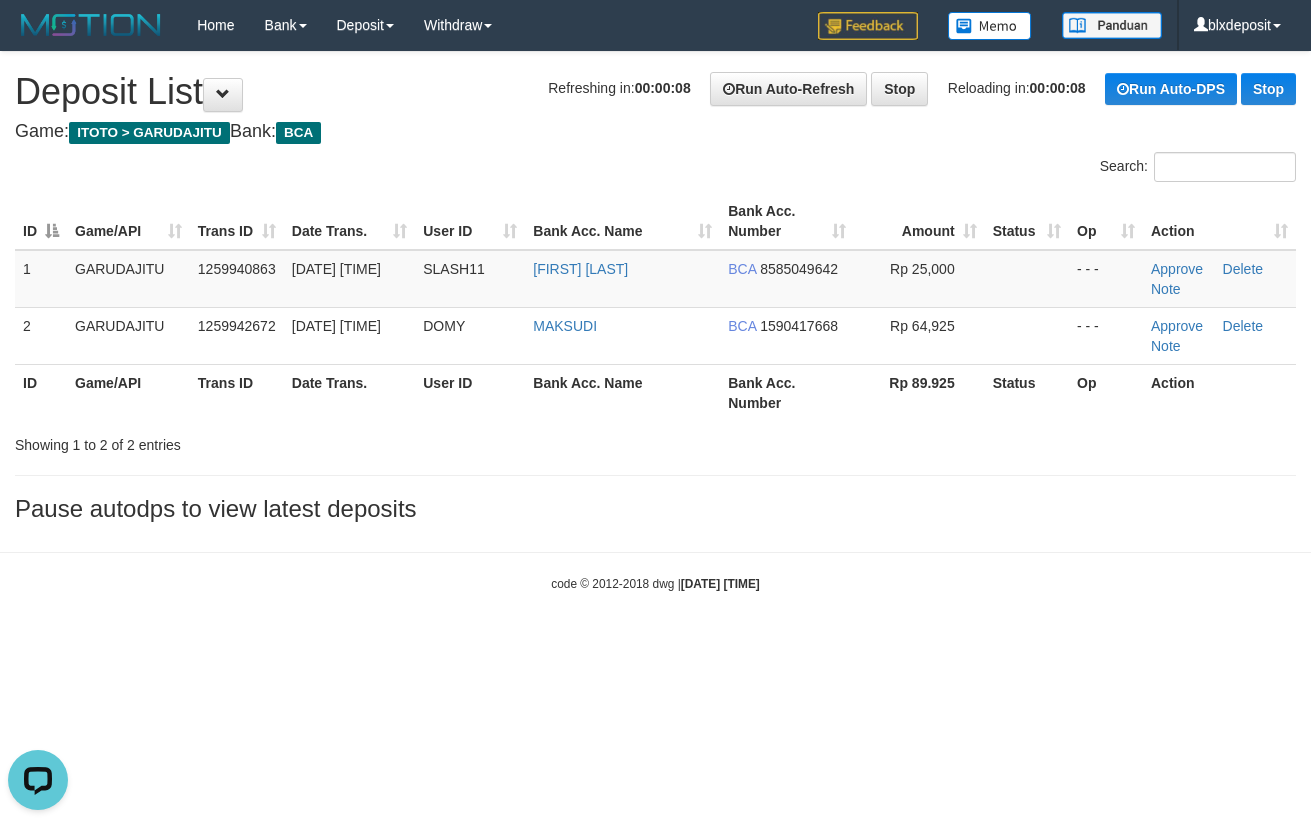 scroll, scrollTop: 0, scrollLeft: 0, axis: both 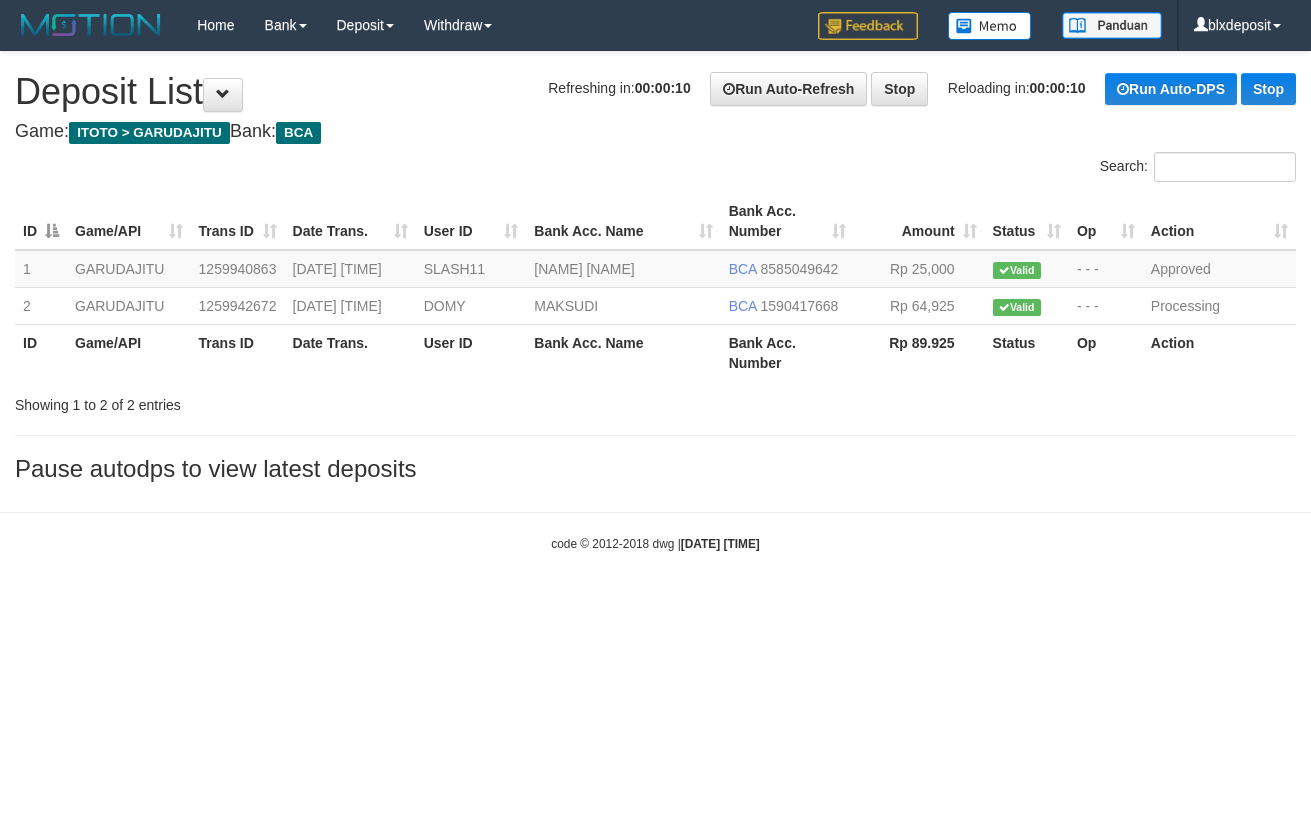 click on "Game:   ITOTO > GARUDAJITU    		Bank:   BCA" at bounding box center [655, 132] 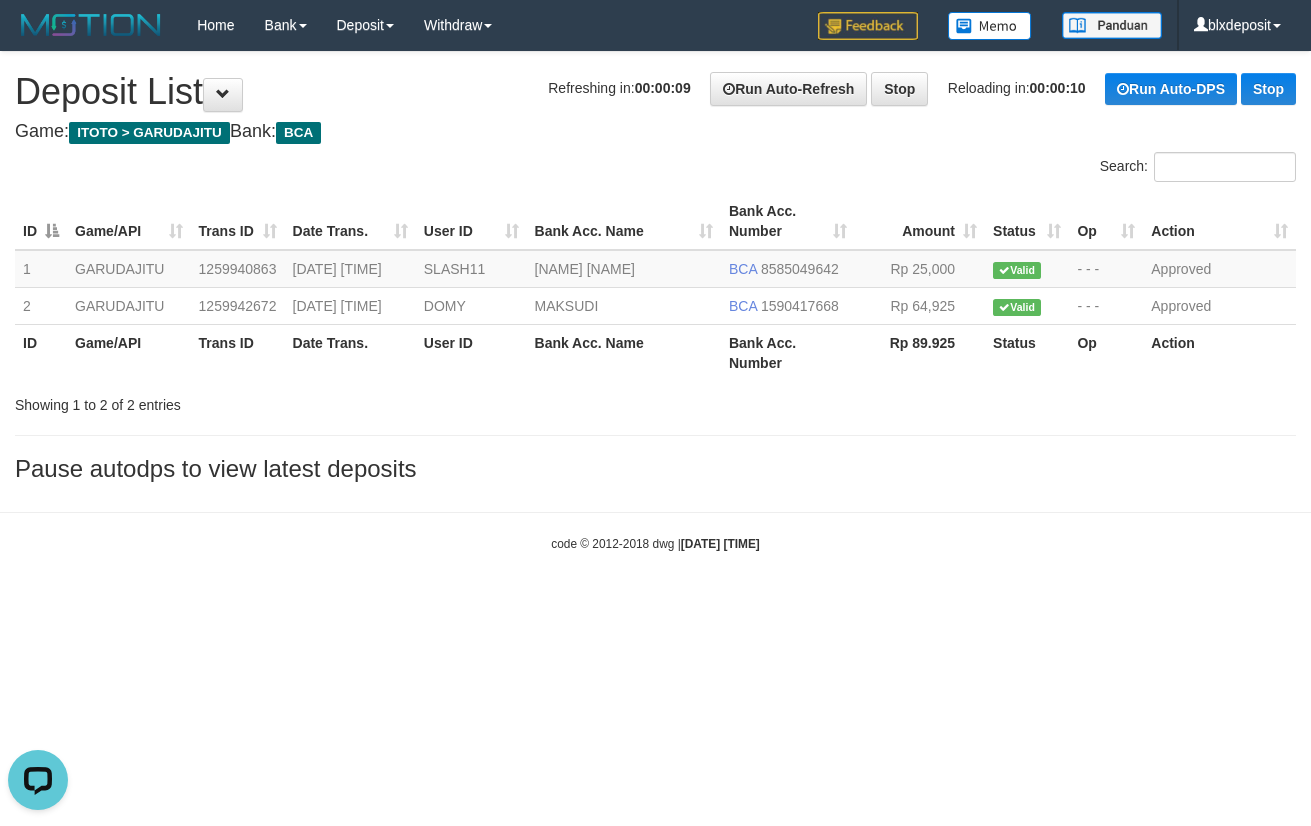 scroll, scrollTop: 0, scrollLeft: 0, axis: both 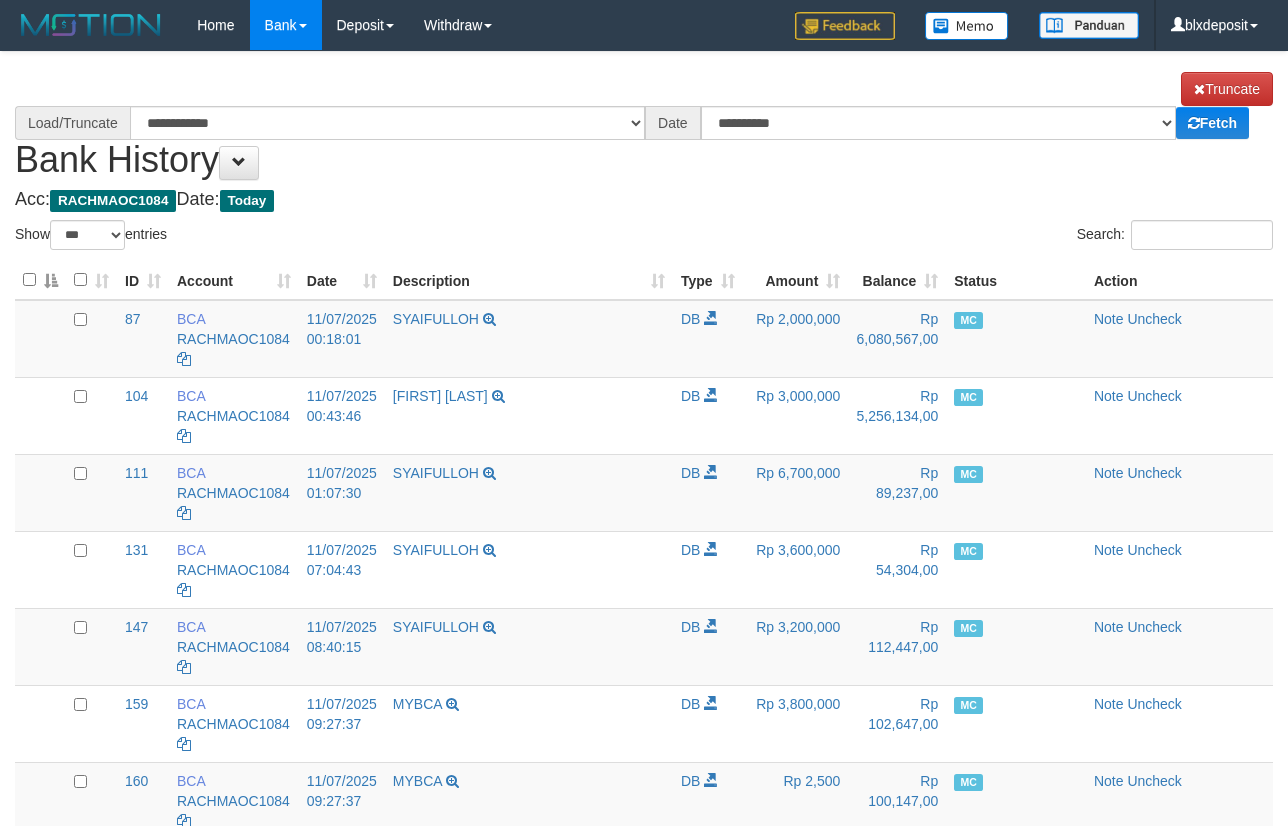 select on "***" 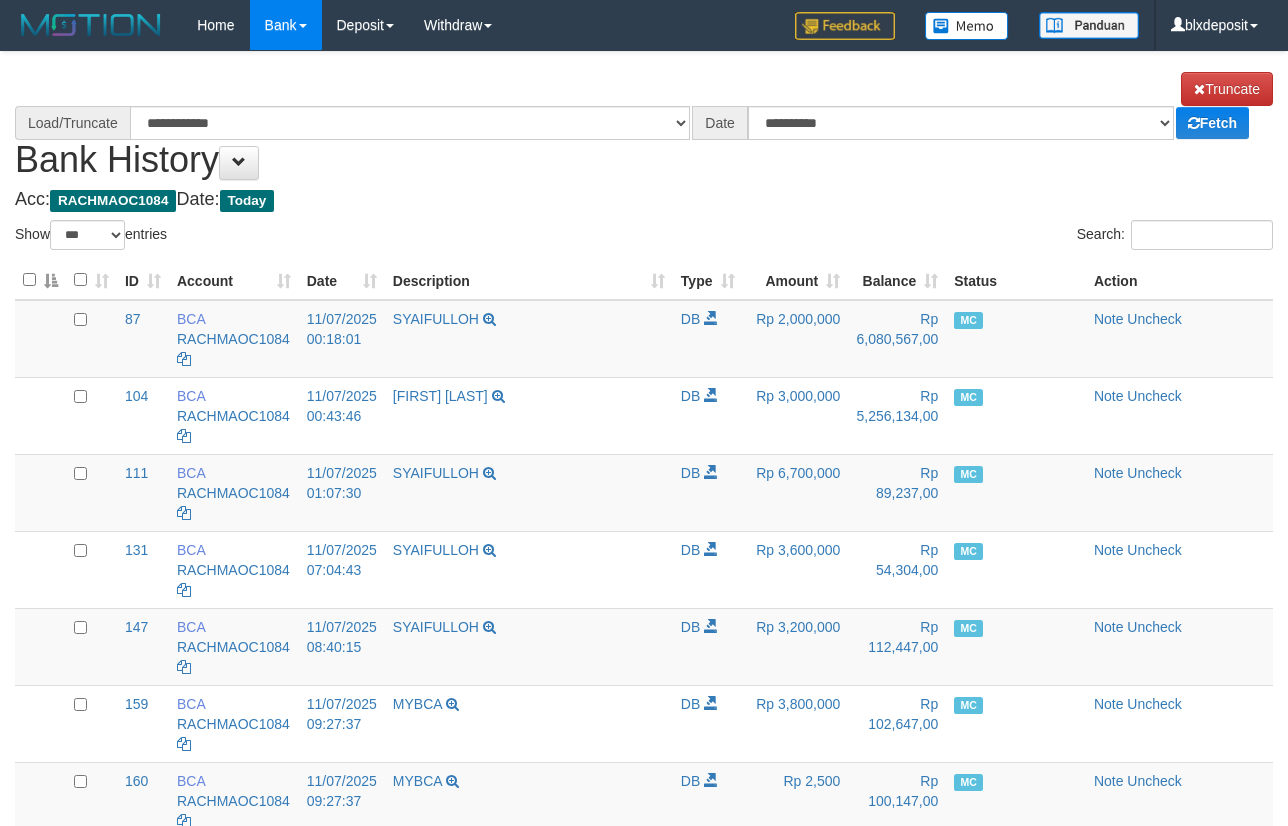 scroll, scrollTop: 0, scrollLeft: 0, axis: both 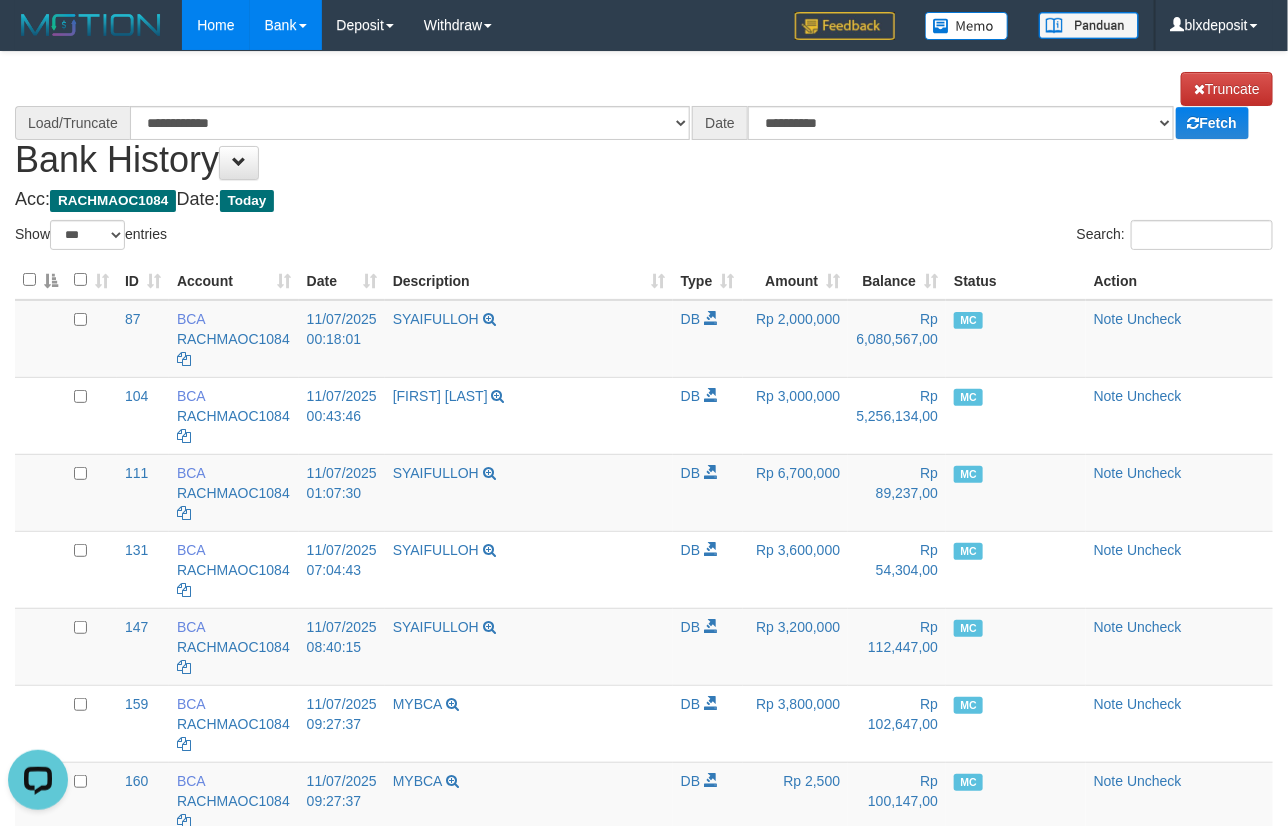 select on "****" 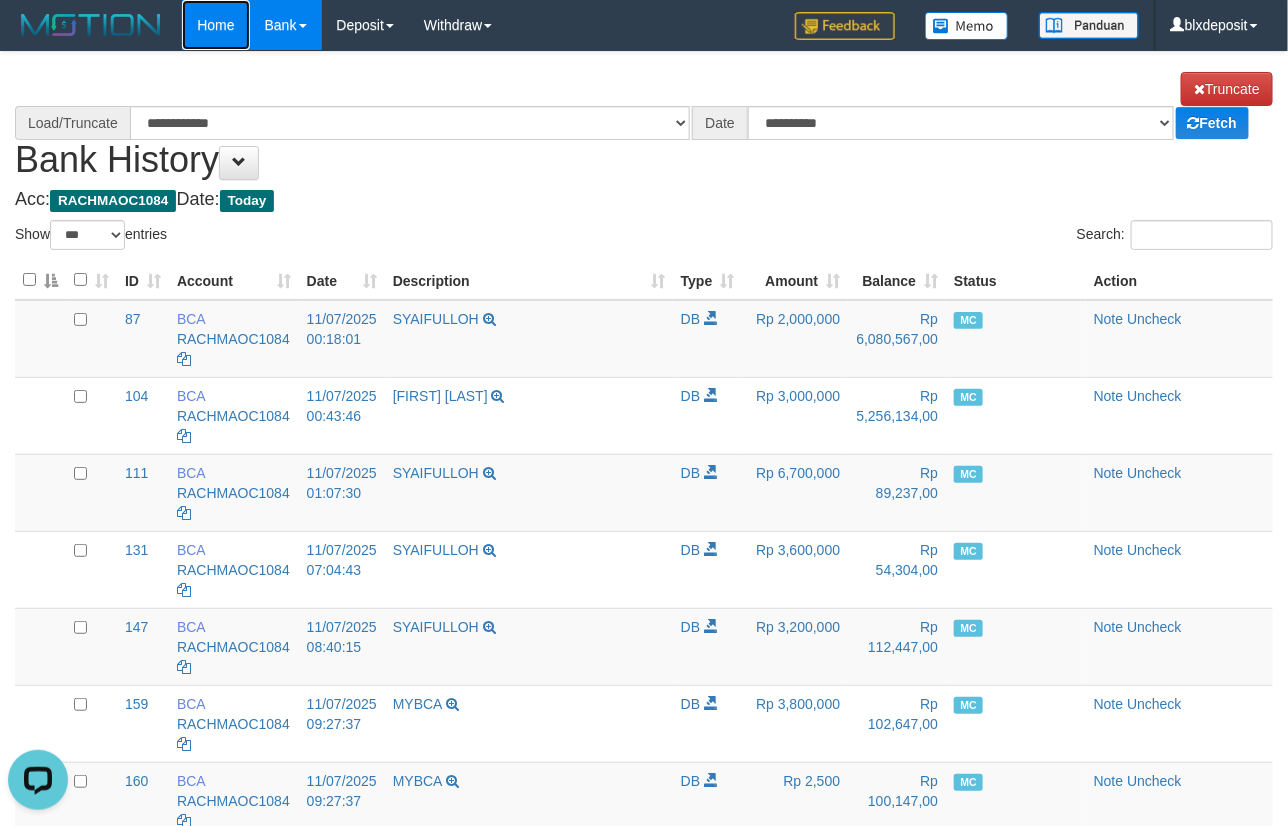 click on "Home" at bounding box center (215, 25) 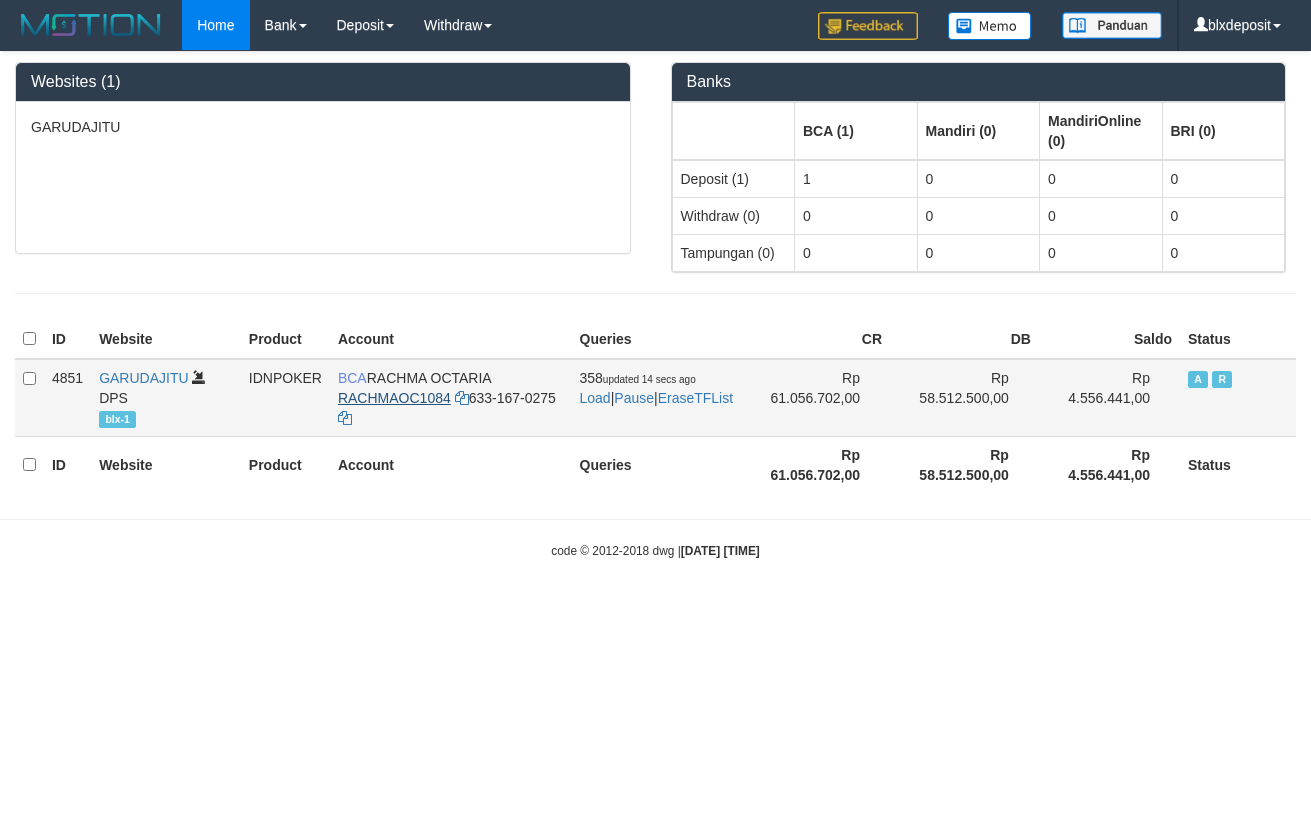 scroll, scrollTop: 0, scrollLeft: 0, axis: both 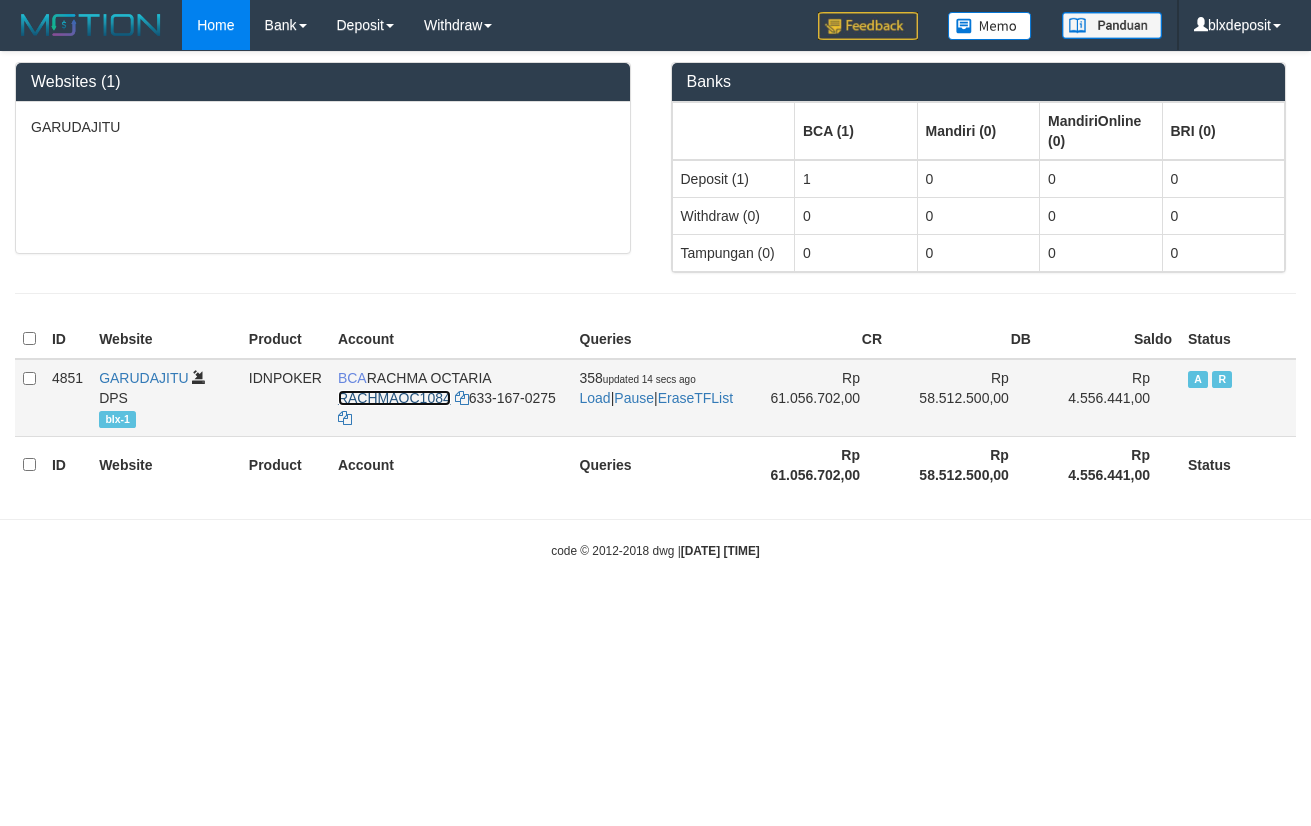 click on "RACHMAOC1084" at bounding box center (394, 398) 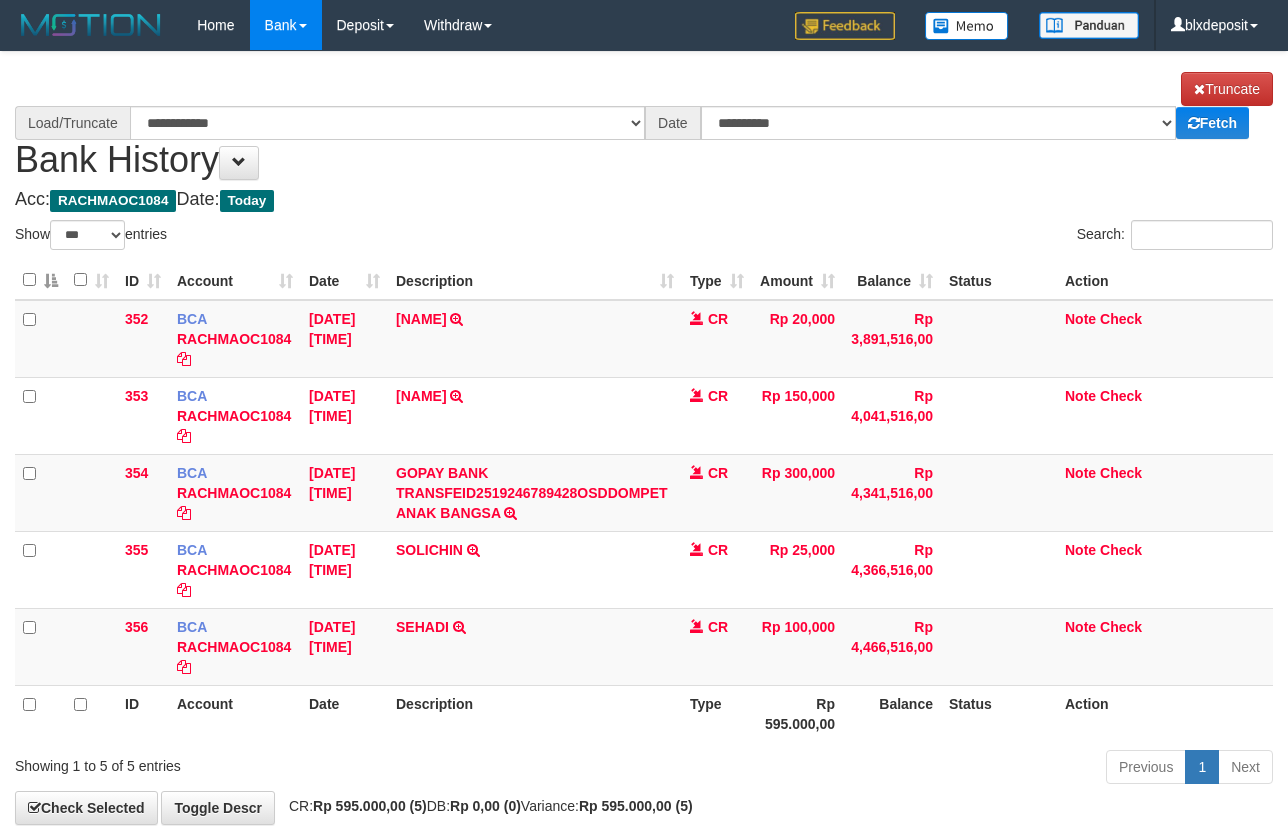 select on "***" 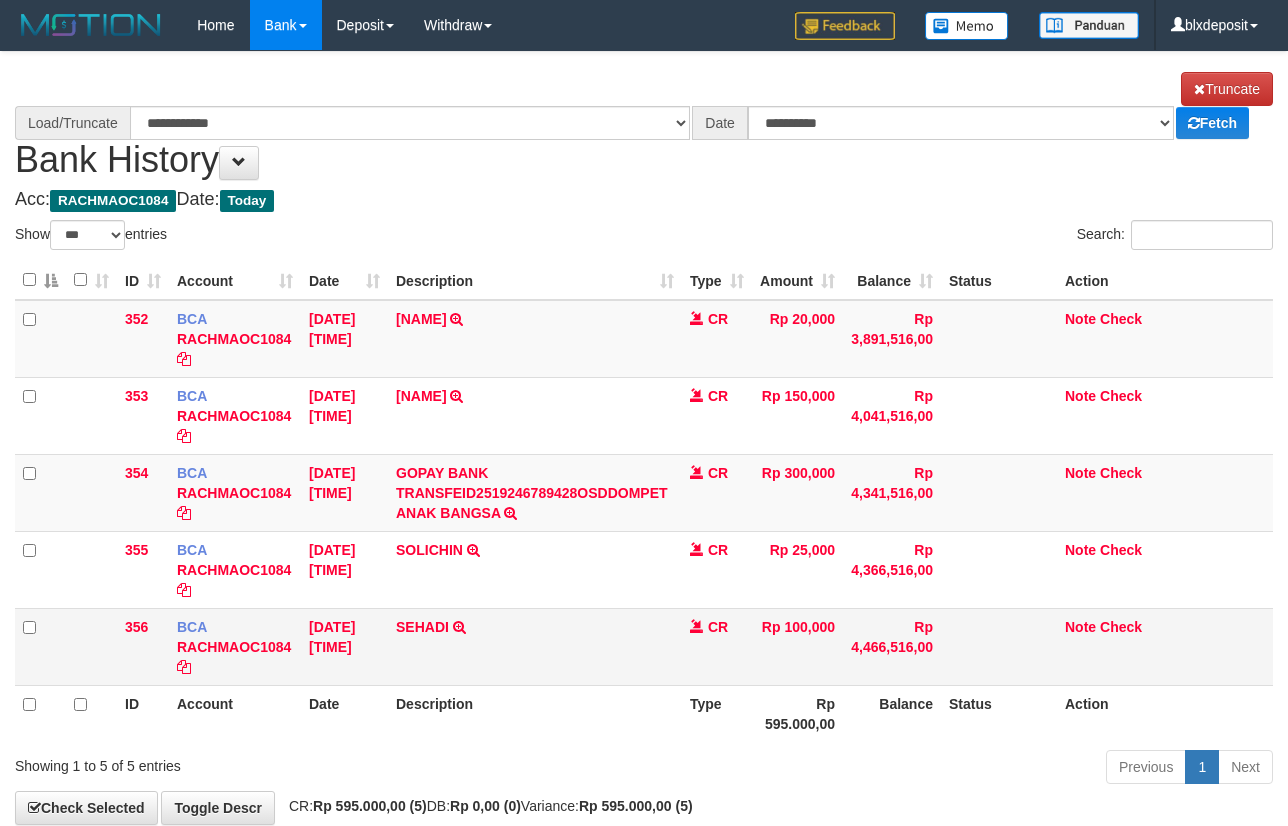 scroll, scrollTop: 117, scrollLeft: 0, axis: vertical 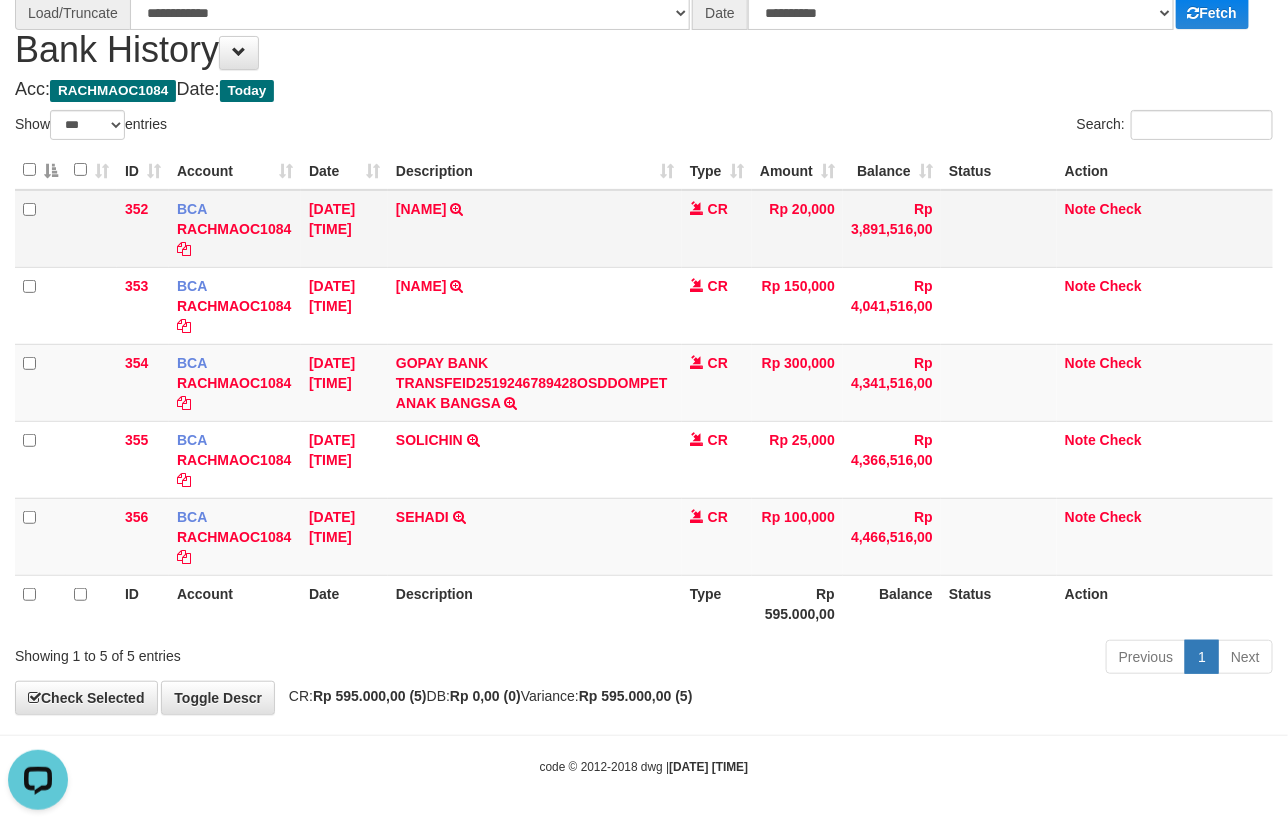 select on "****" 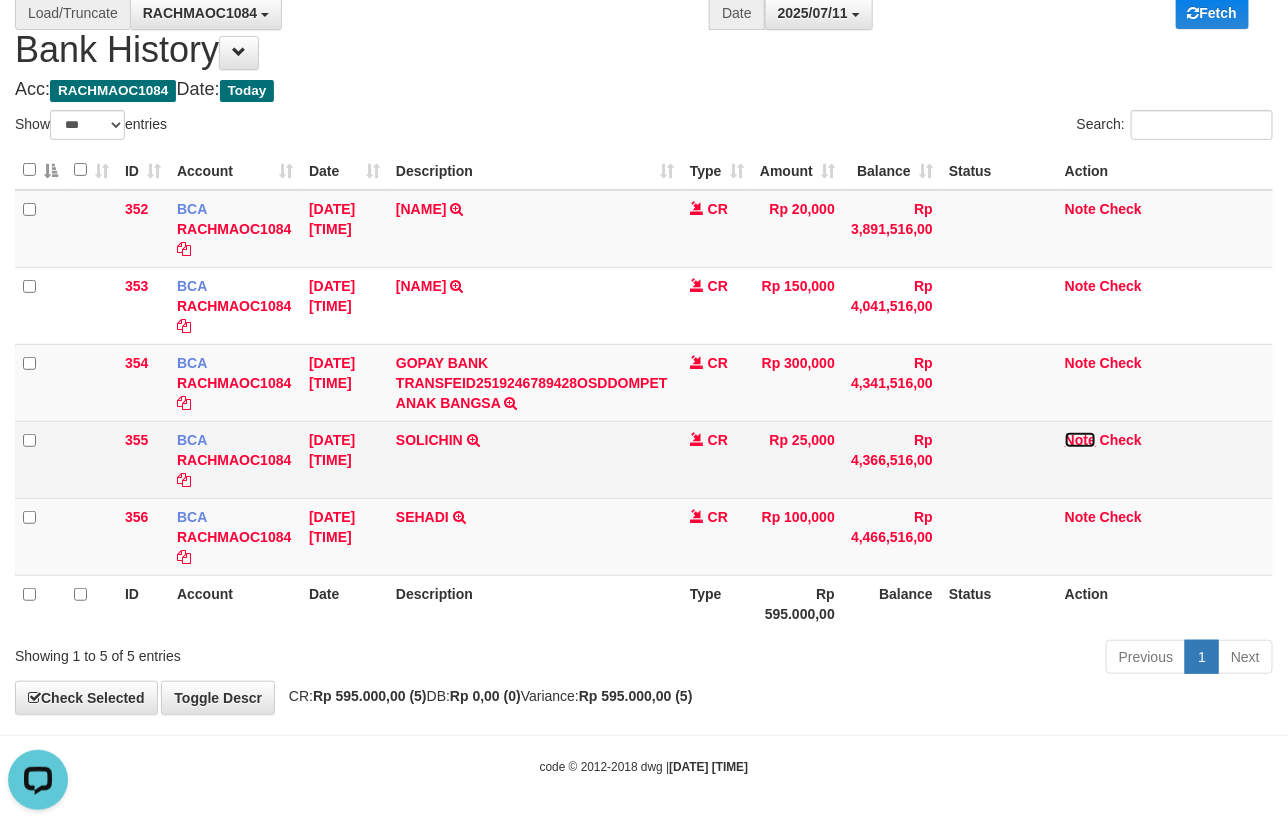 click on "Note" at bounding box center (1080, 440) 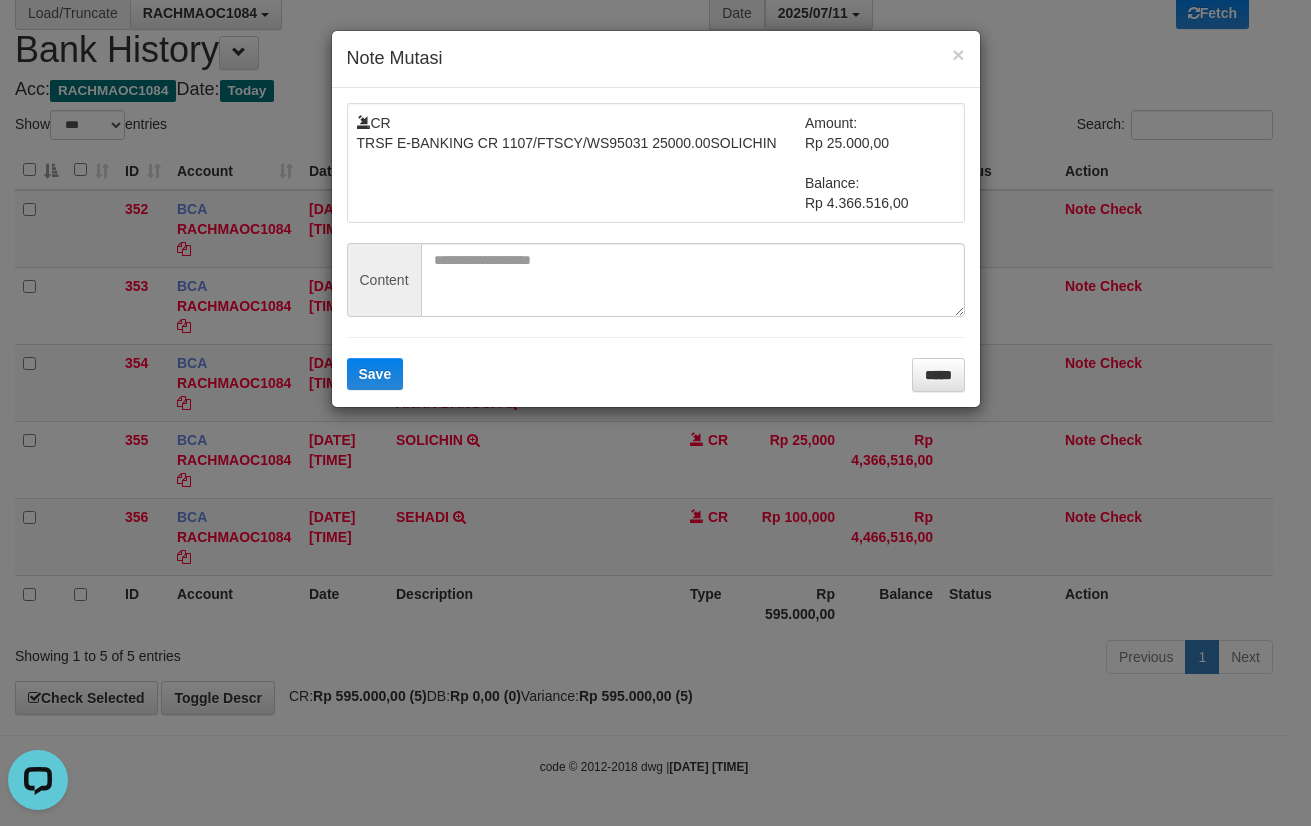 click on "CR
TRSF E-BANKING CR 1107/FTSCY/WS95031
25000.00SOLICHIN
Amount:
Rp 25.000,00
Balance:
Rp 4.366.516,00
Content
Save
*****" at bounding box center (656, 247) 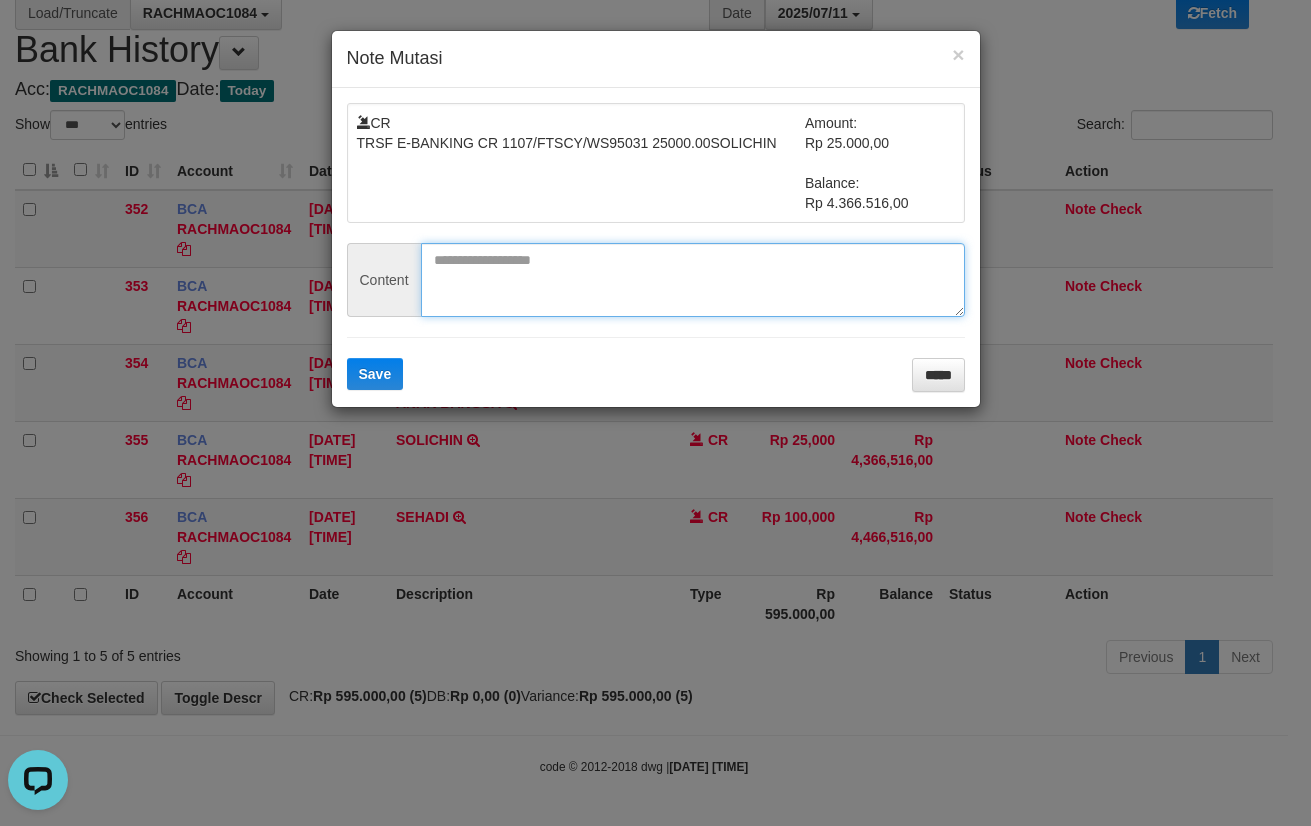 click at bounding box center (693, 280) 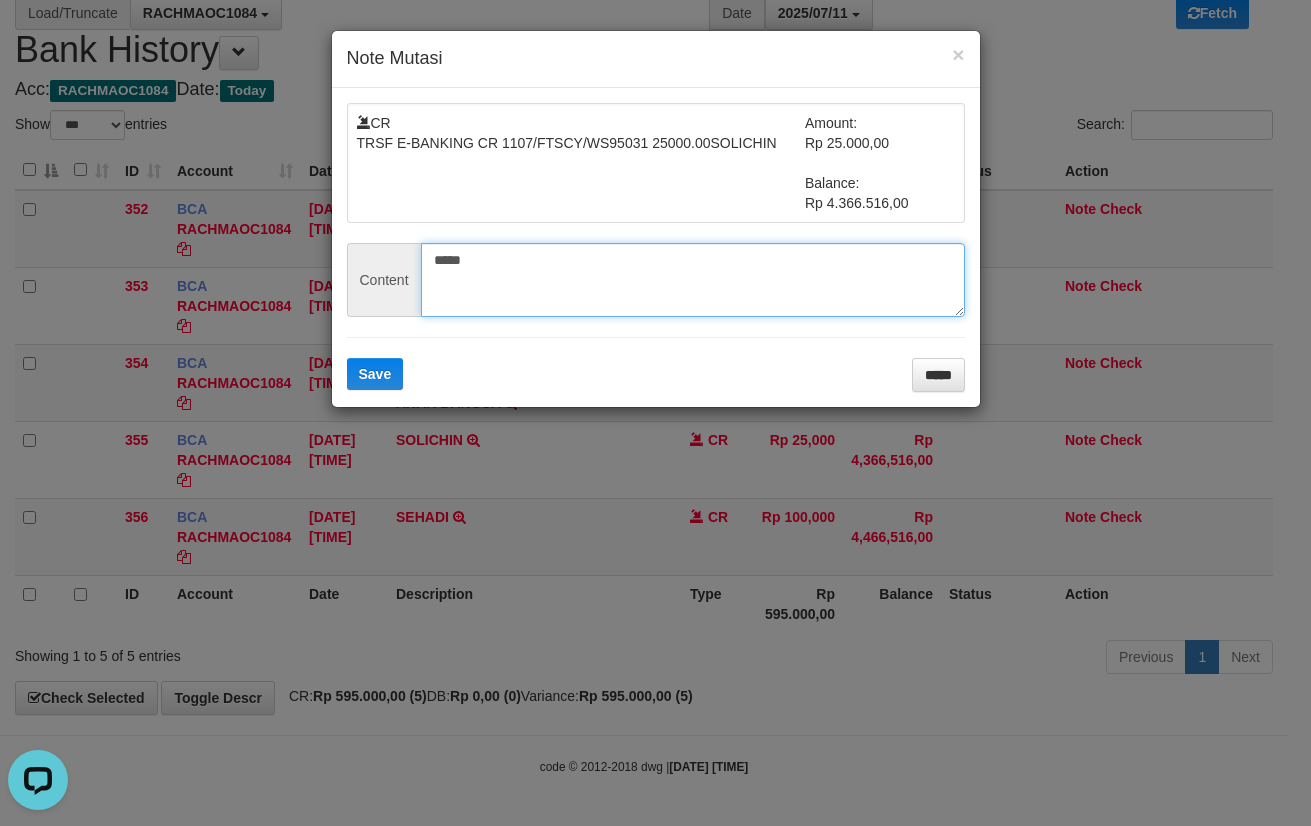 type on "*****" 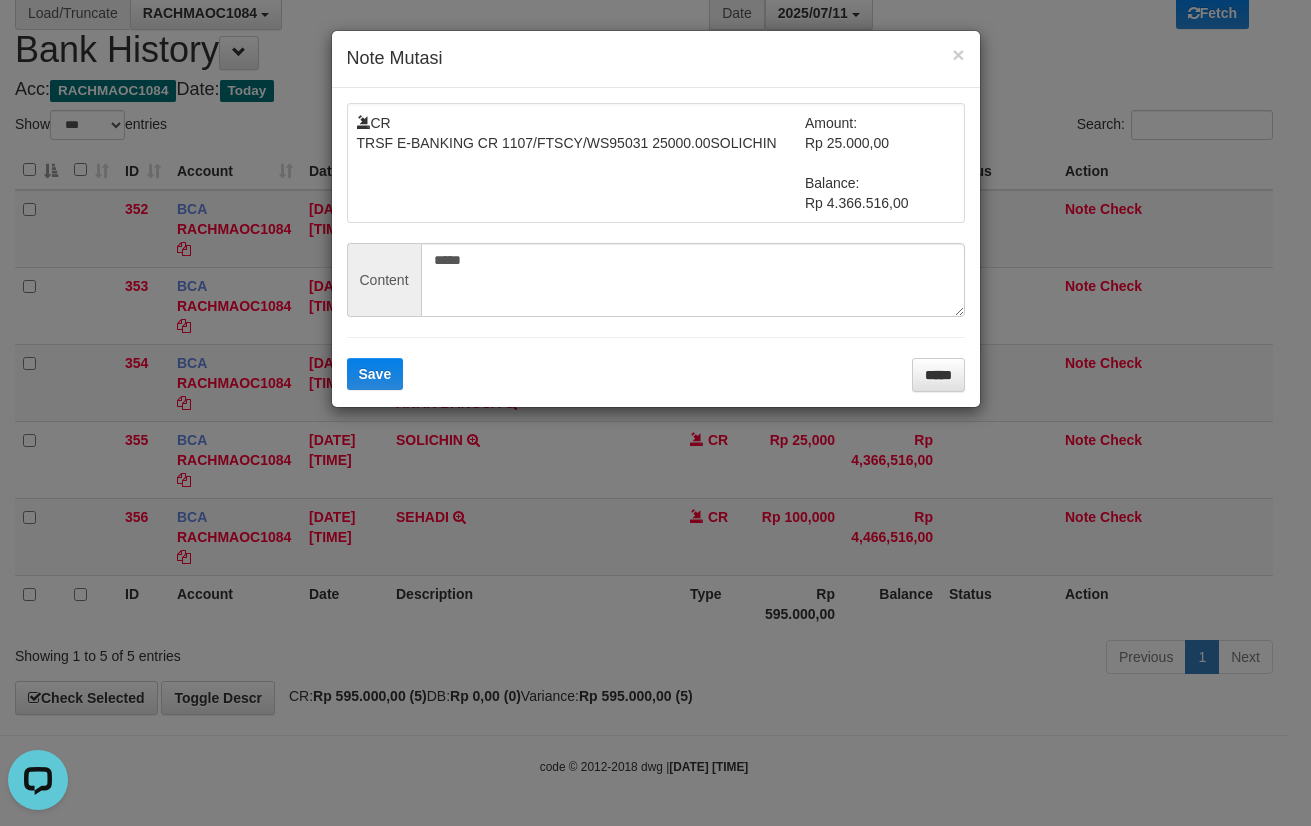 click at bounding box center [656, 391] 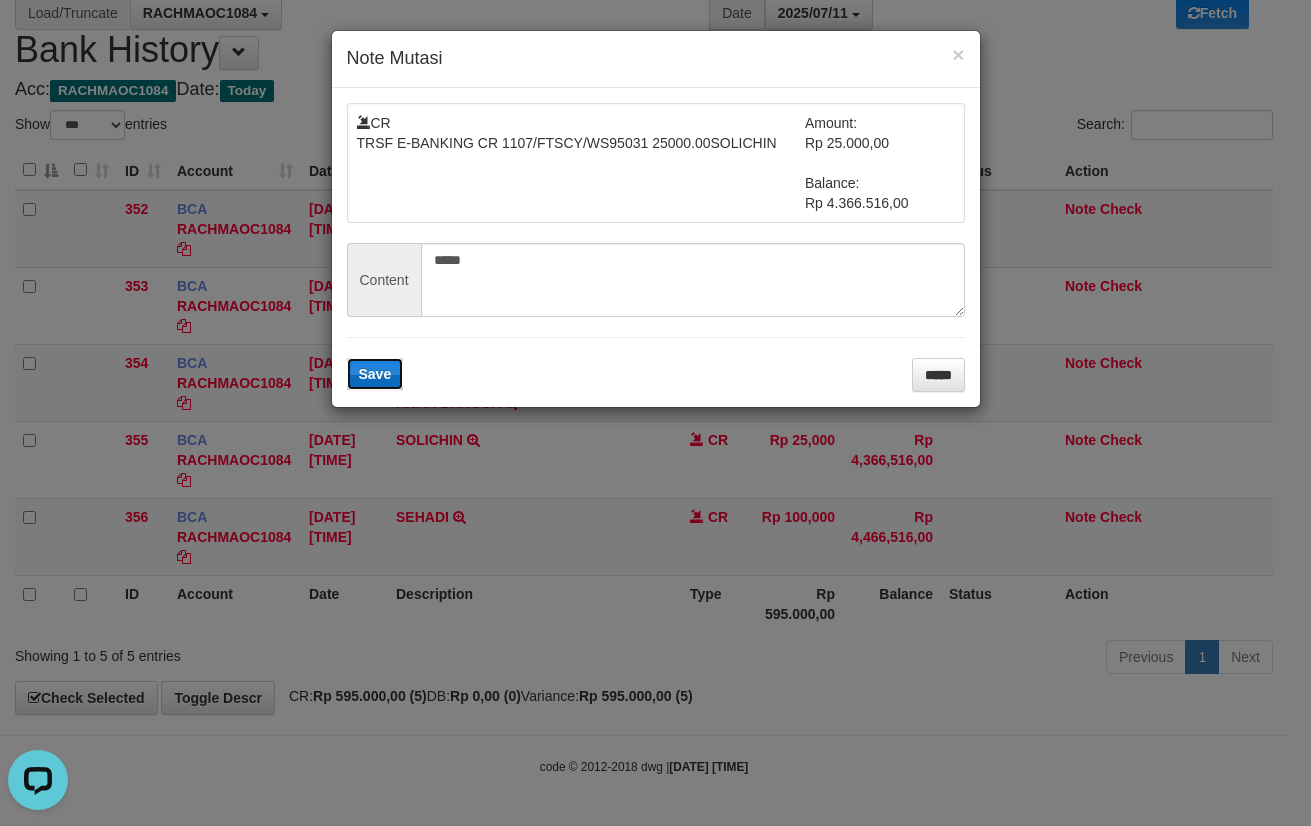 click on "Save" at bounding box center [375, 374] 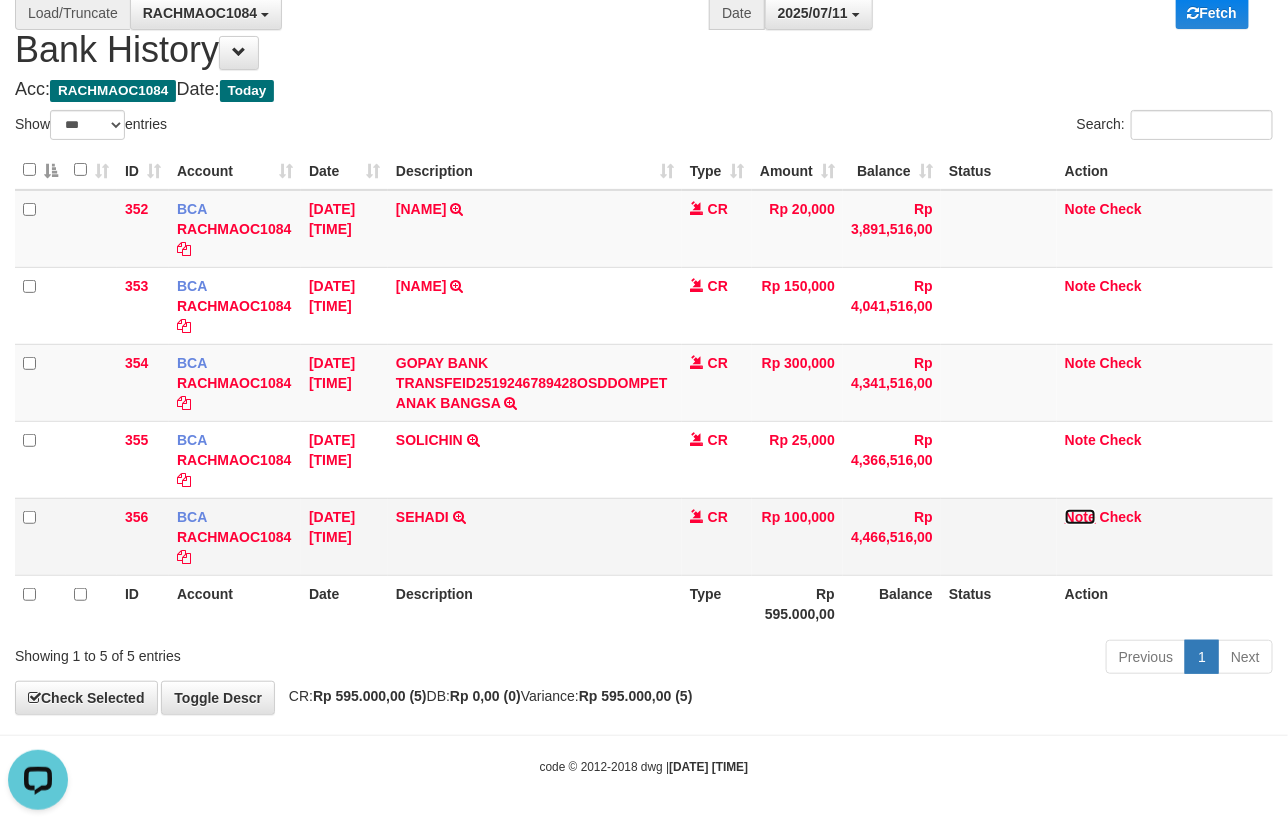 click on "Note" at bounding box center (1080, 517) 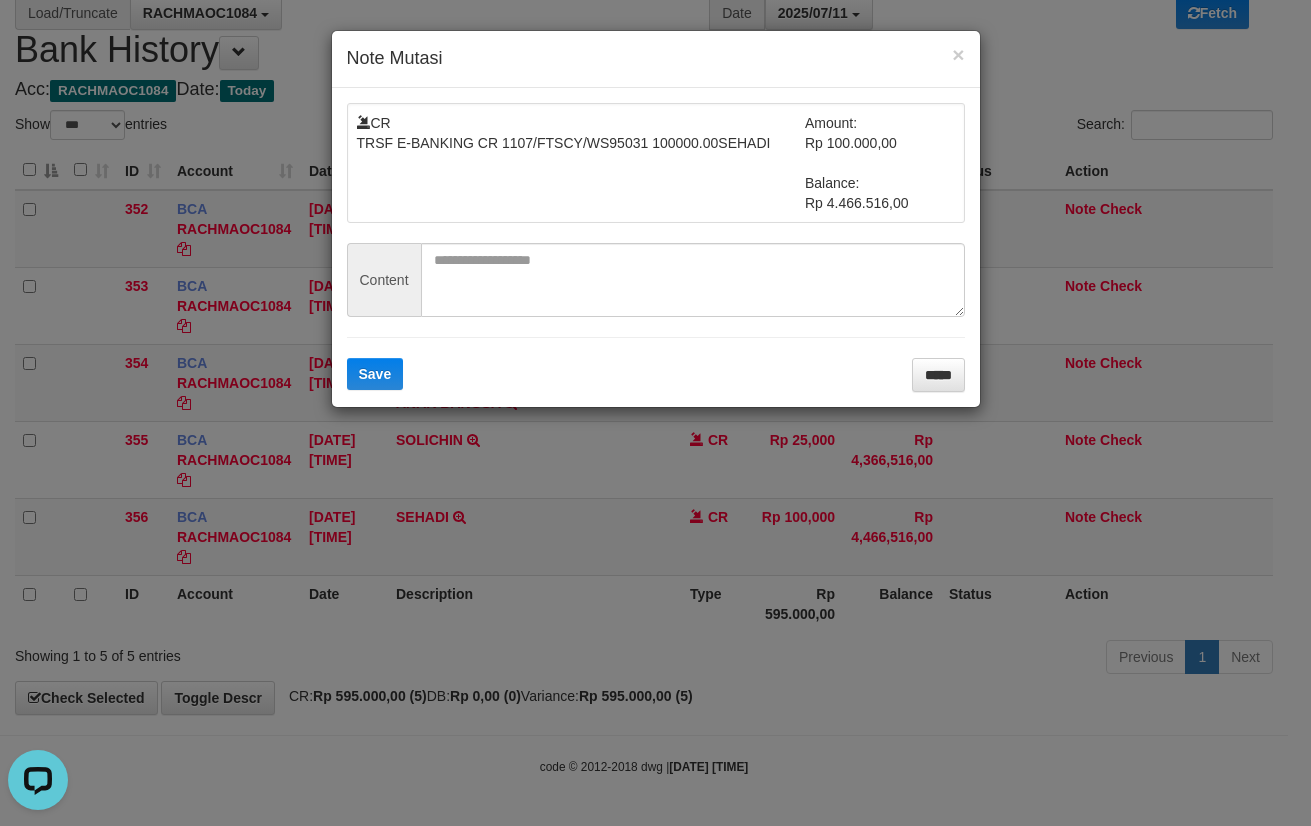 click on "Content" at bounding box center (384, 280) 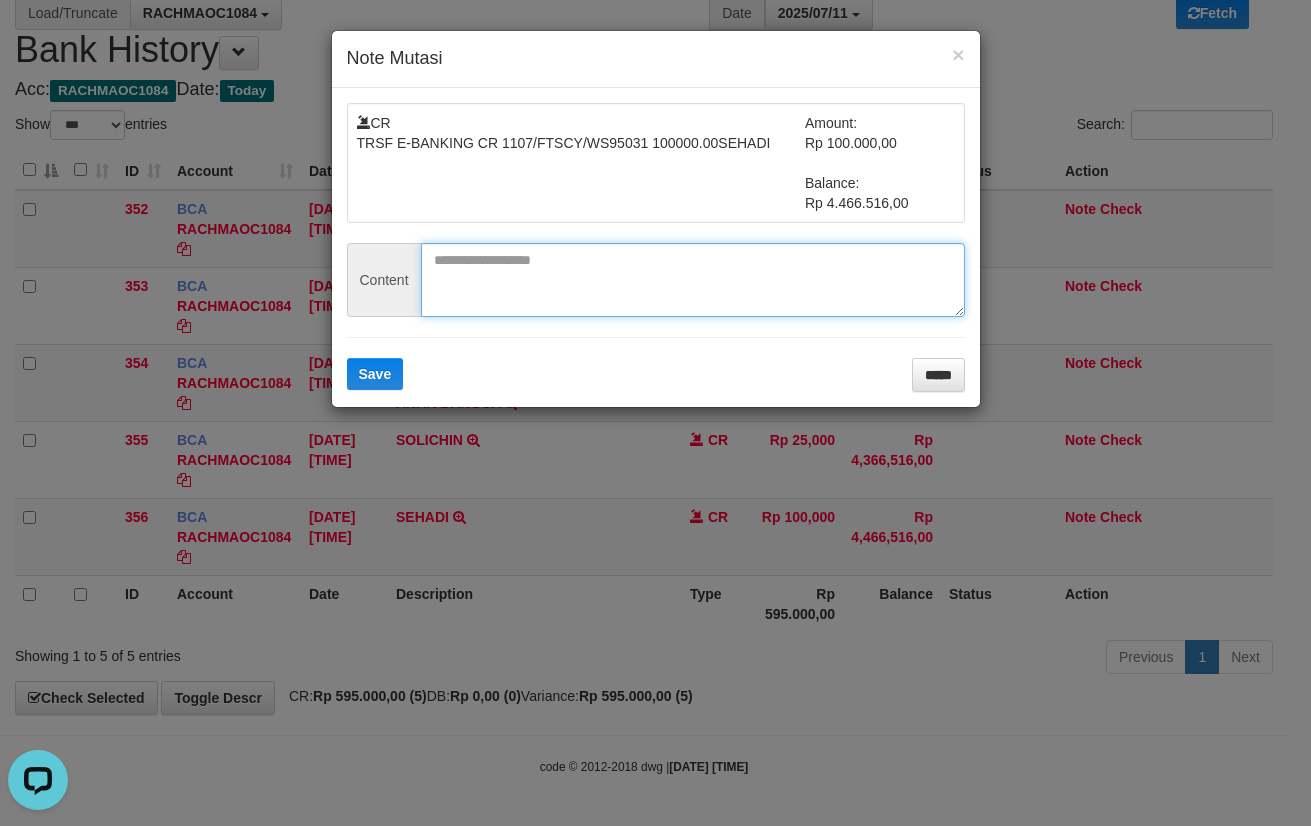 click at bounding box center (693, 280) 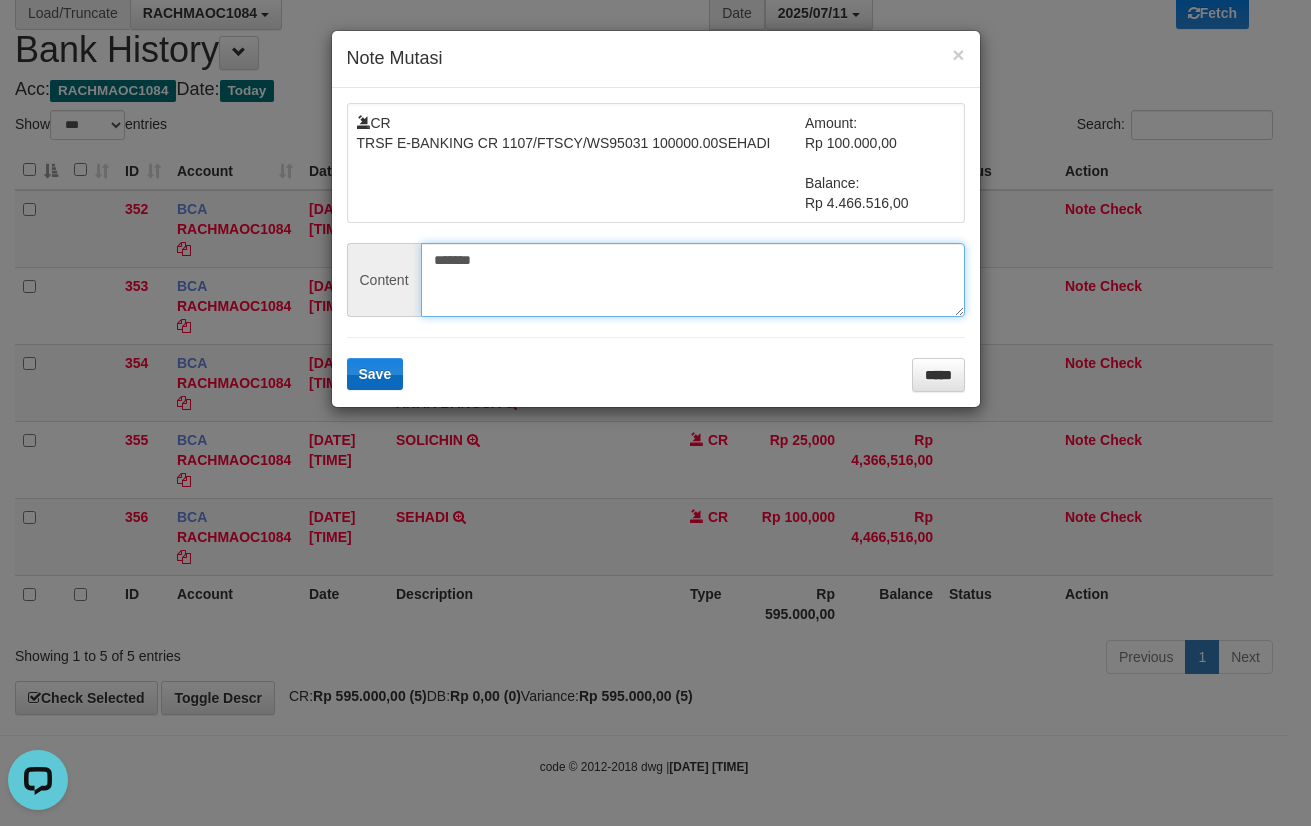 type on "*******" 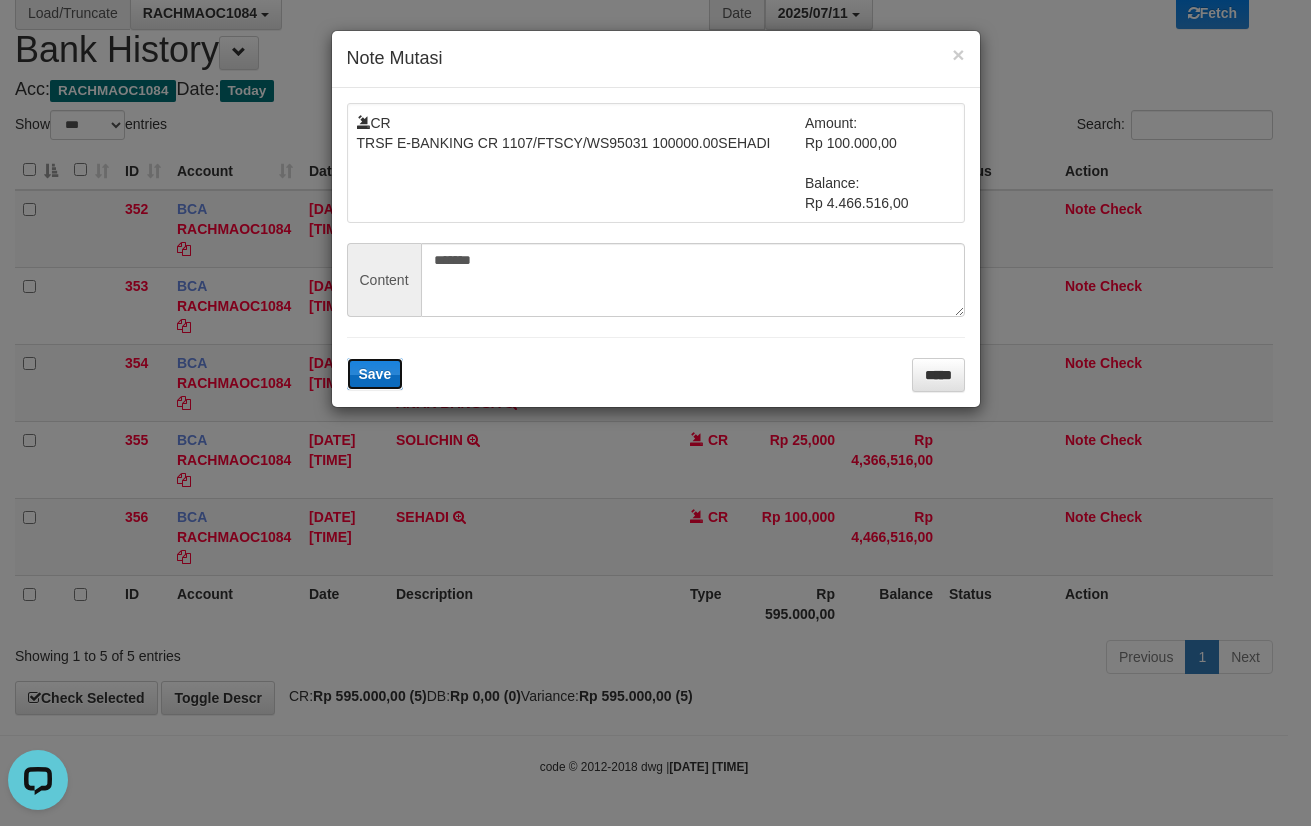 click on "Save" at bounding box center (375, 374) 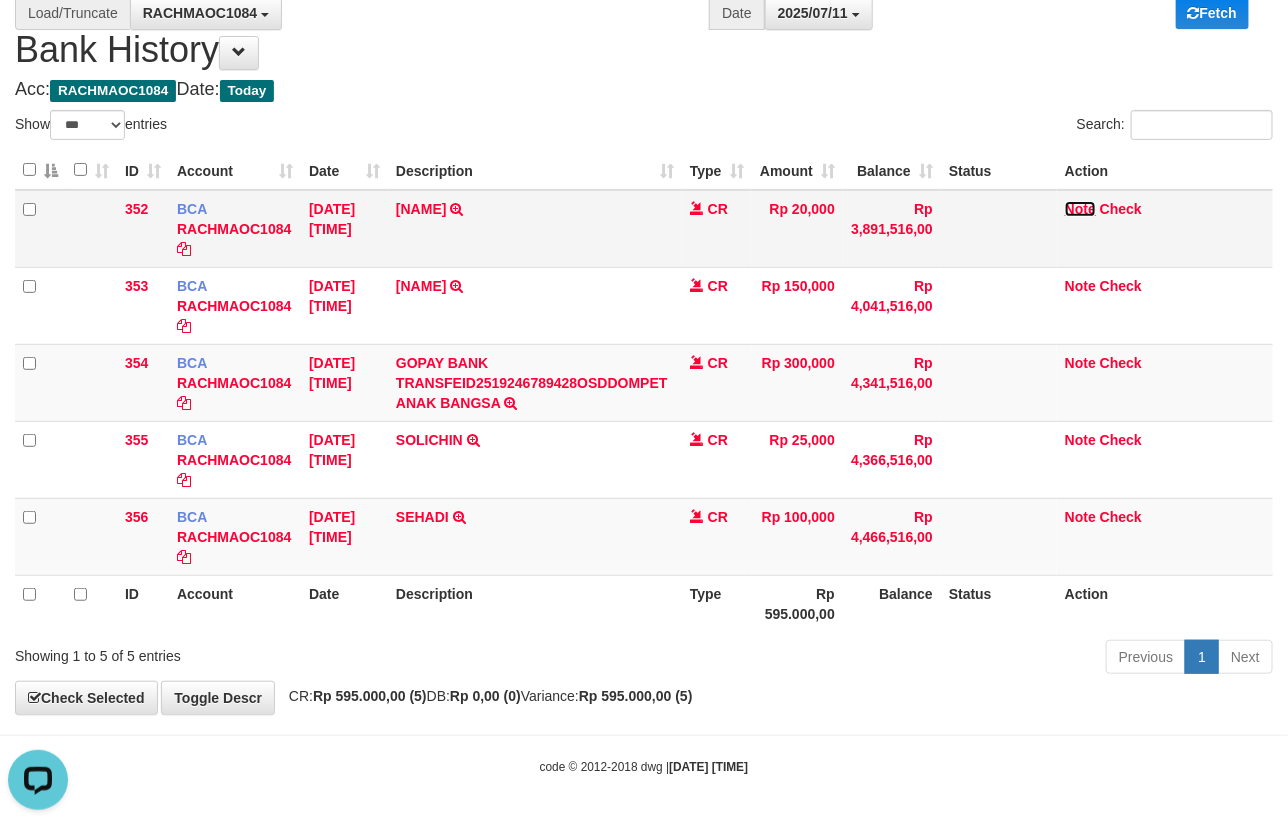 click on "Note" at bounding box center [1080, 209] 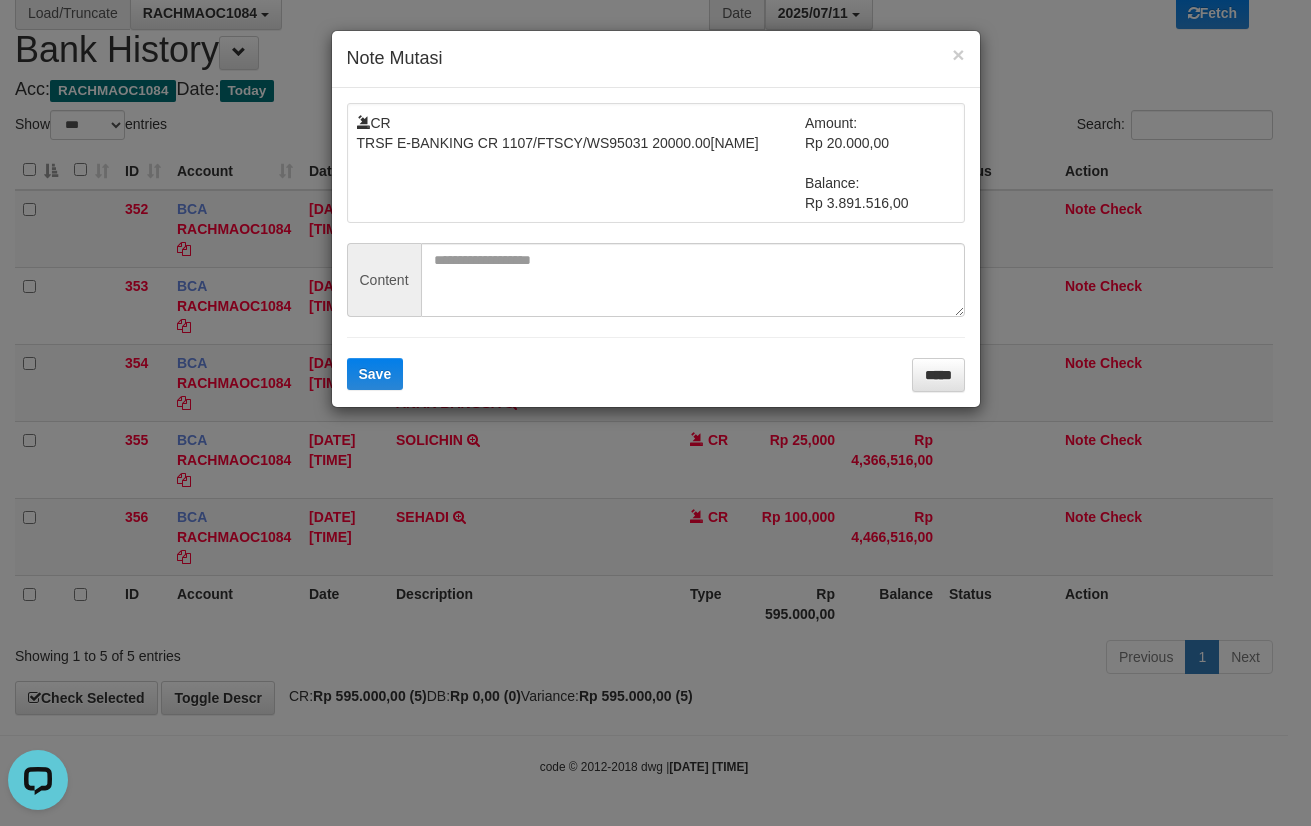 click on "CR
TRSF E-BANKING CR 1107/FTSCY/WS95031
20000.00MAMAT SUPRIATNA
Amount:
Rp 20.000,00
Balance:
Rp 3.891.516,00
Content
Save
*****" at bounding box center (656, 247) 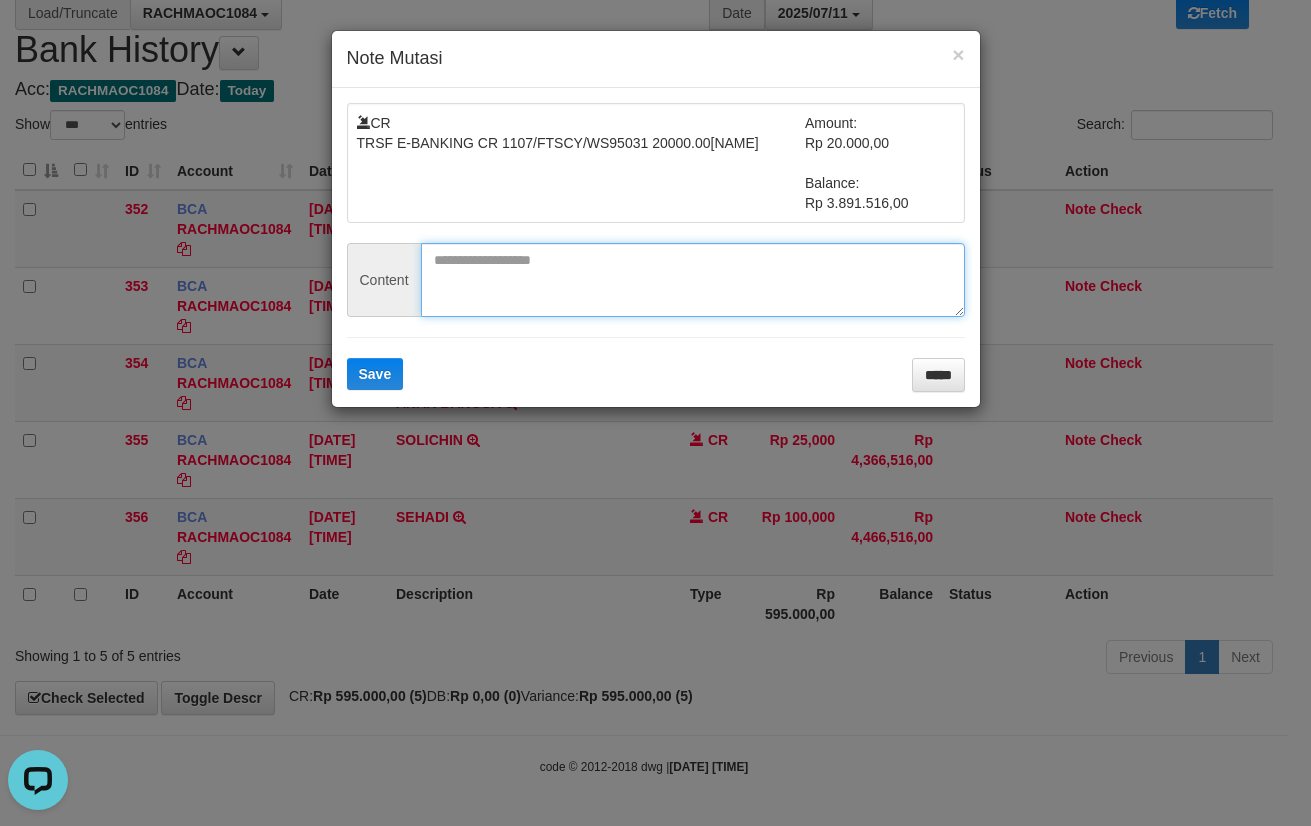 click at bounding box center [693, 280] 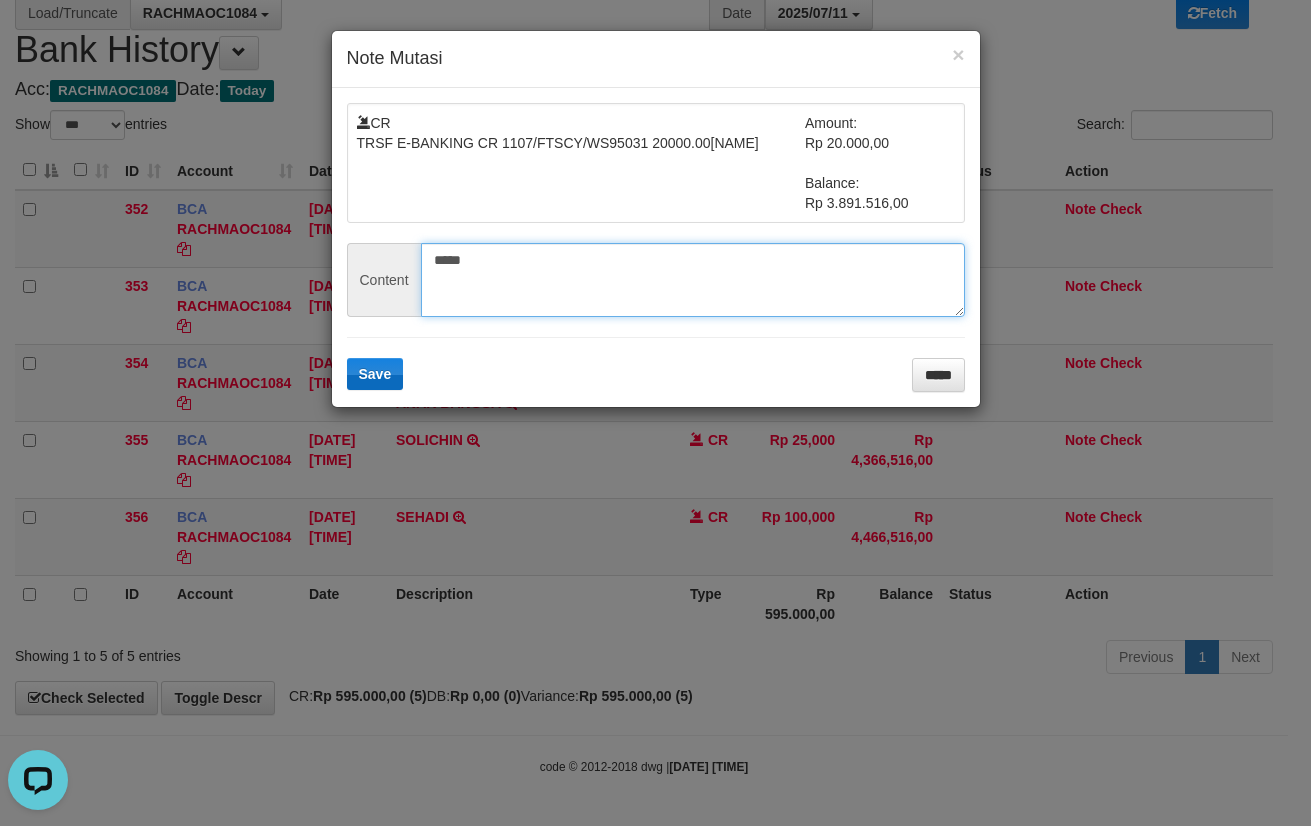 type on "*****" 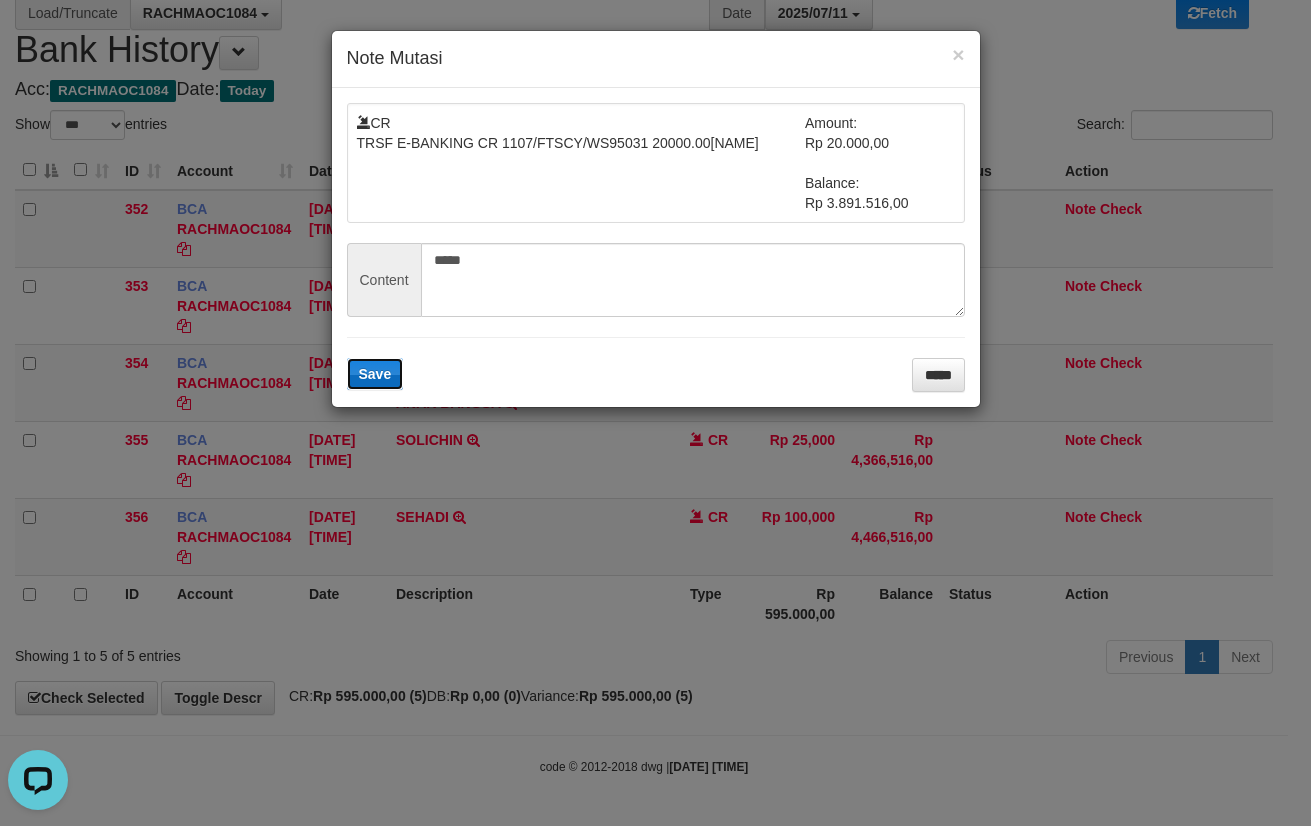 click on "Save" at bounding box center (375, 374) 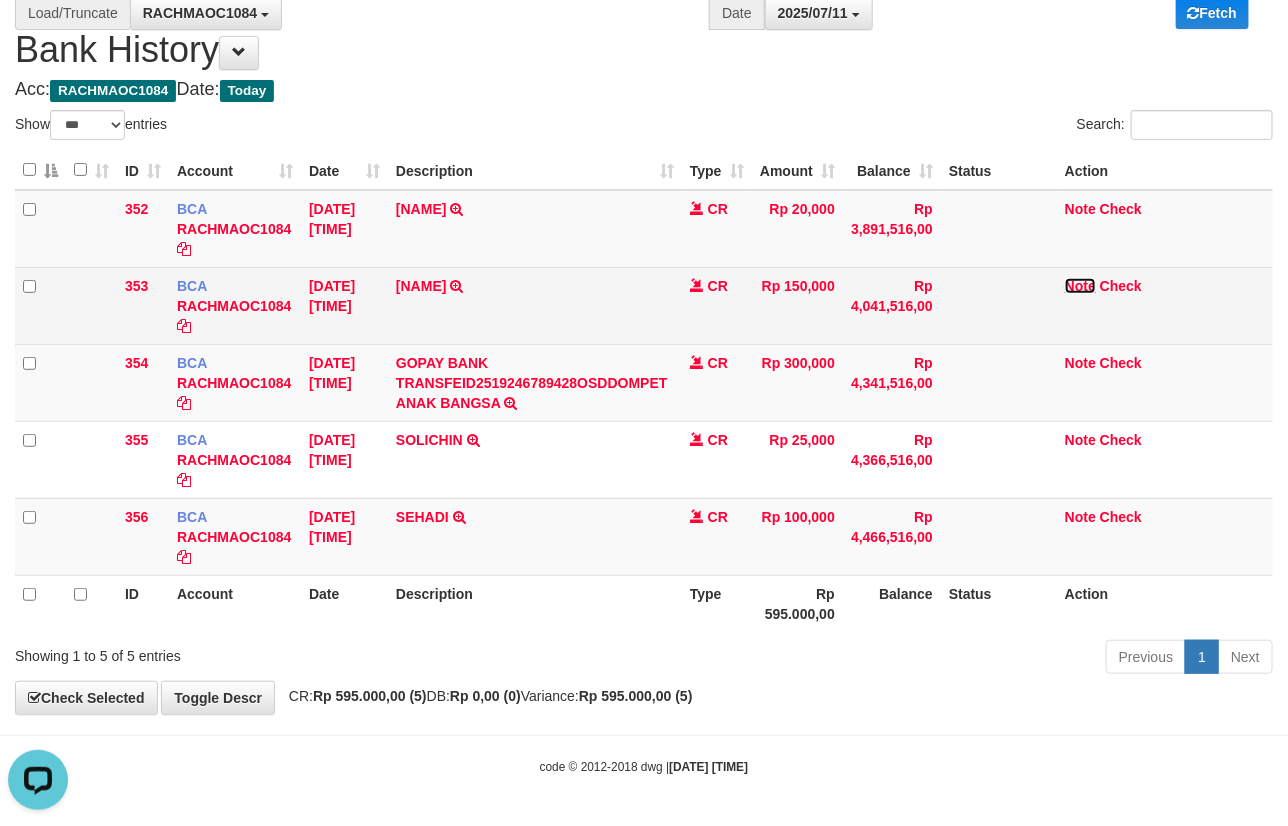 click on "Note" at bounding box center (1080, 286) 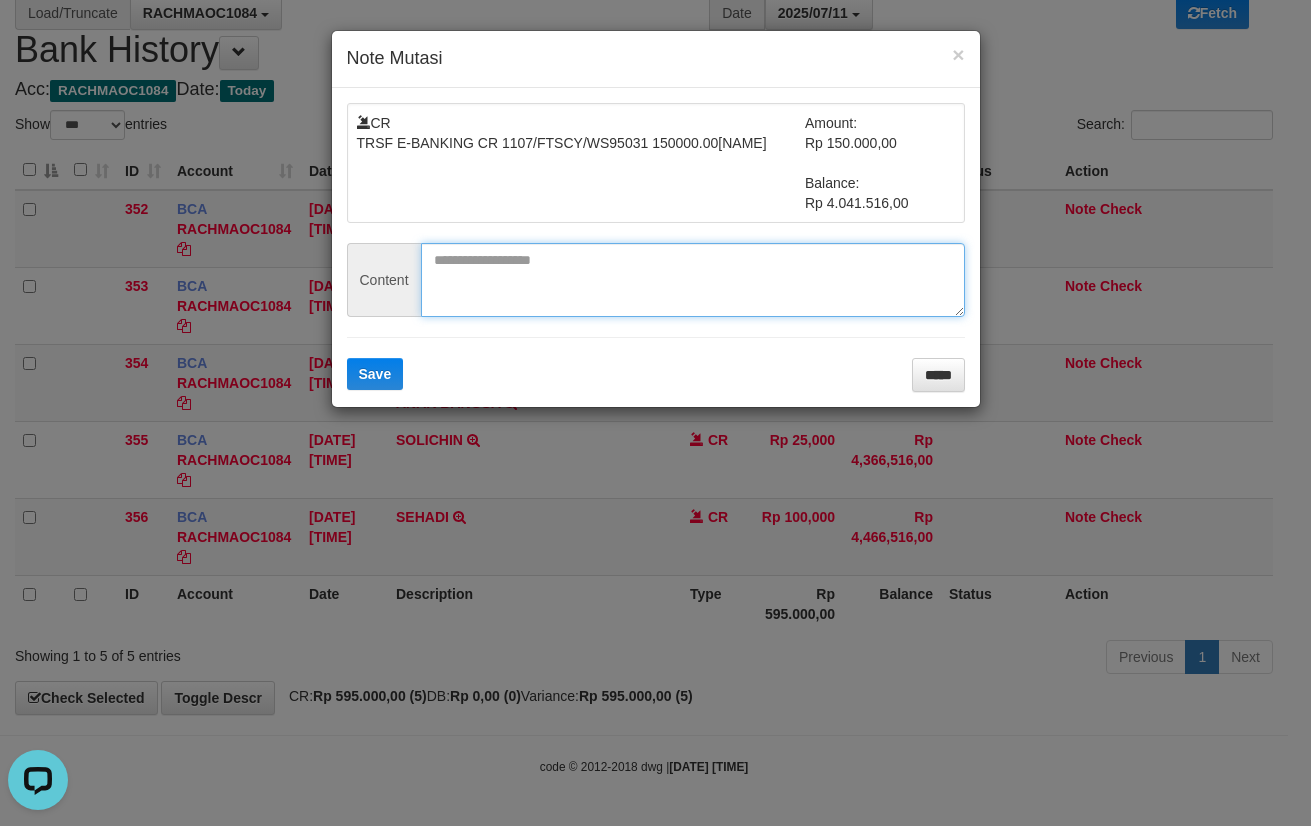 click at bounding box center (693, 280) 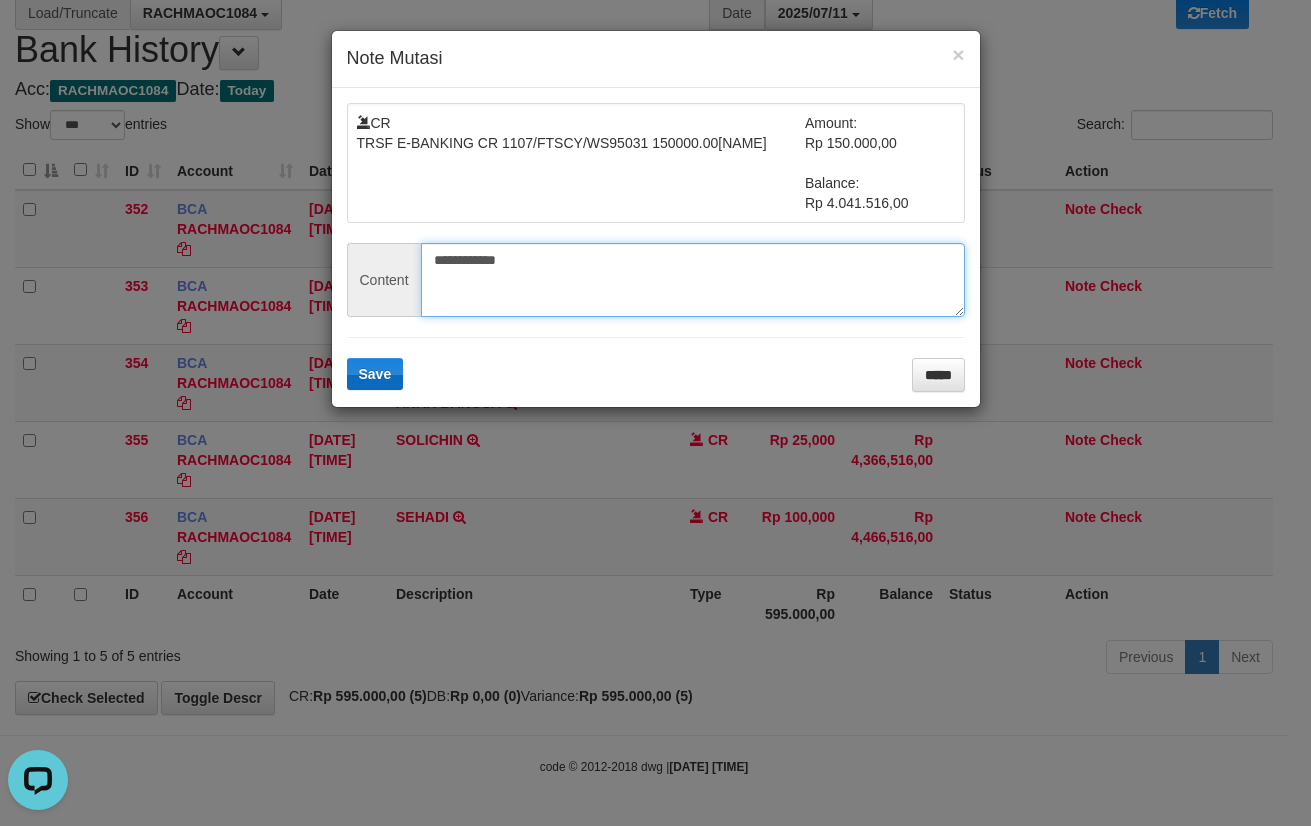 type on "**********" 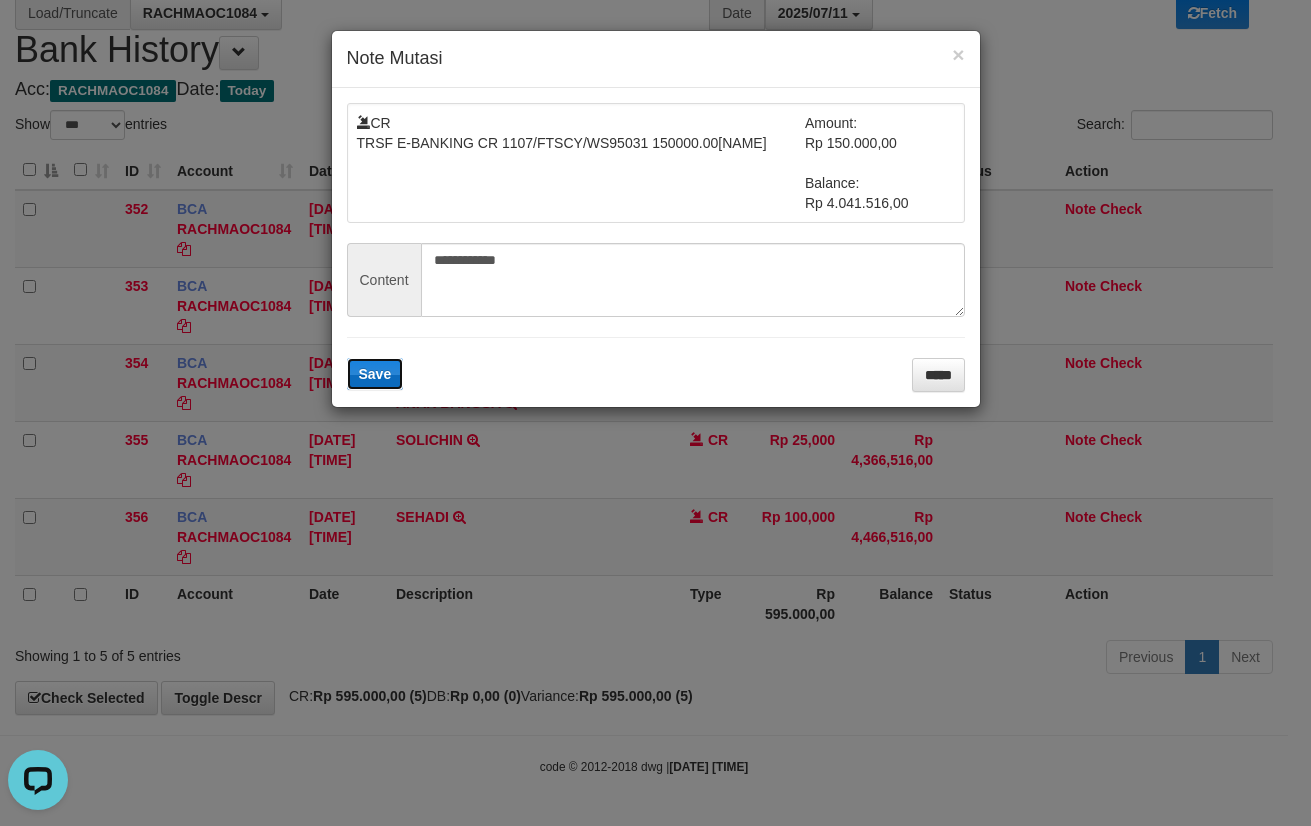 click on "Save" at bounding box center (375, 374) 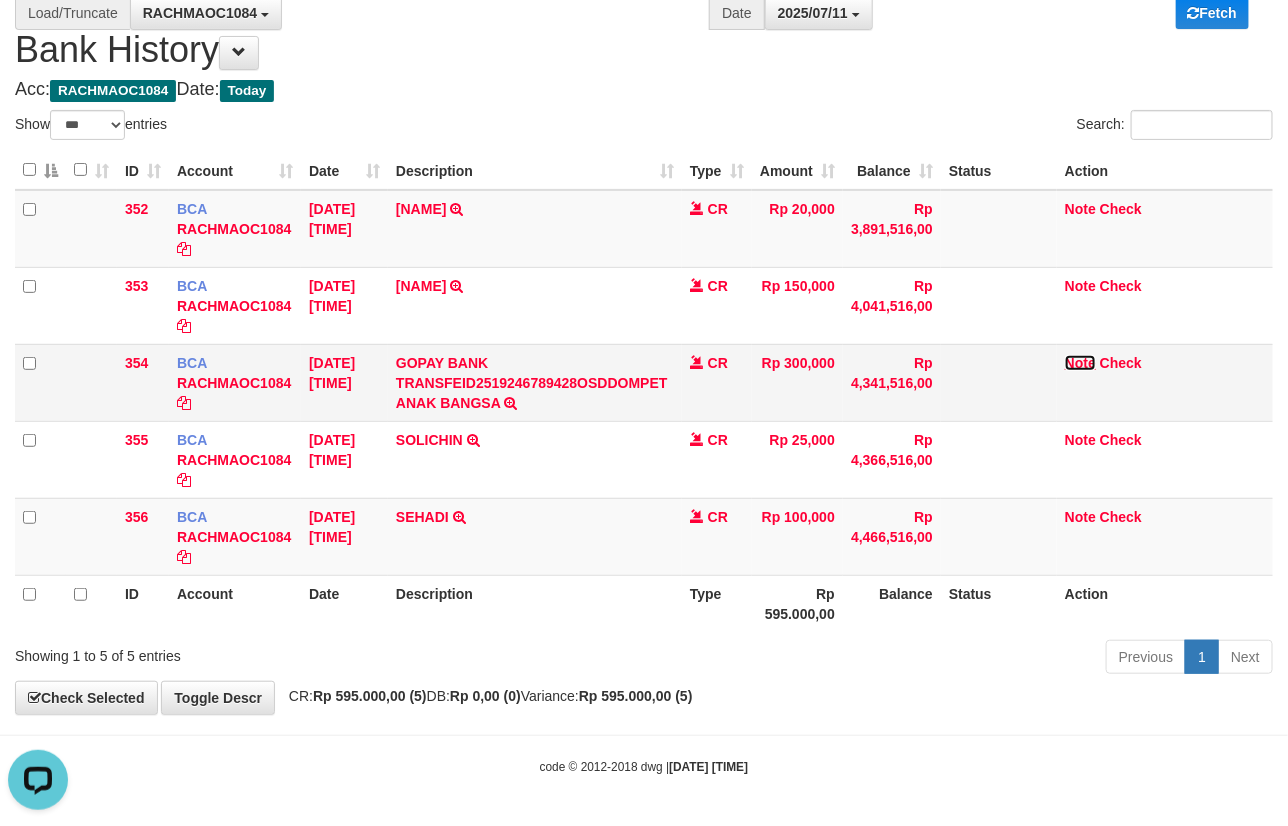 click on "Note" at bounding box center [1080, 363] 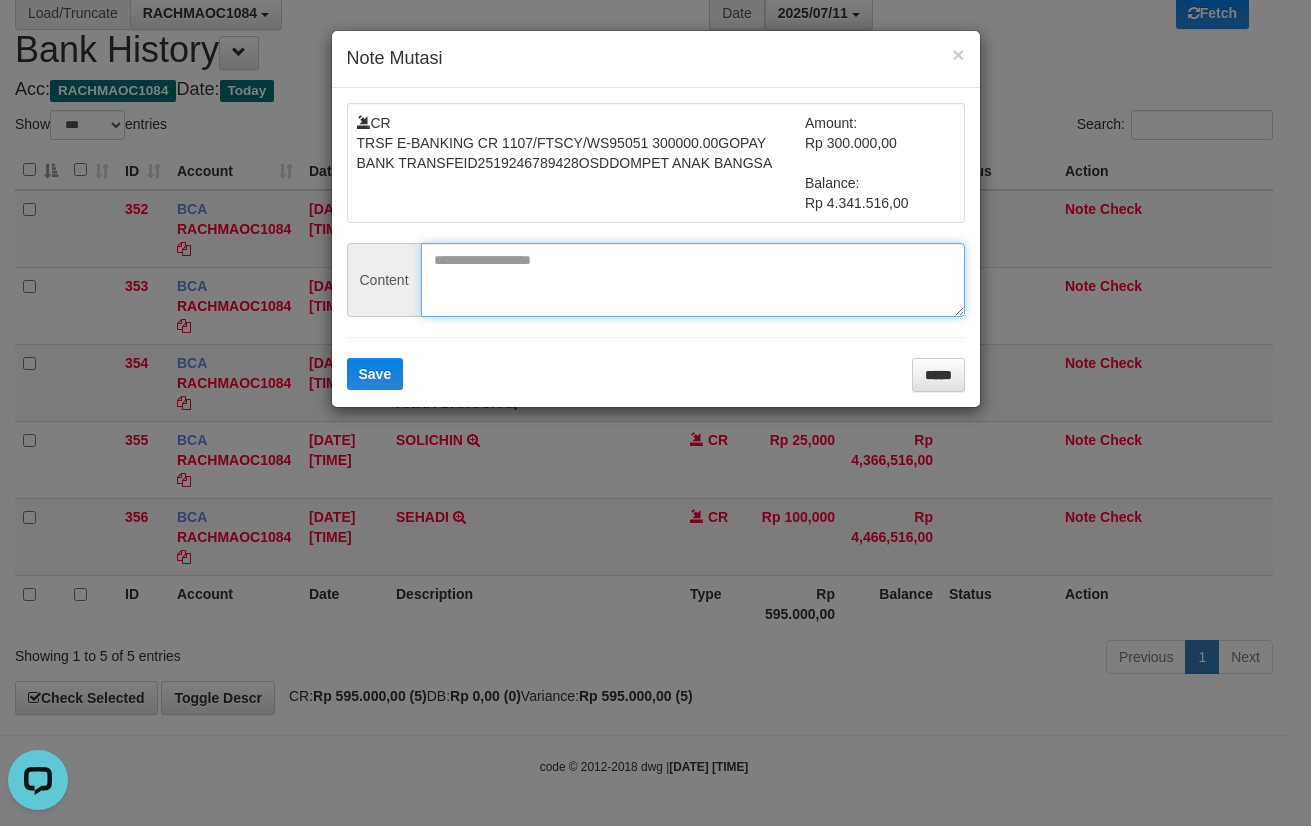 click at bounding box center (693, 280) 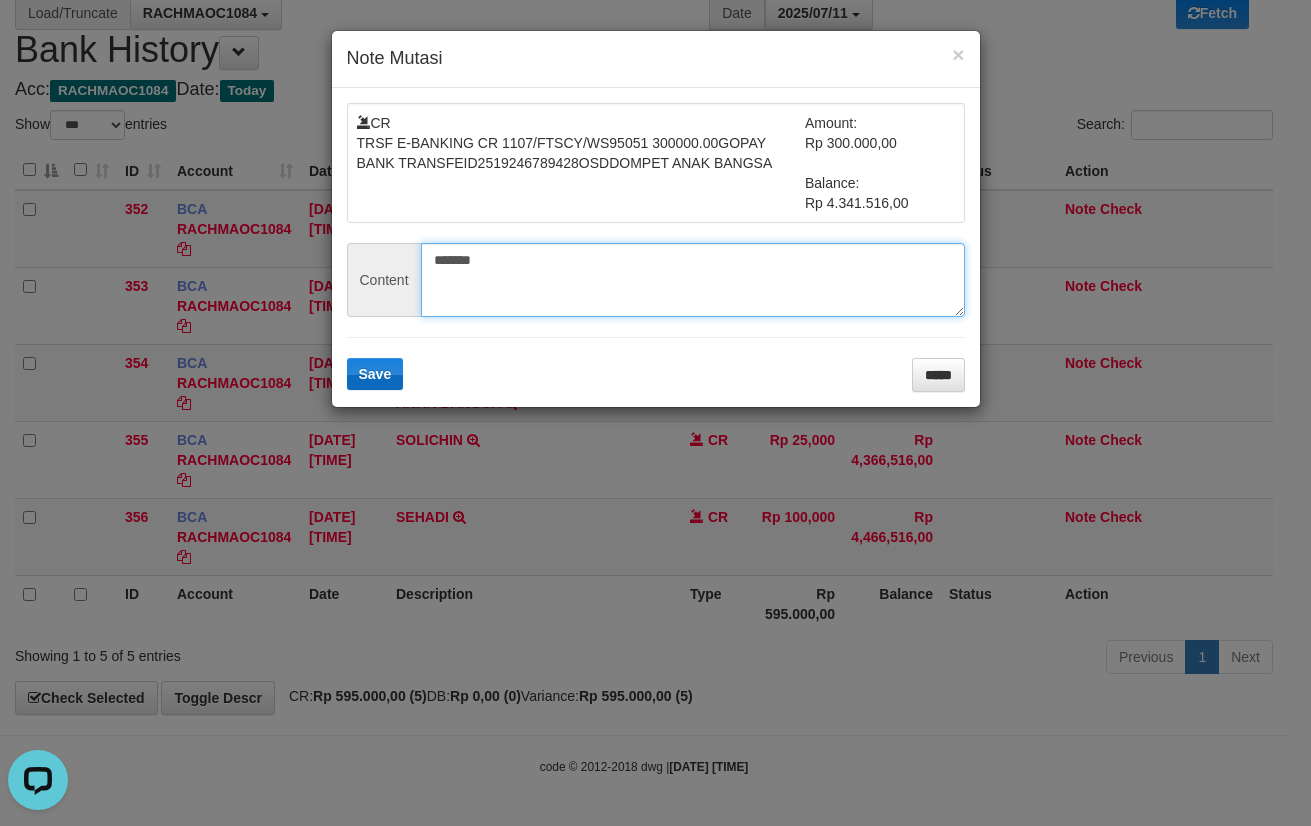 type on "*******" 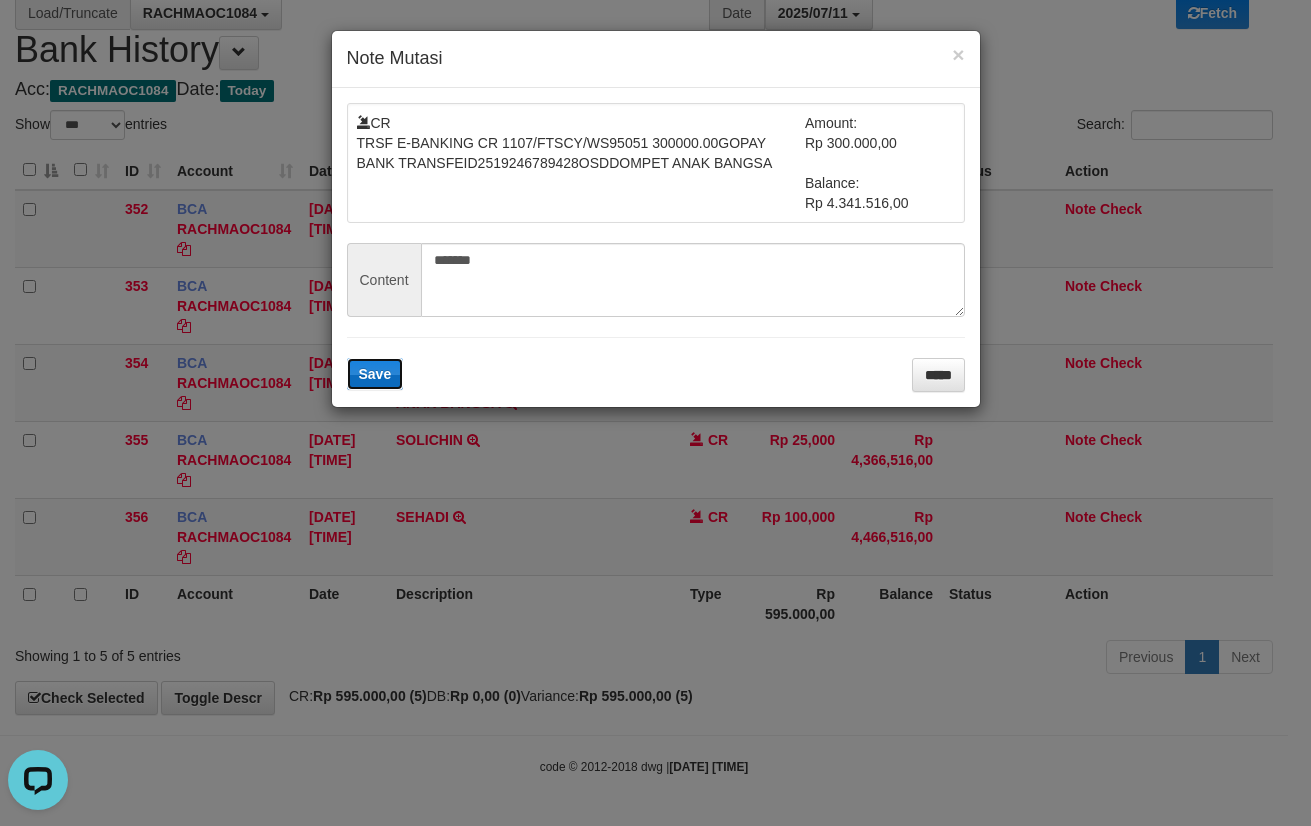 click on "Save" at bounding box center [375, 374] 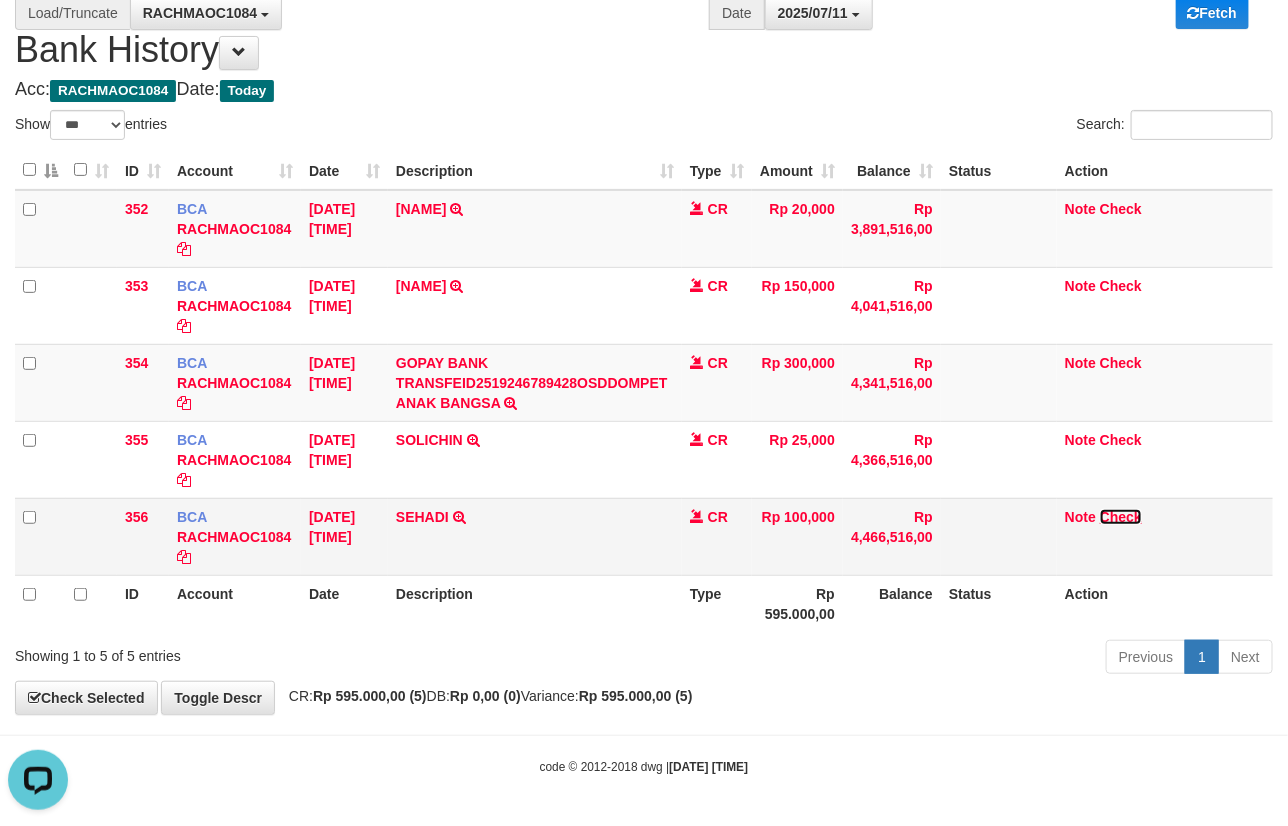 click on "Check" at bounding box center [1121, 517] 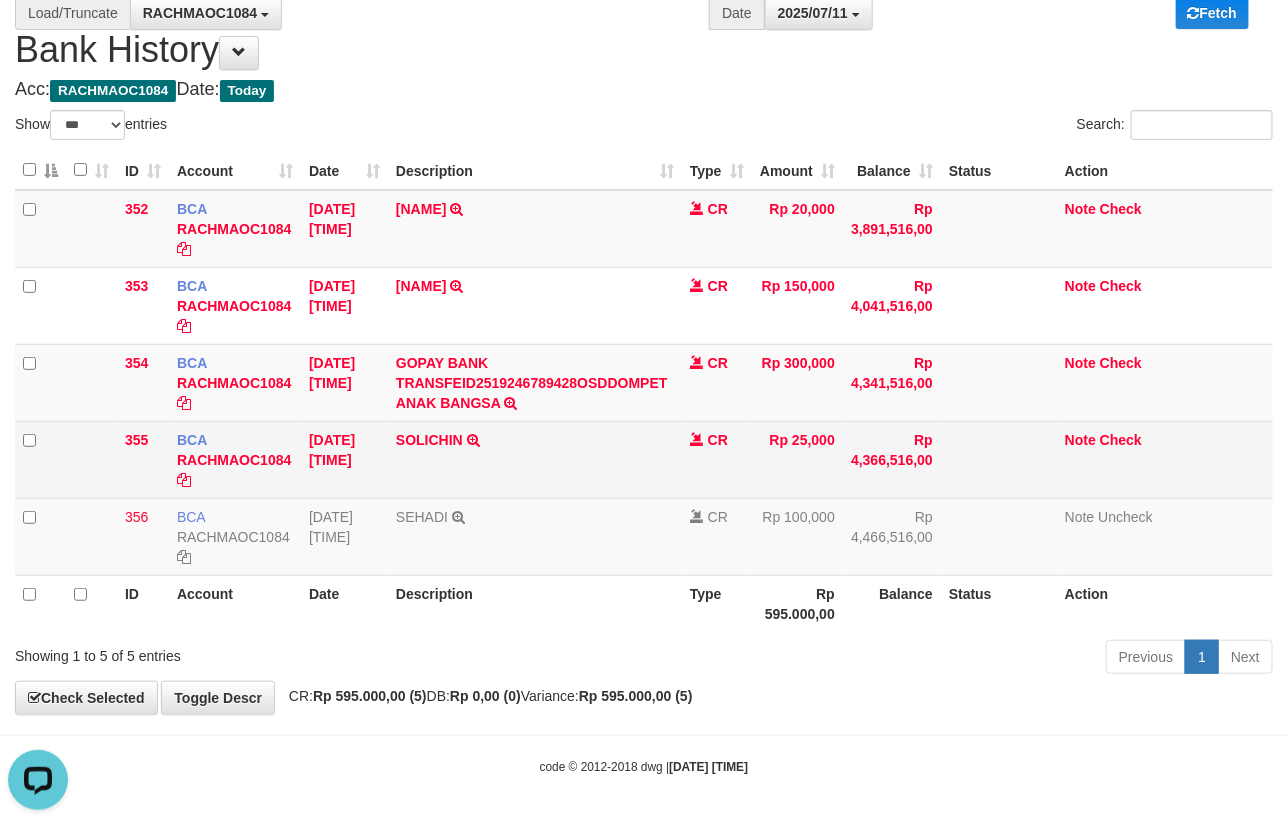 click on "Note
Check" at bounding box center (1165, 459) 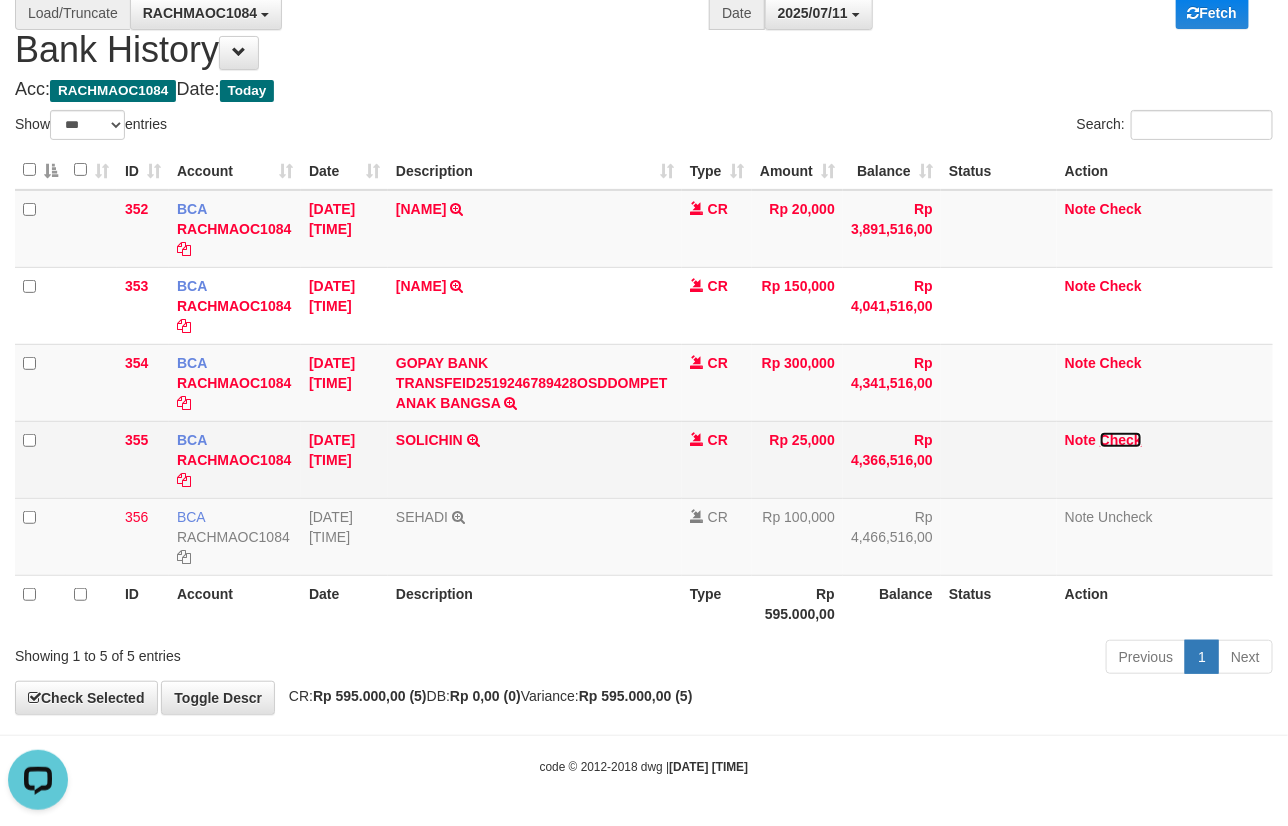 click on "Check" at bounding box center [1121, 440] 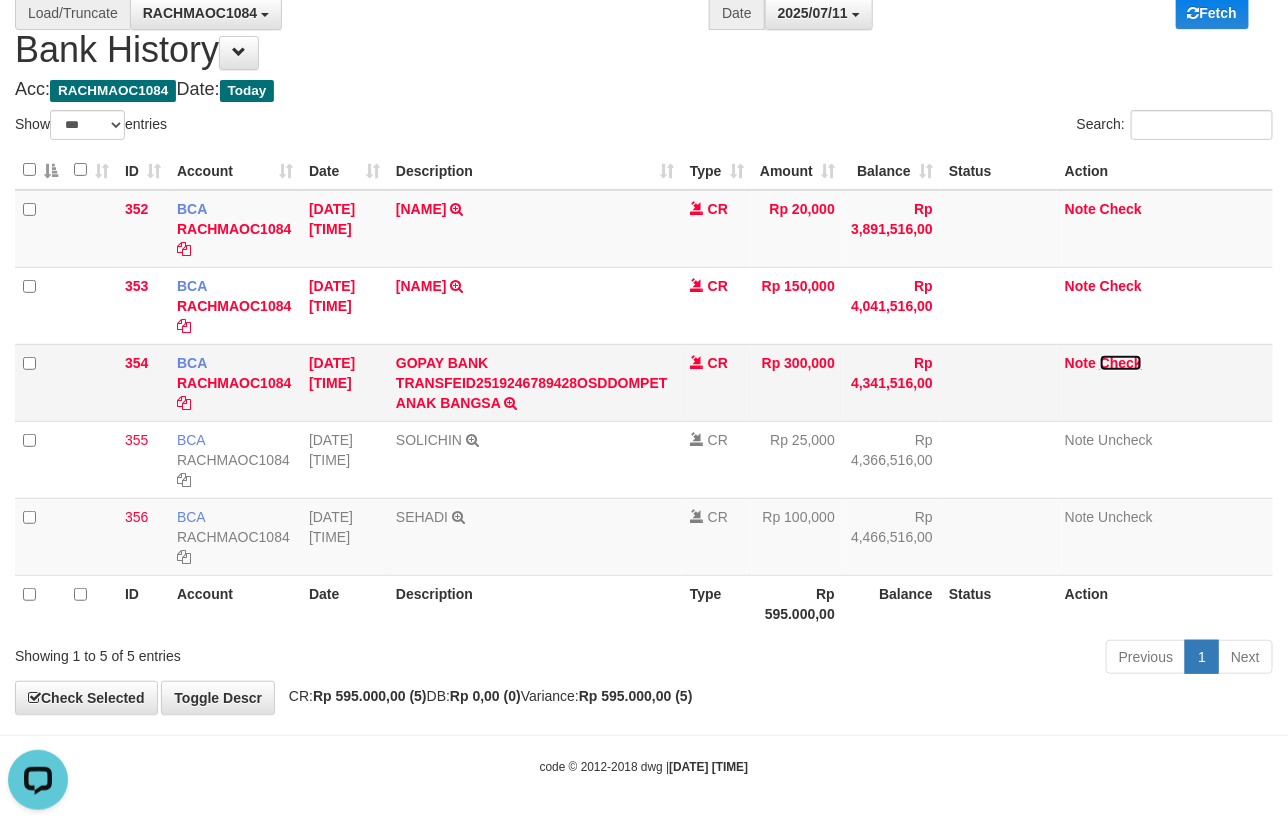 click on "Check" at bounding box center (1121, 363) 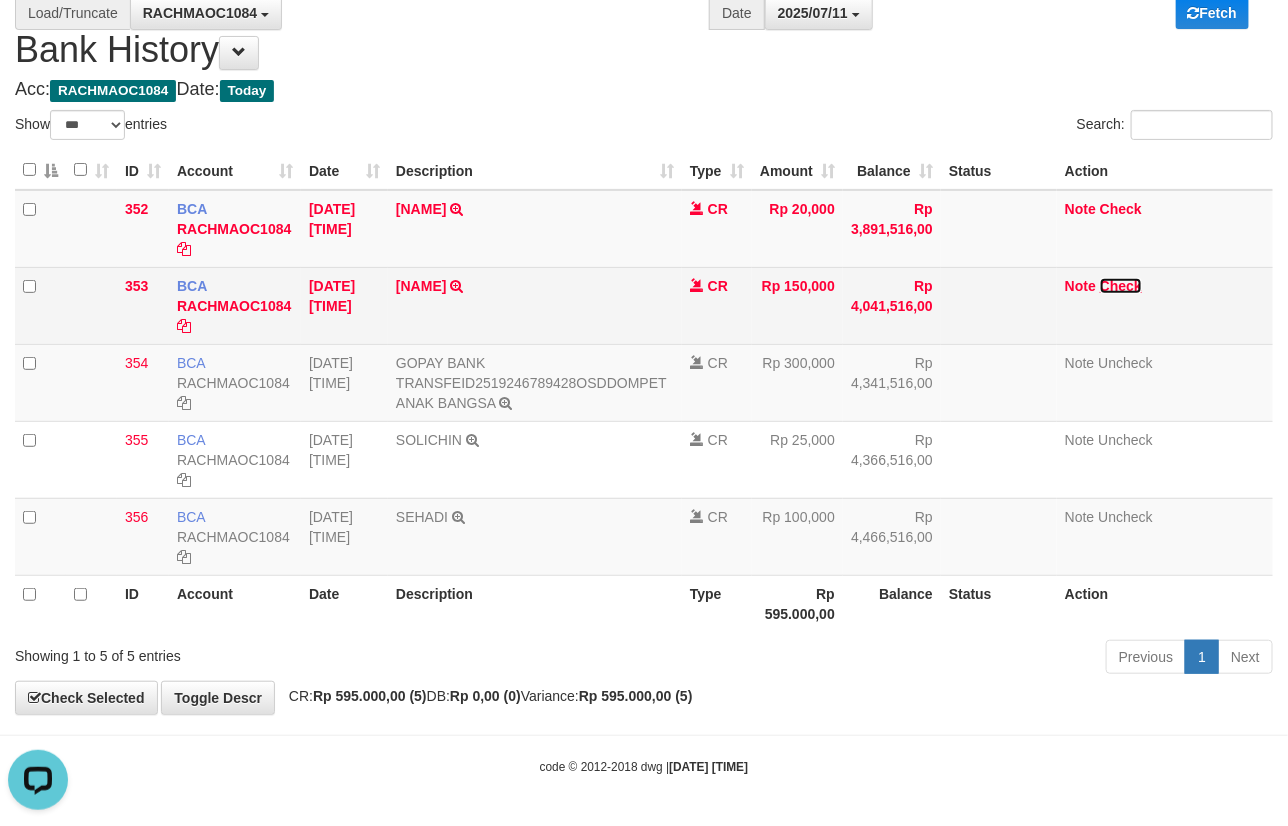 click on "Check" at bounding box center (1121, 286) 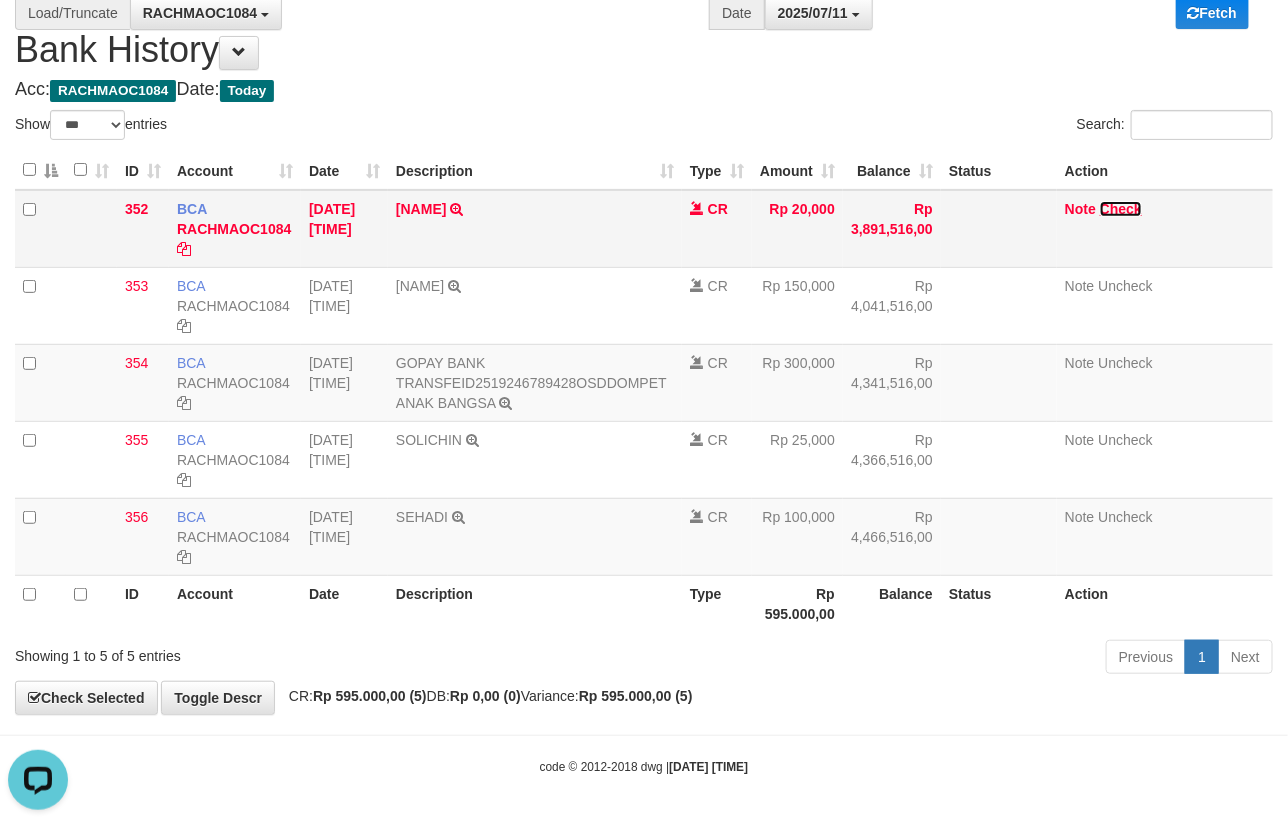 click on "Check" at bounding box center (1121, 209) 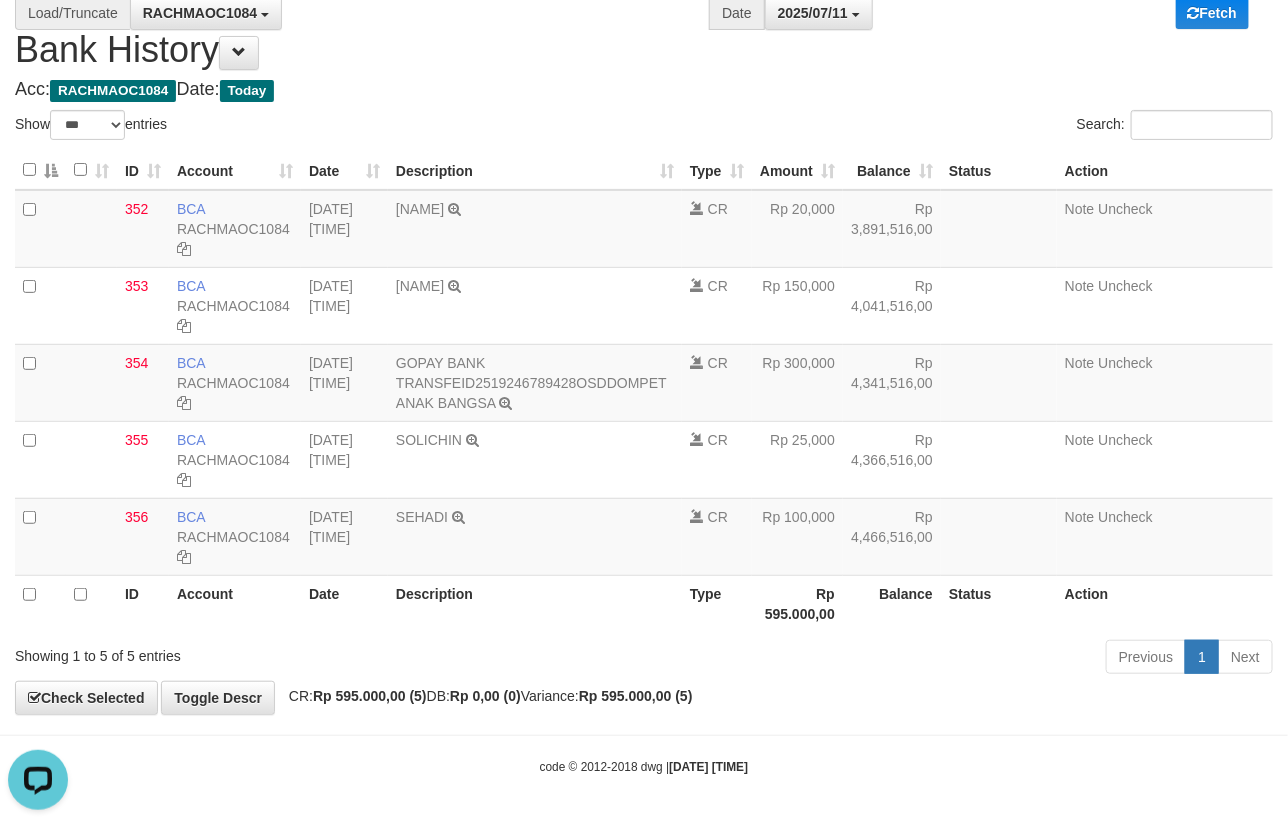 click on "Acc: 											 RACHMAOC1084
Date:  Today" at bounding box center (644, 90) 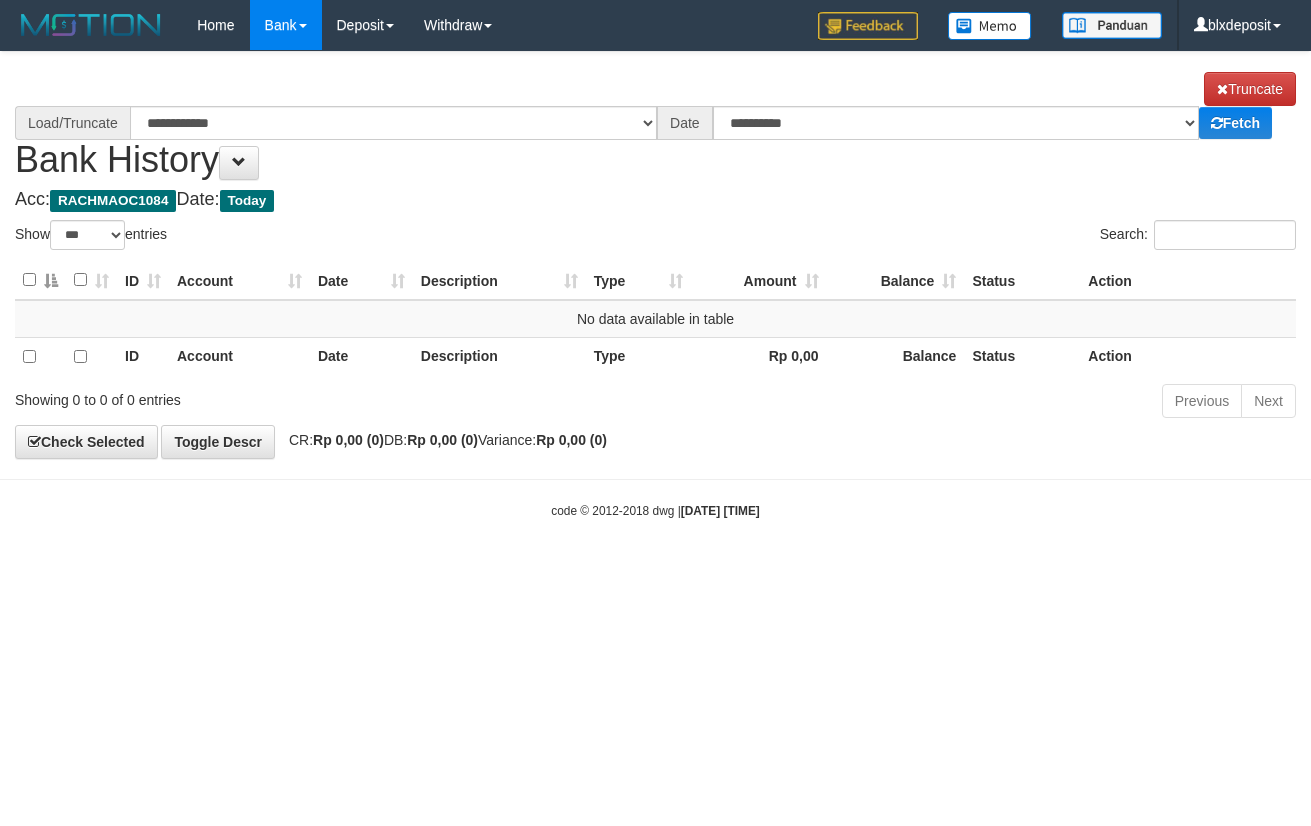 select on "***" 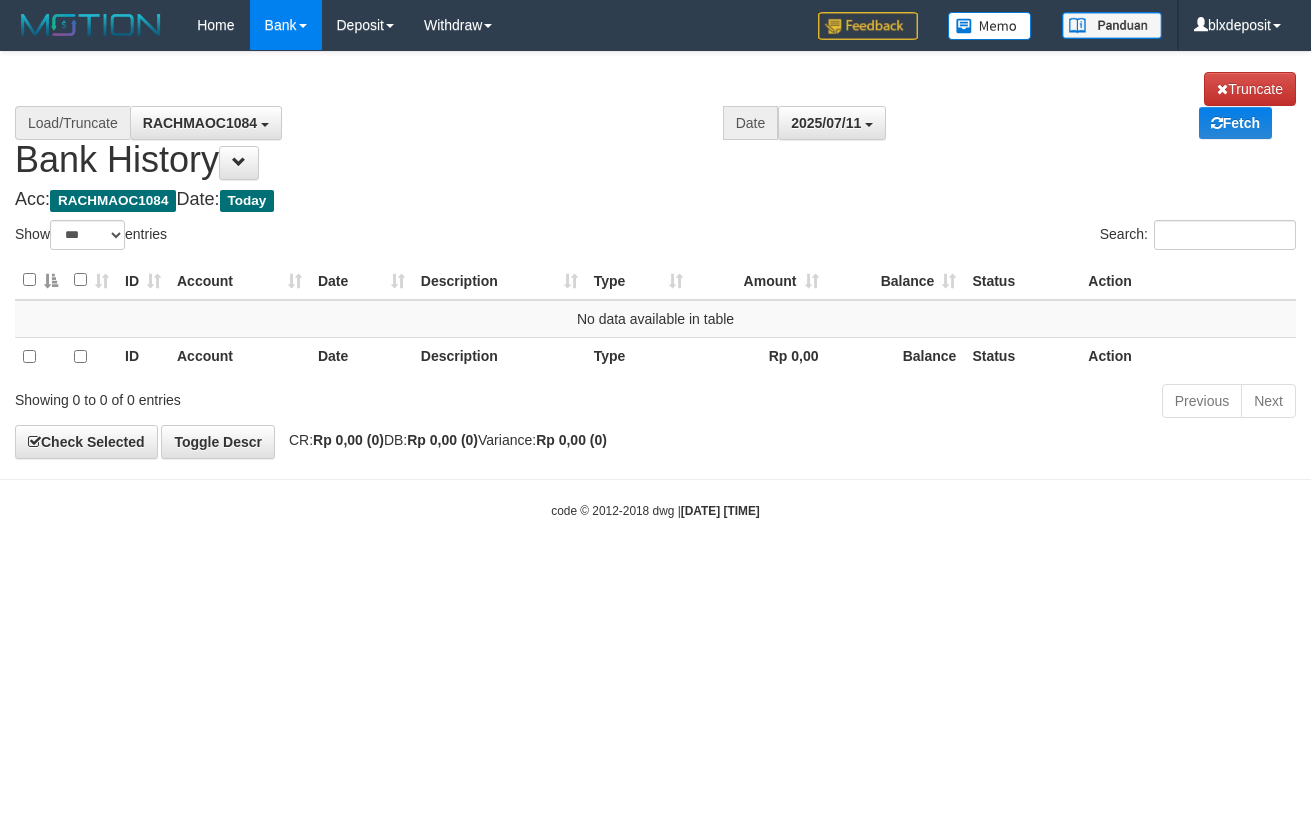 select on "****" 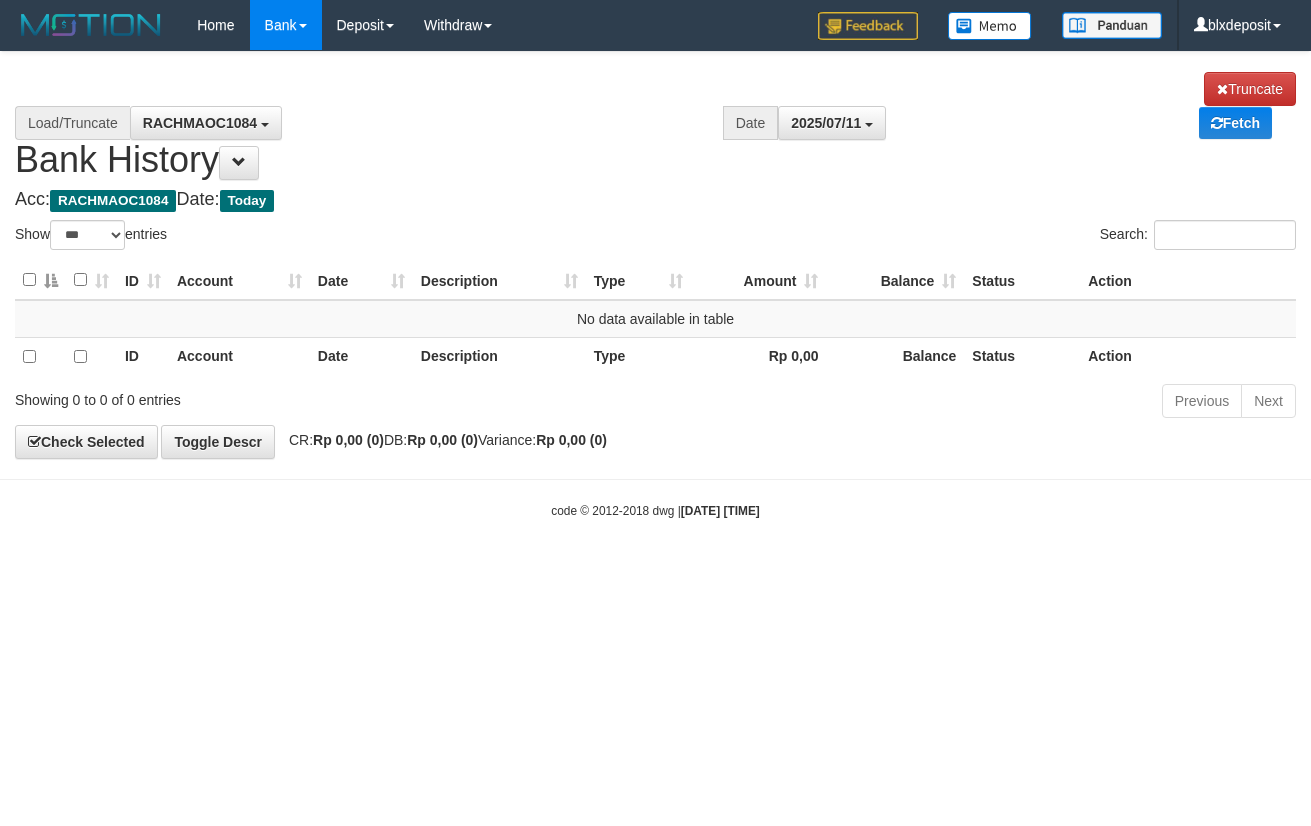 scroll, scrollTop: 0, scrollLeft: 0, axis: both 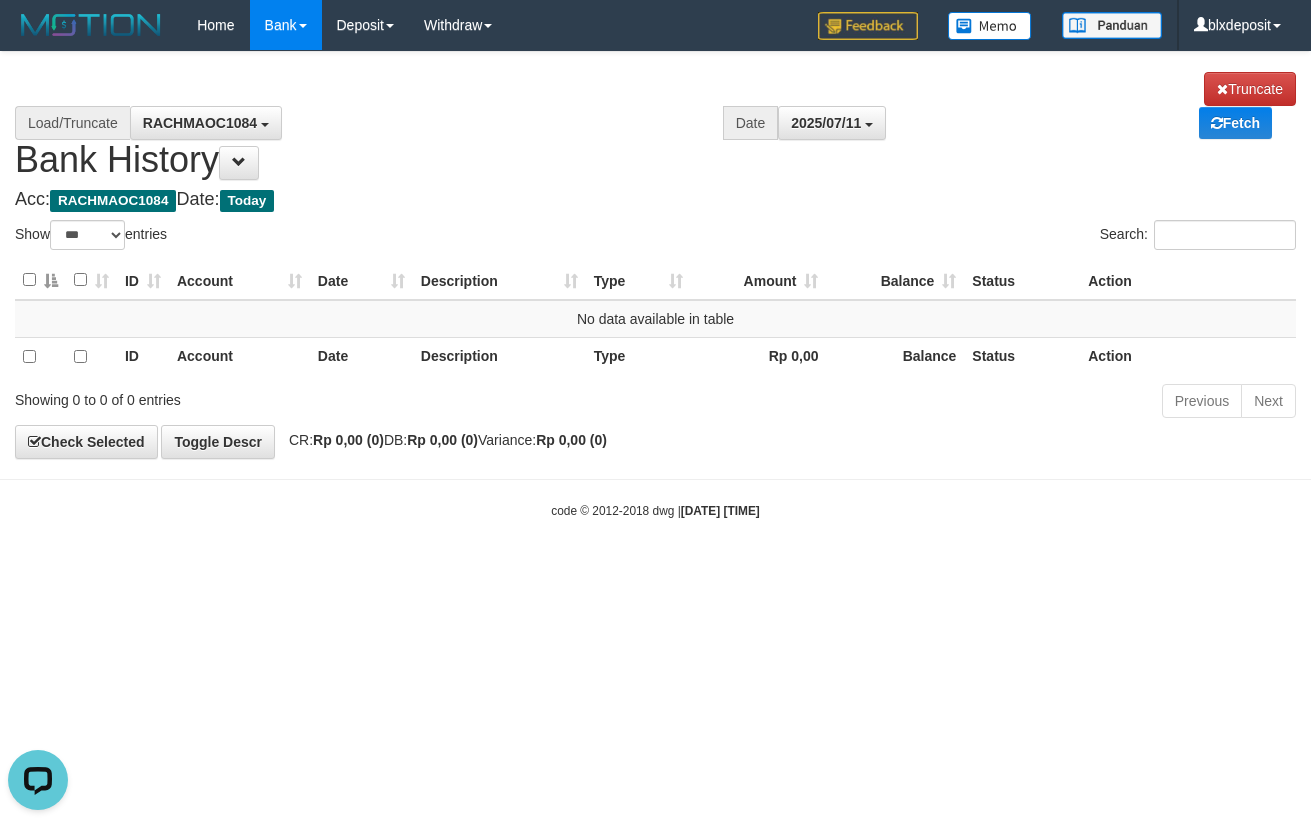 click on "**********" at bounding box center [655, 126] 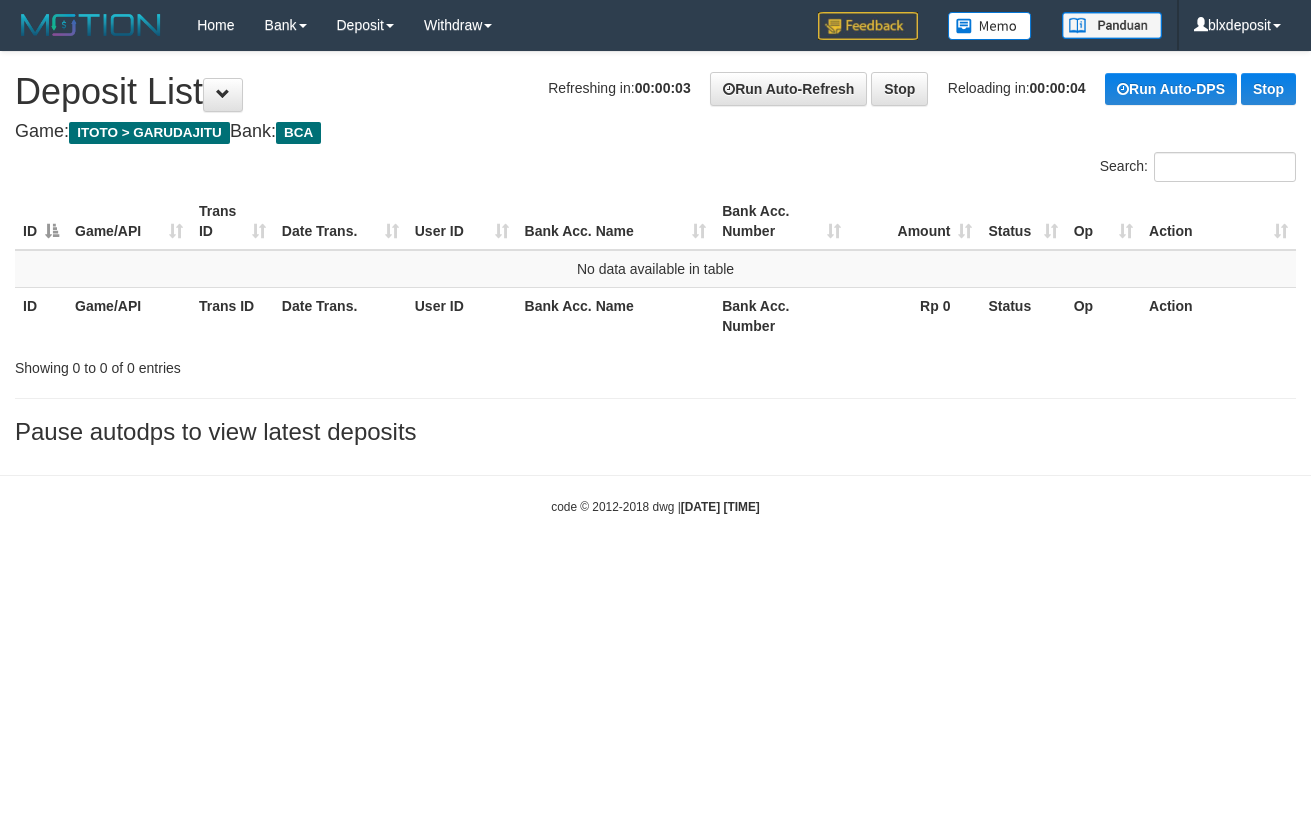 scroll, scrollTop: 0, scrollLeft: 0, axis: both 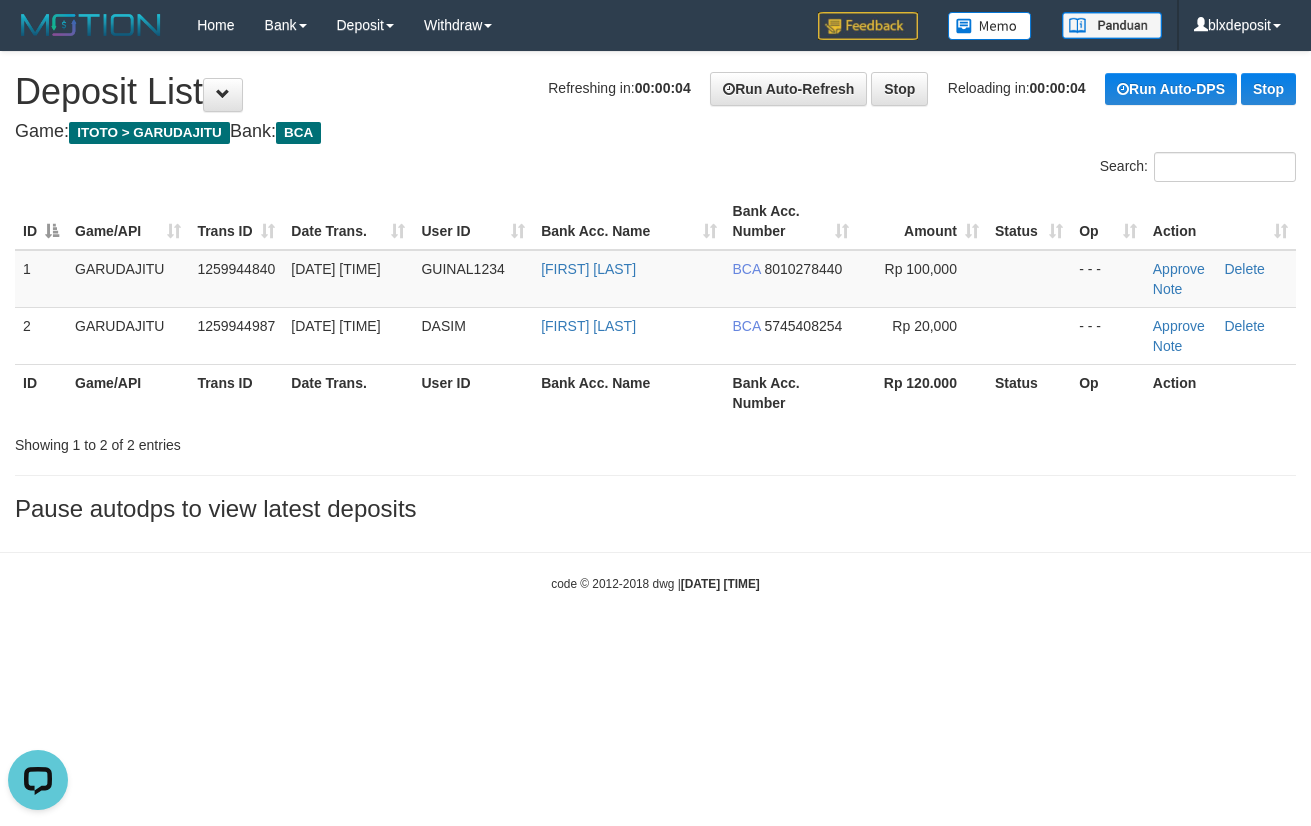 click on "**********" at bounding box center (655, 292) 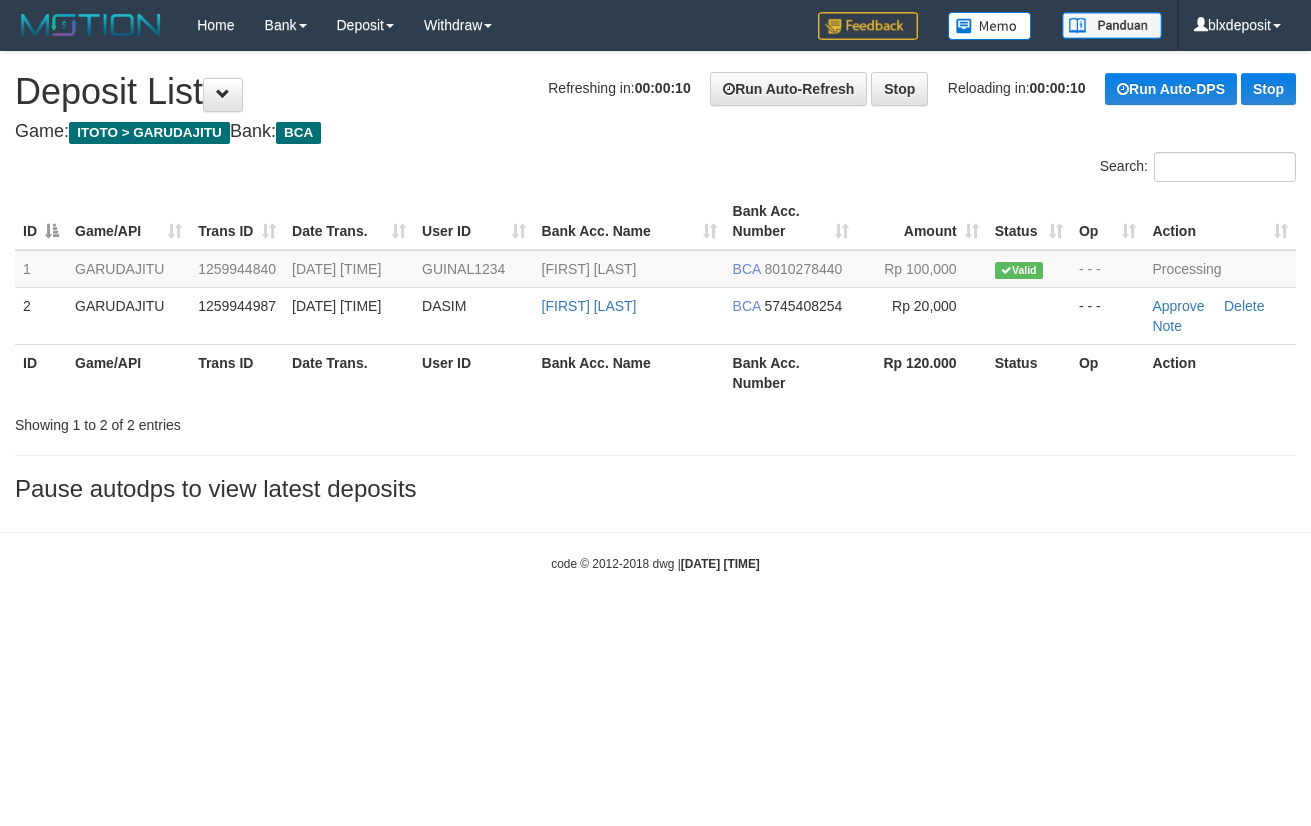 scroll, scrollTop: 0, scrollLeft: 0, axis: both 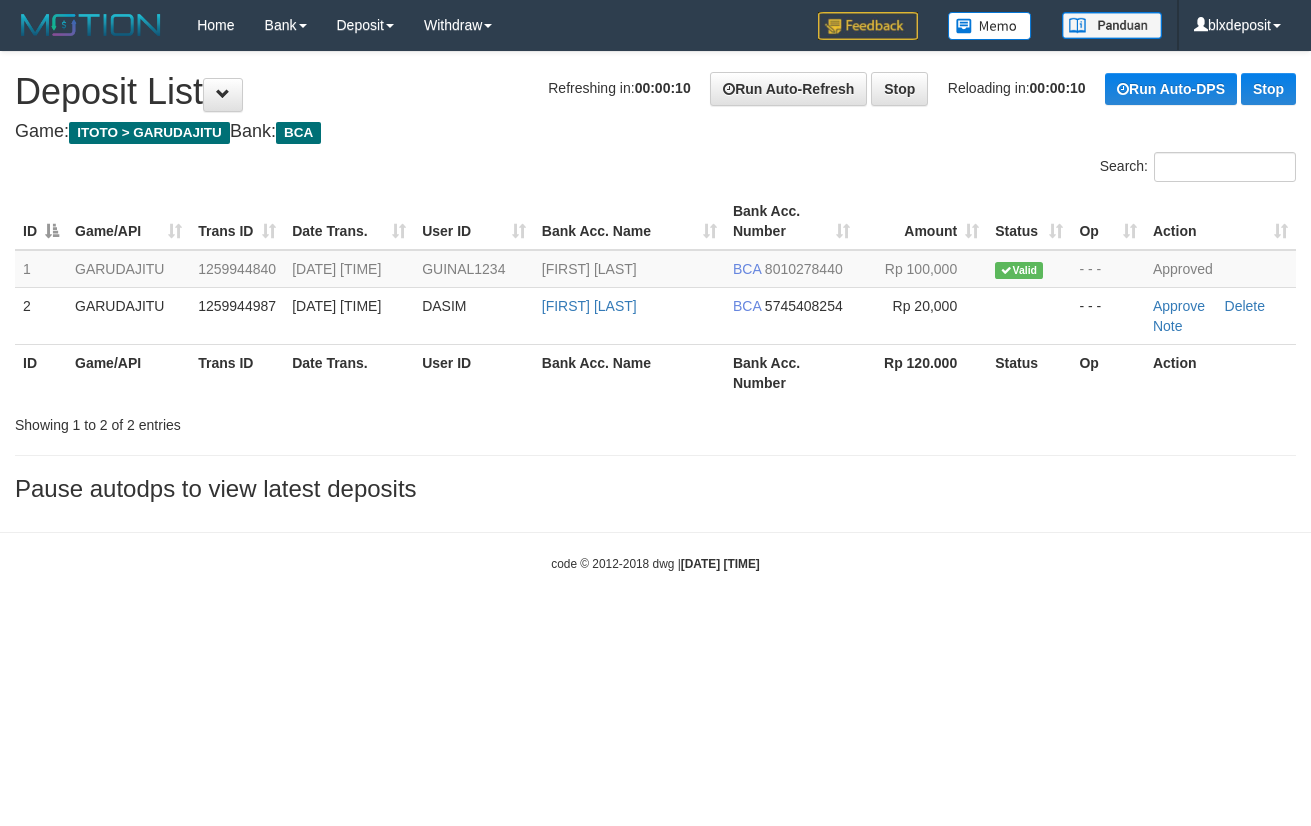 click on "Refreshing in:  00:00:10
Run Auto-Refresh
Stop
Reloading in:  00:00:10
Run Auto-DPS
Stop" at bounding box center (922, 89) 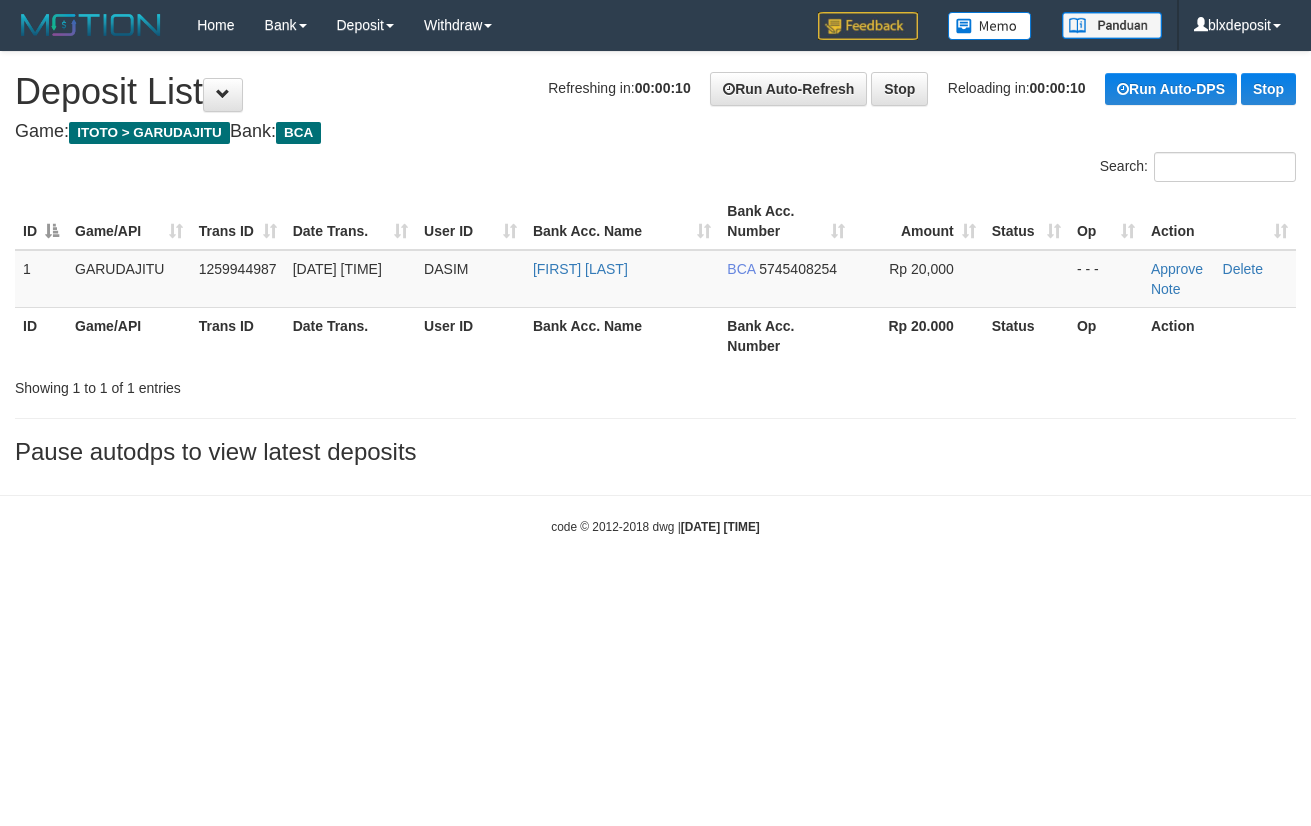 scroll, scrollTop: 0, scrollLeft: 0, axis: both 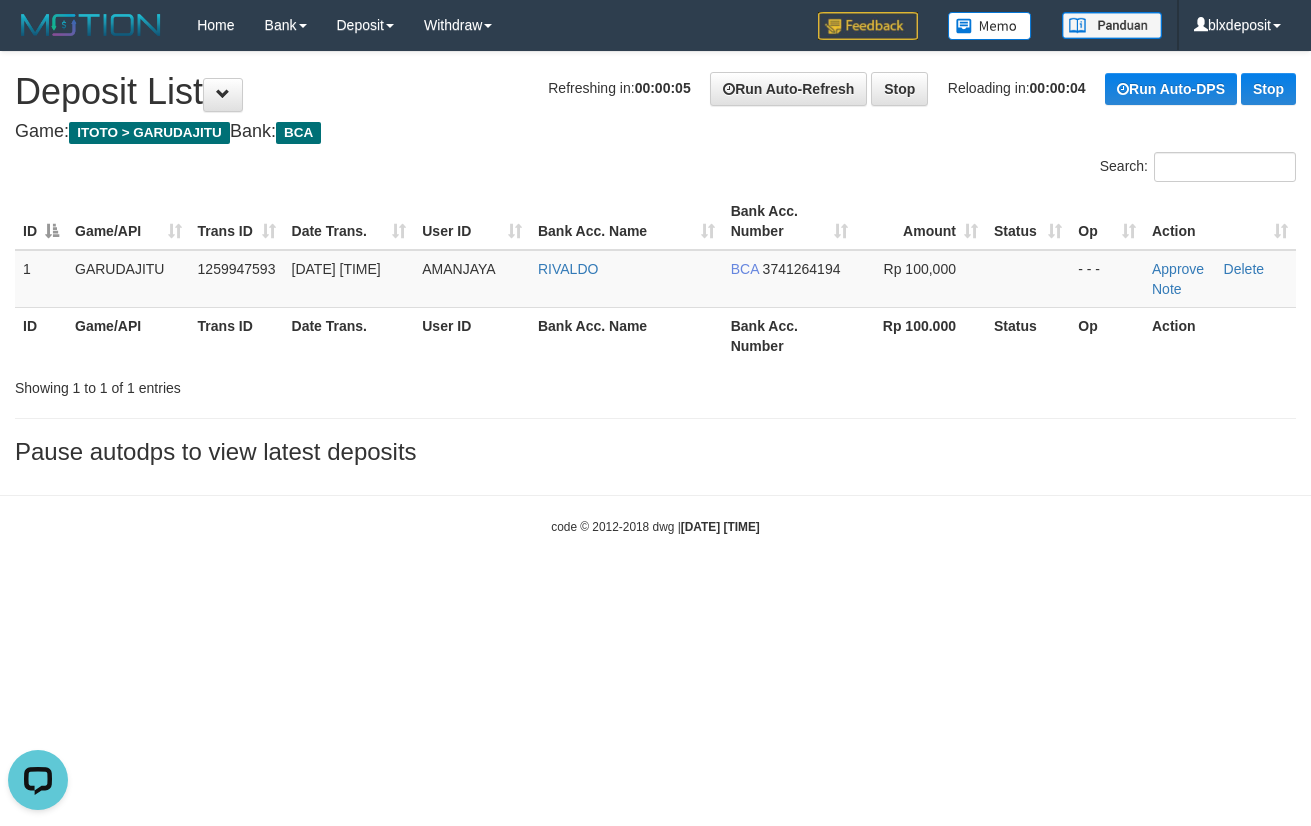 click on "Search:" at bounding box center (655, 169) 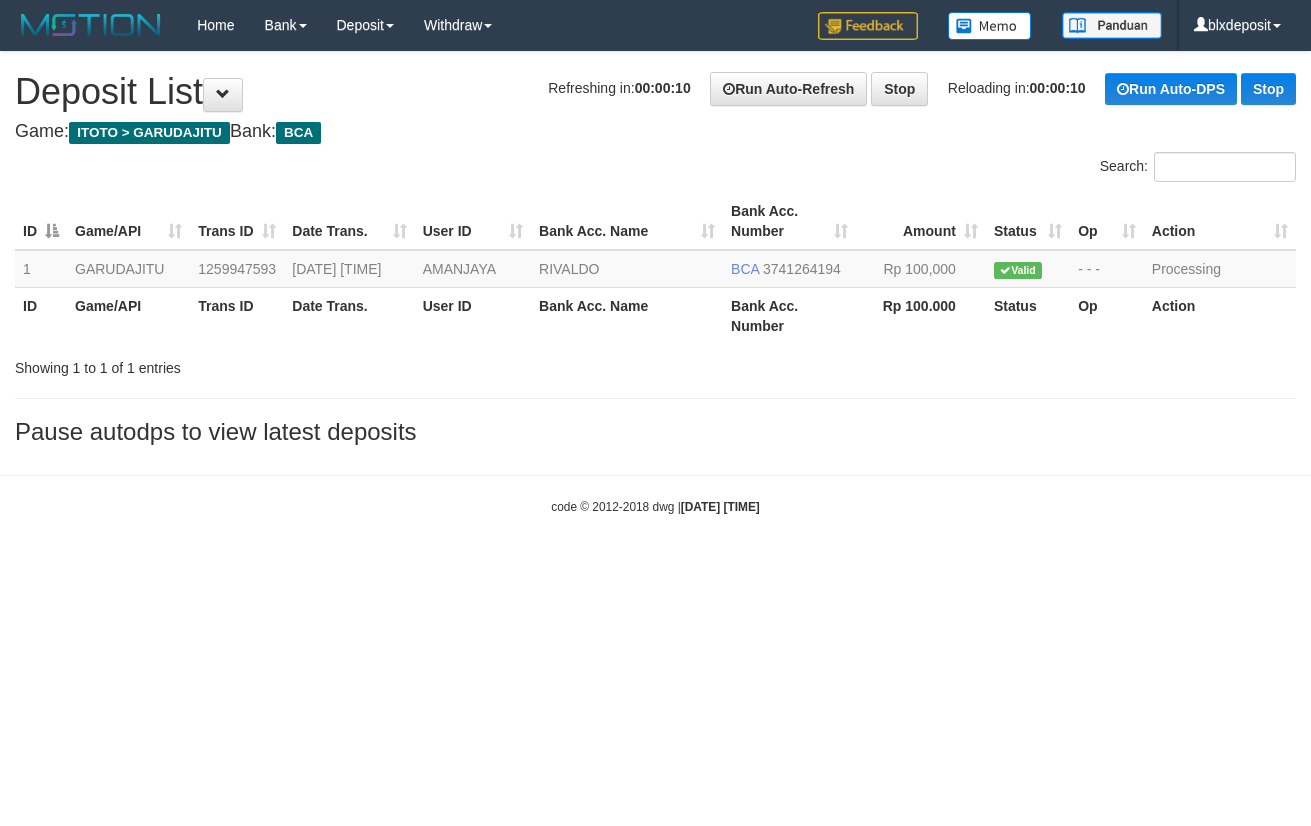scroll, scrollTop: 0, scrollLeft: 0, axis: both 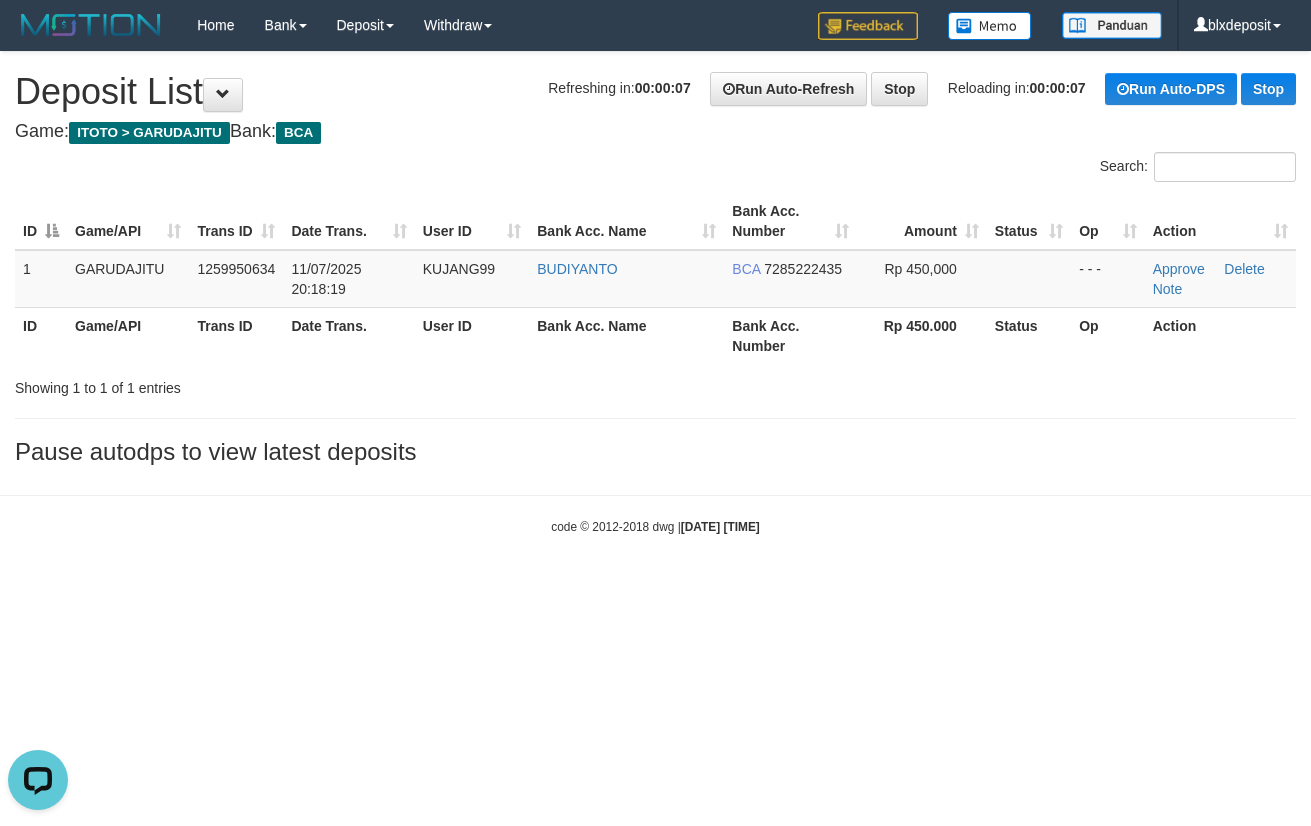 click on "**********" at bounding box center (655, 263) 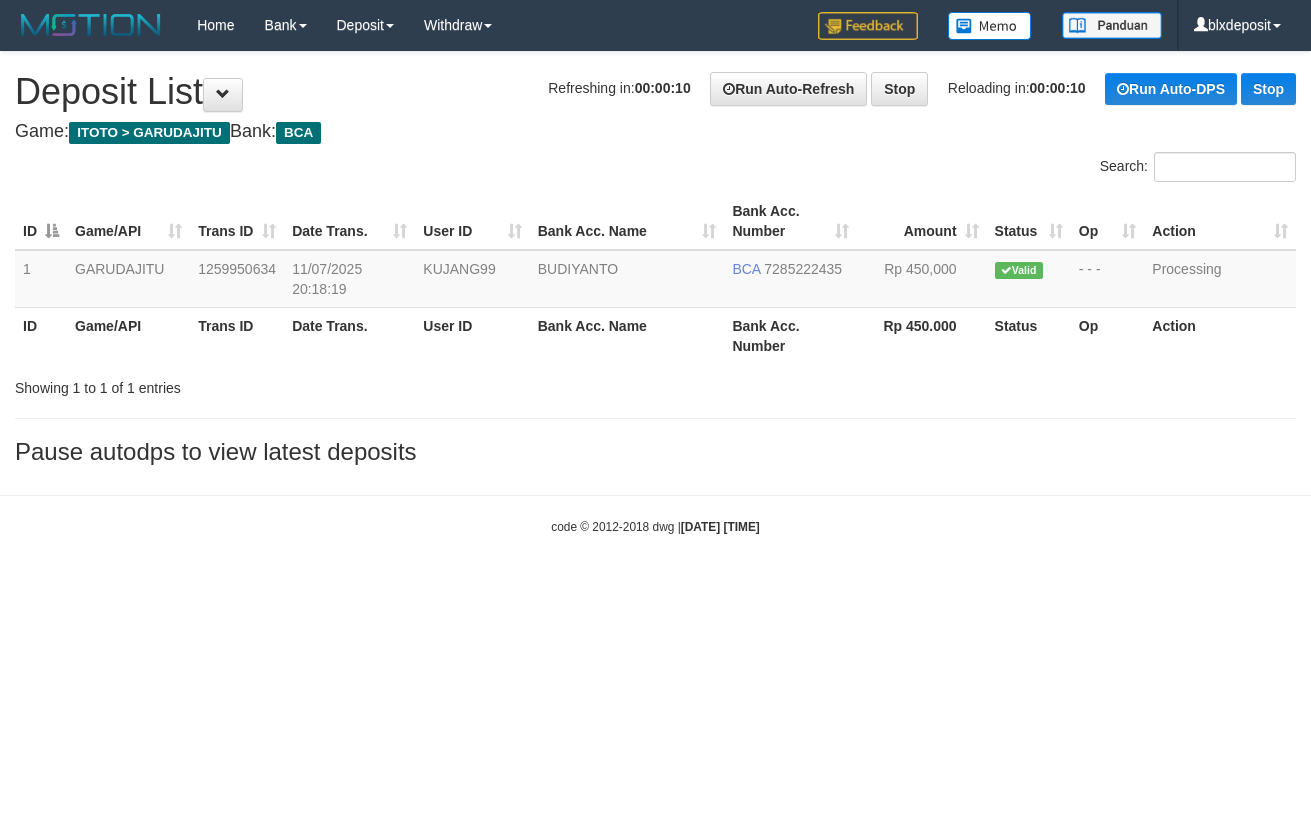 scroll, scrollTop: 0, scrollLeft: 0, axis: both 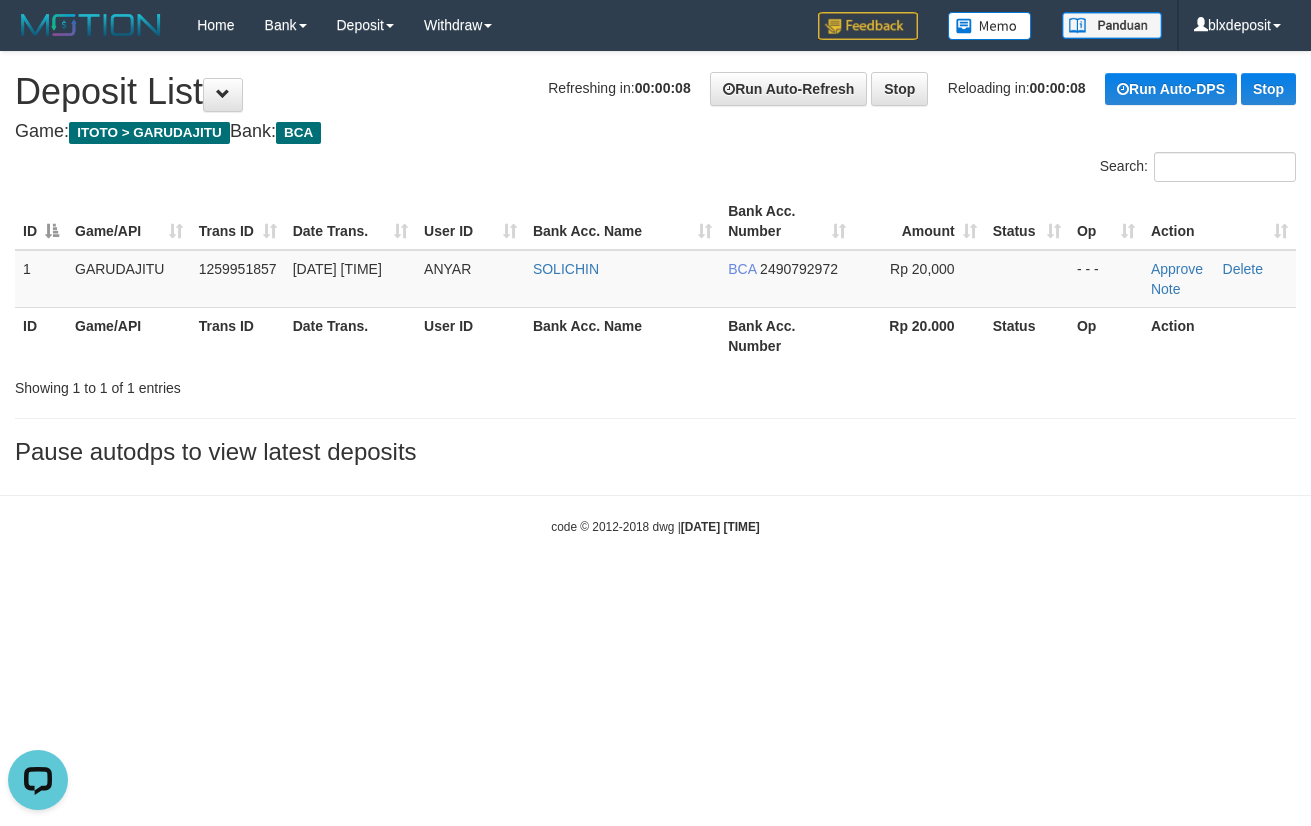 click on "Game:   ITOTO > GARUDAJITU    		Bank:   BCA" at bounding box center (655, 132) 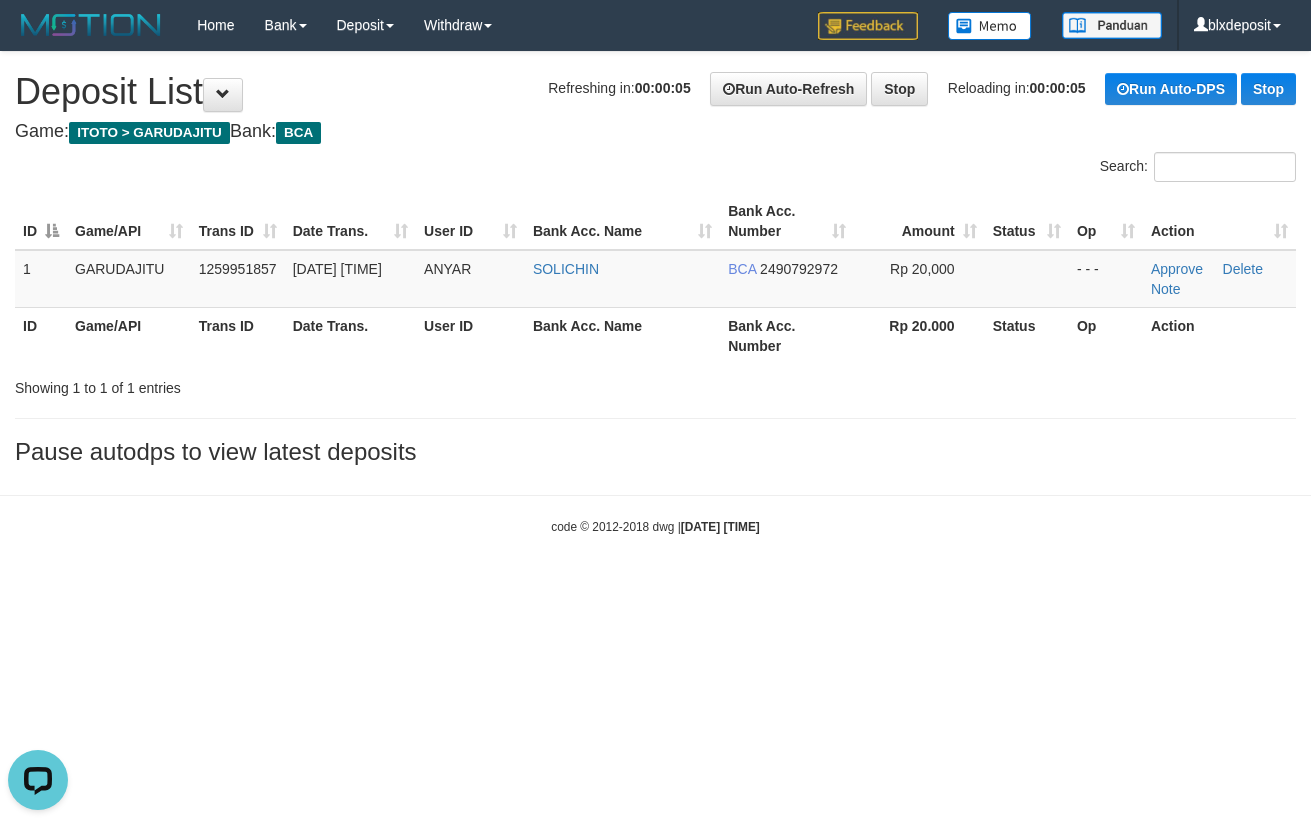 click on "Refreshing in:  00:00:05
Run Auto-Refresh
Stop
Reloading in:  00:00:05
Run Auto-DPS
Stop" at bounding box center [922, 89] 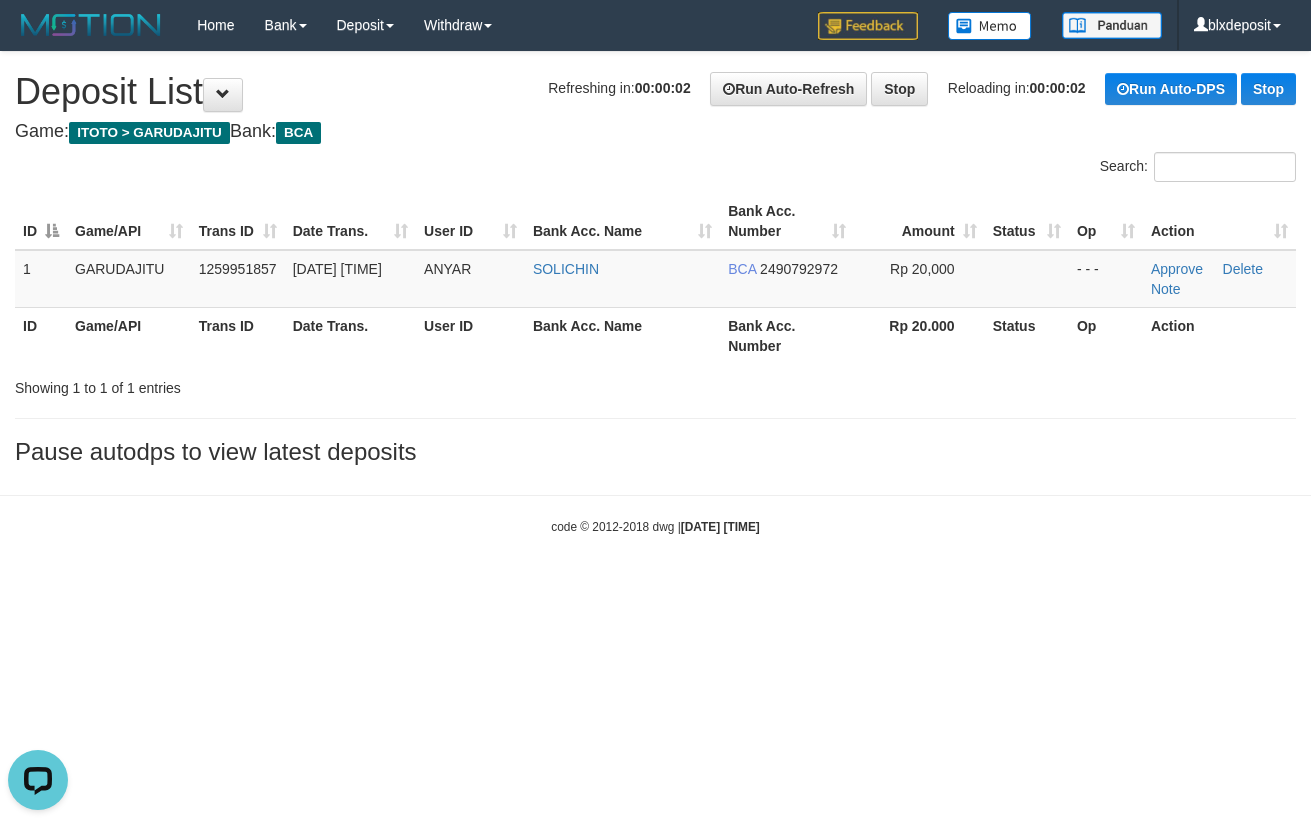 click at bounding box center [328, 152] 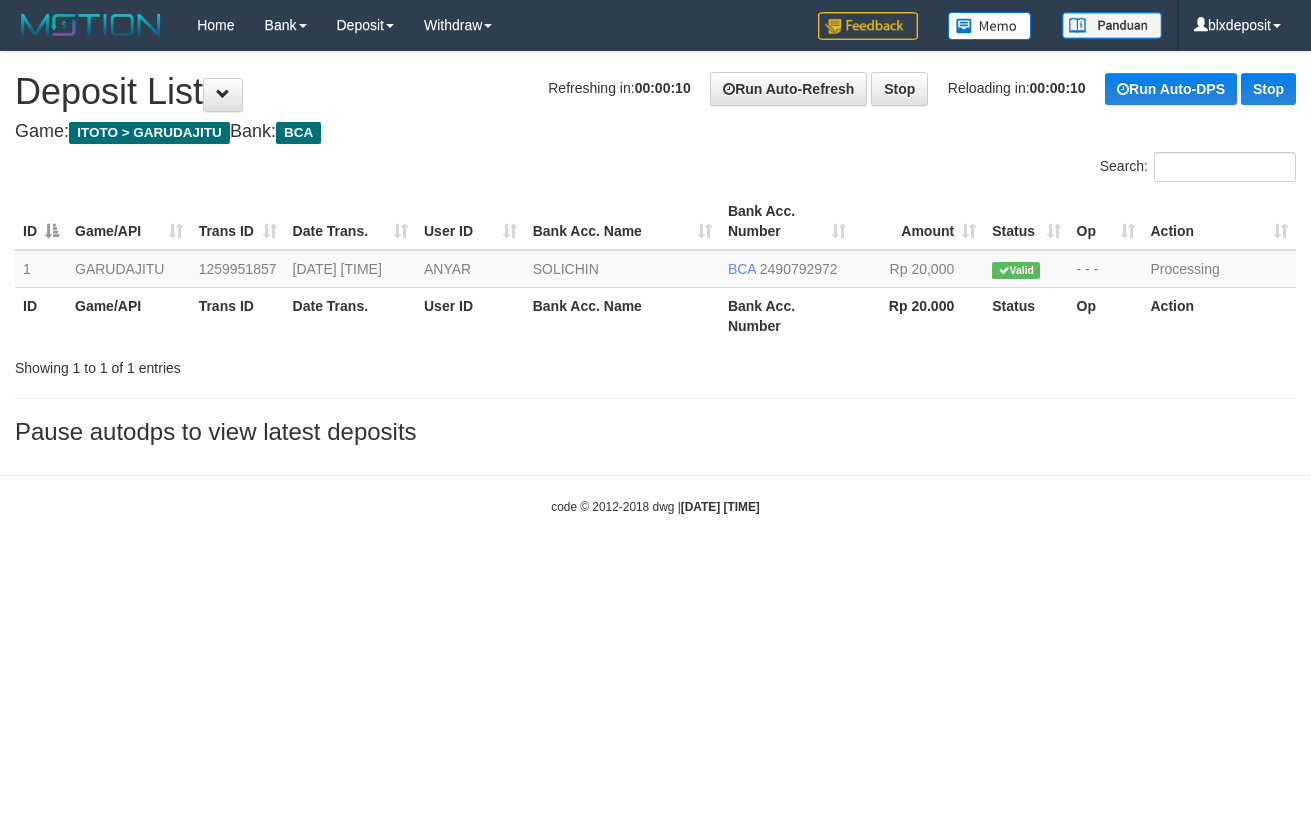 scroll, scrollTop: 0, scrollLeft: 0, axis: both 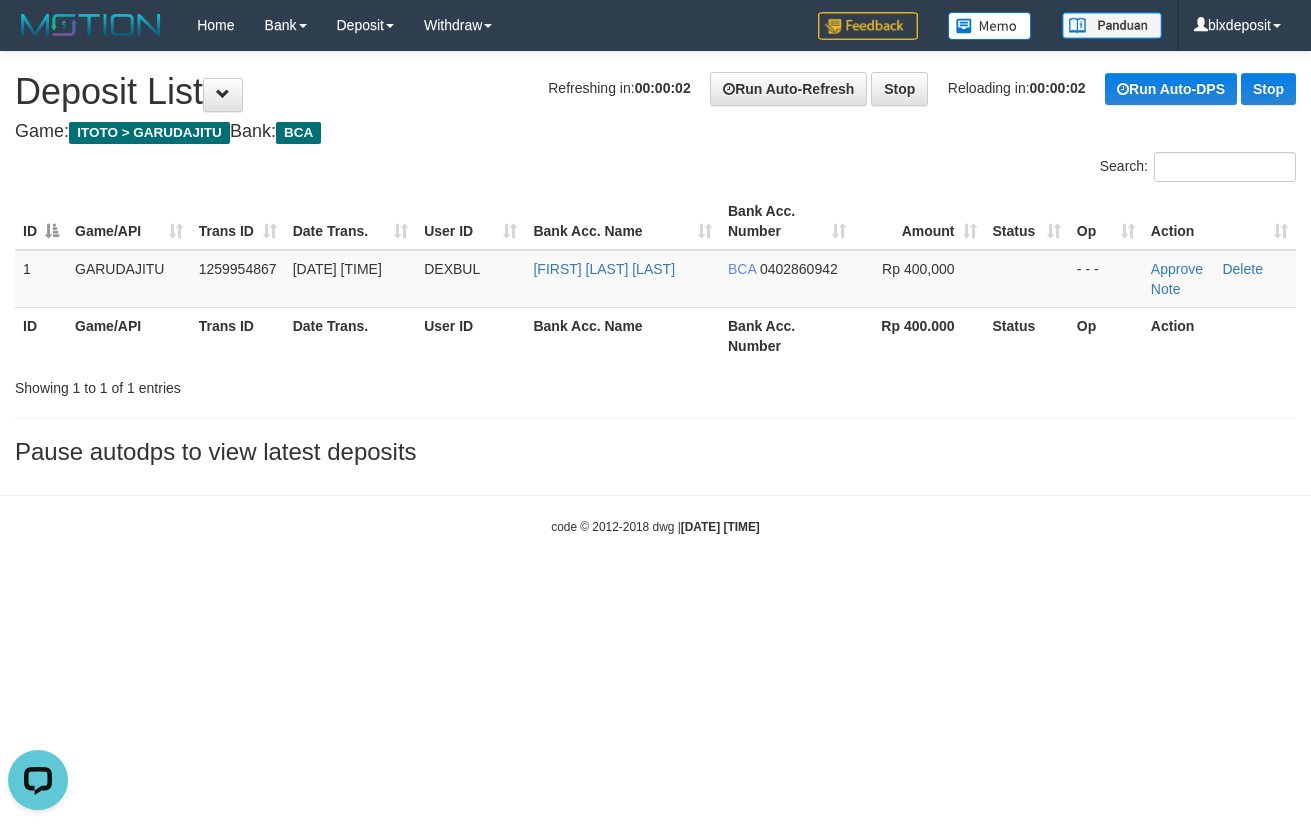 click on "Search:" at bounding box center [655, 169] 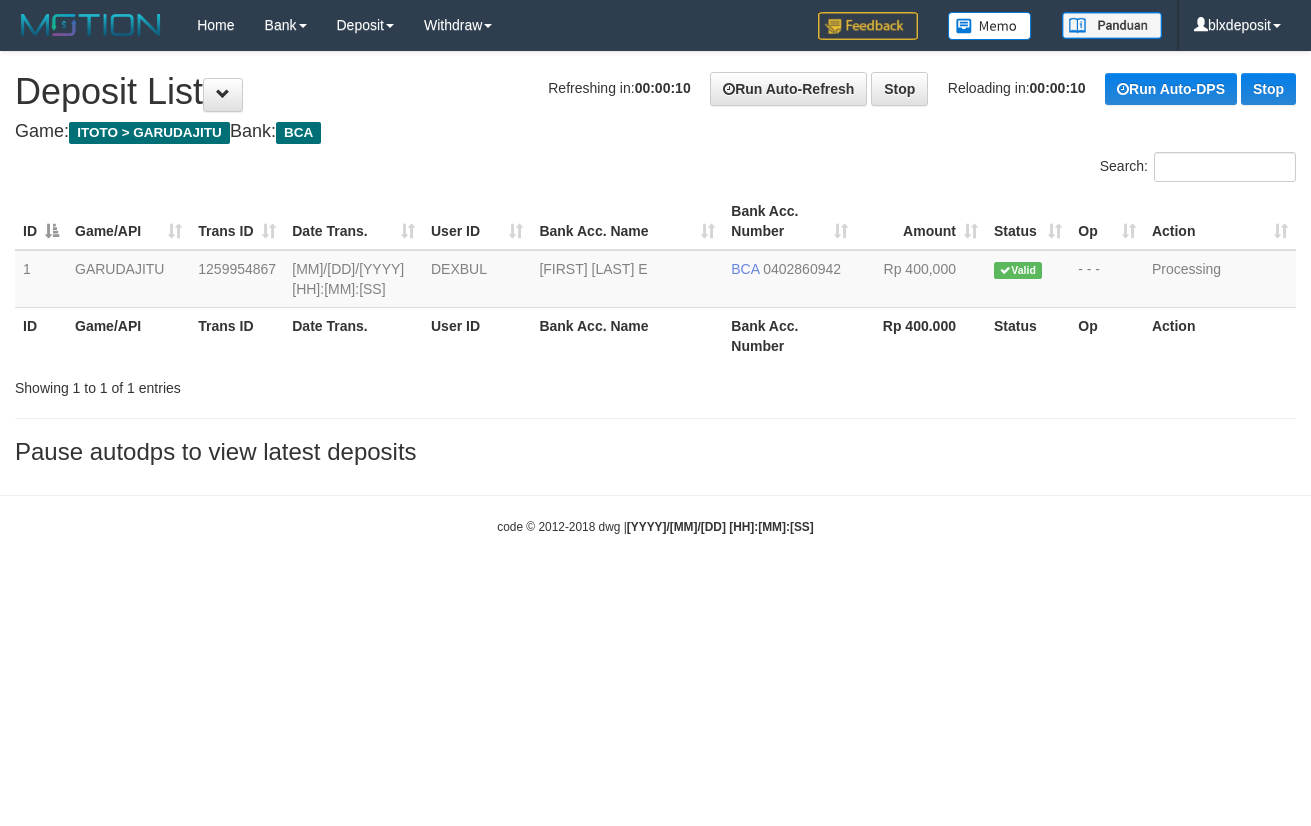 scroll, scrollTop: 0, scrollLeft: 0, axis: both 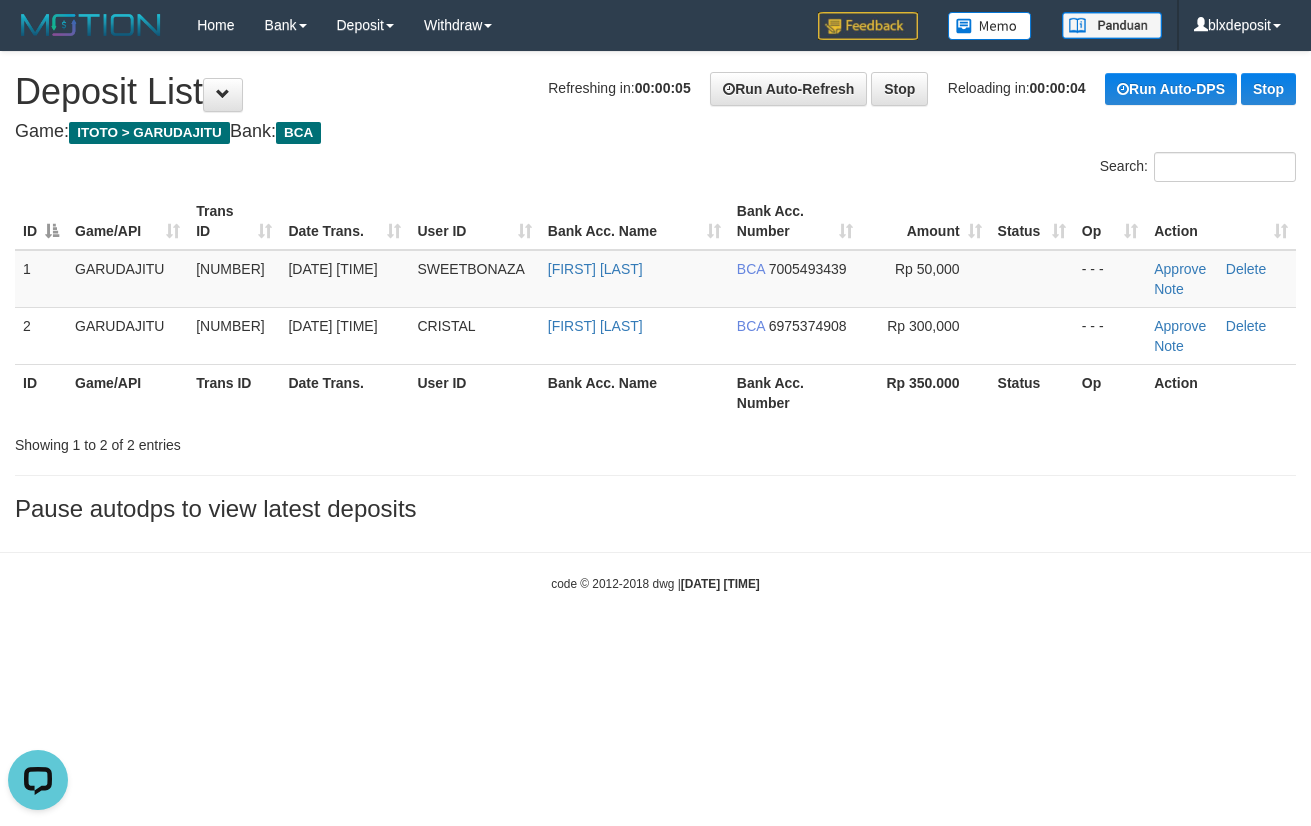 click on "**********" at bounding box center [655, 292] 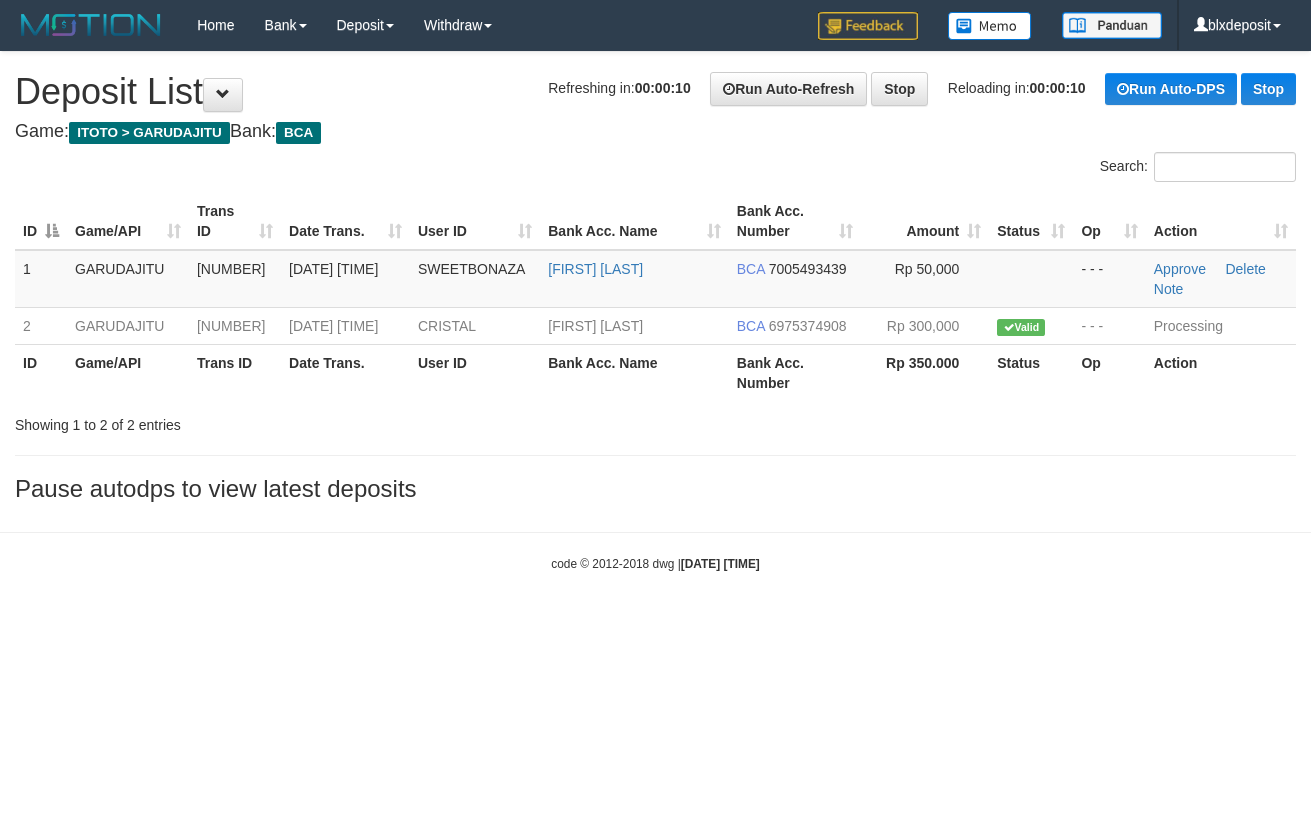 scroll, scrollTop: 0, scrollLeft: 0, axis: both 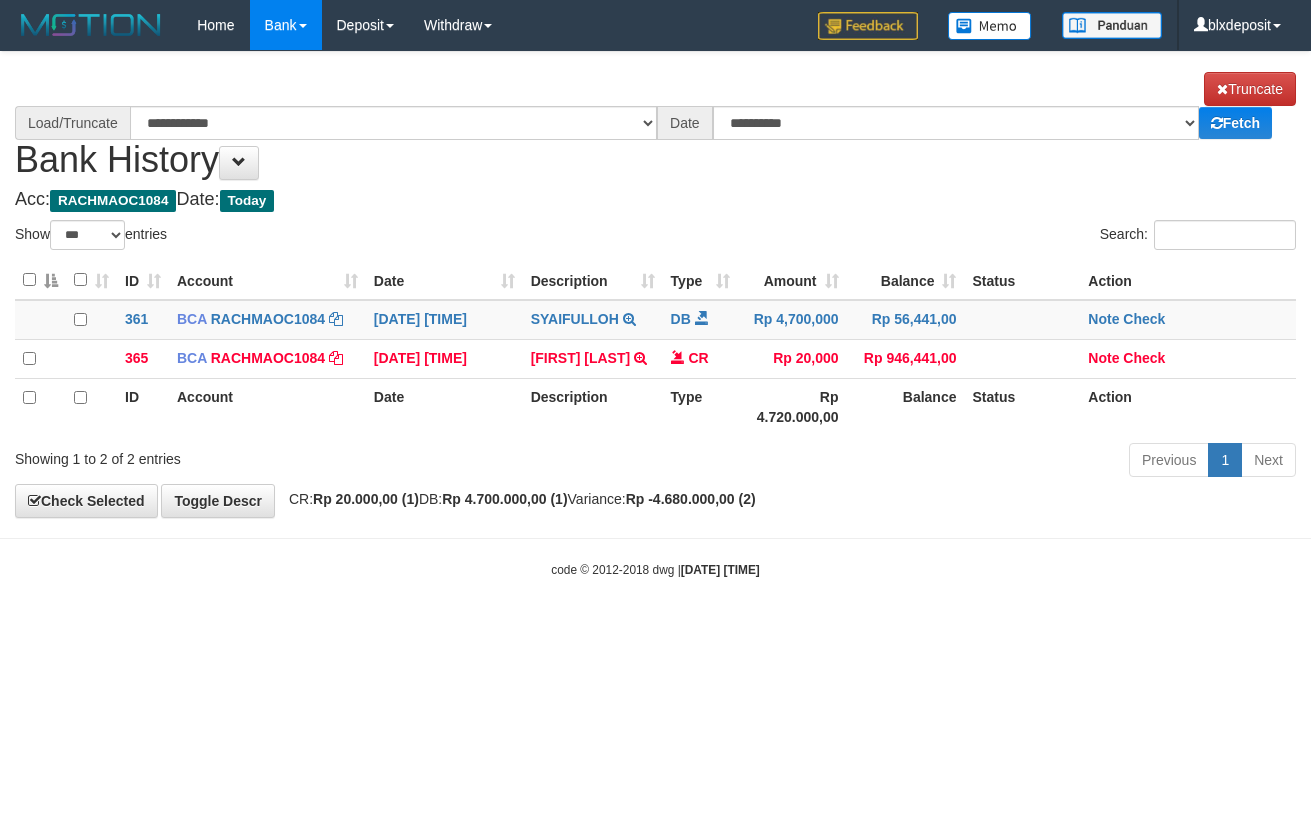 select on "***" 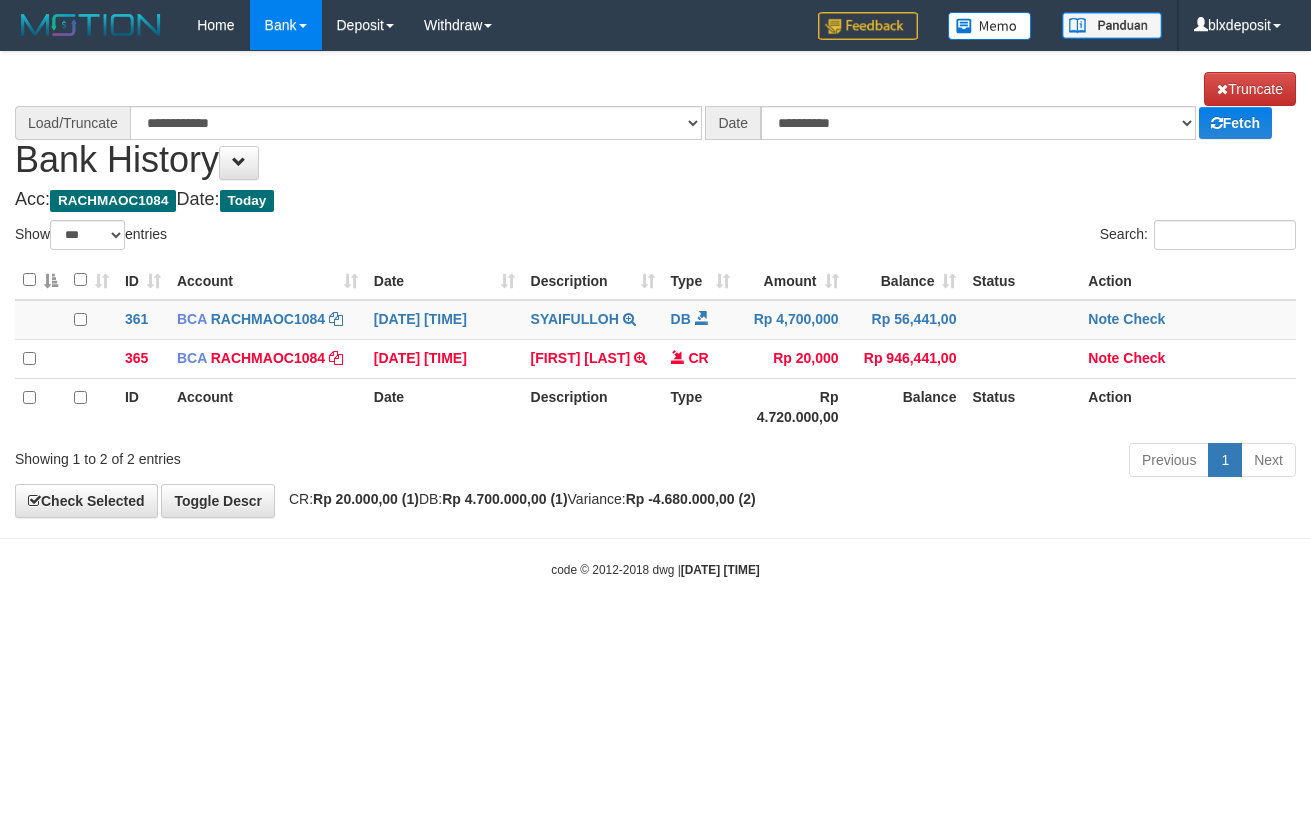 scroll, scrollTop: 0, scrollLeft: 0, axis: both 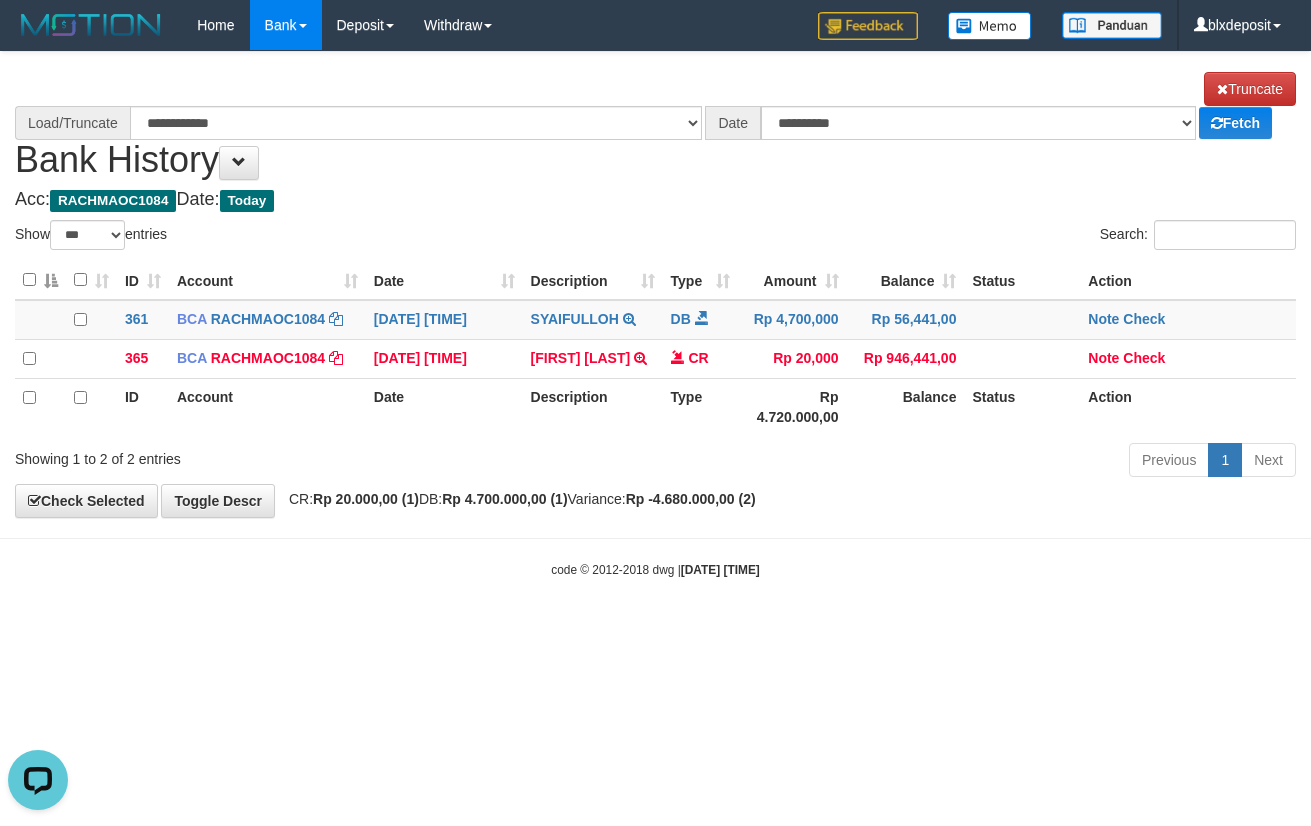 select on "****" 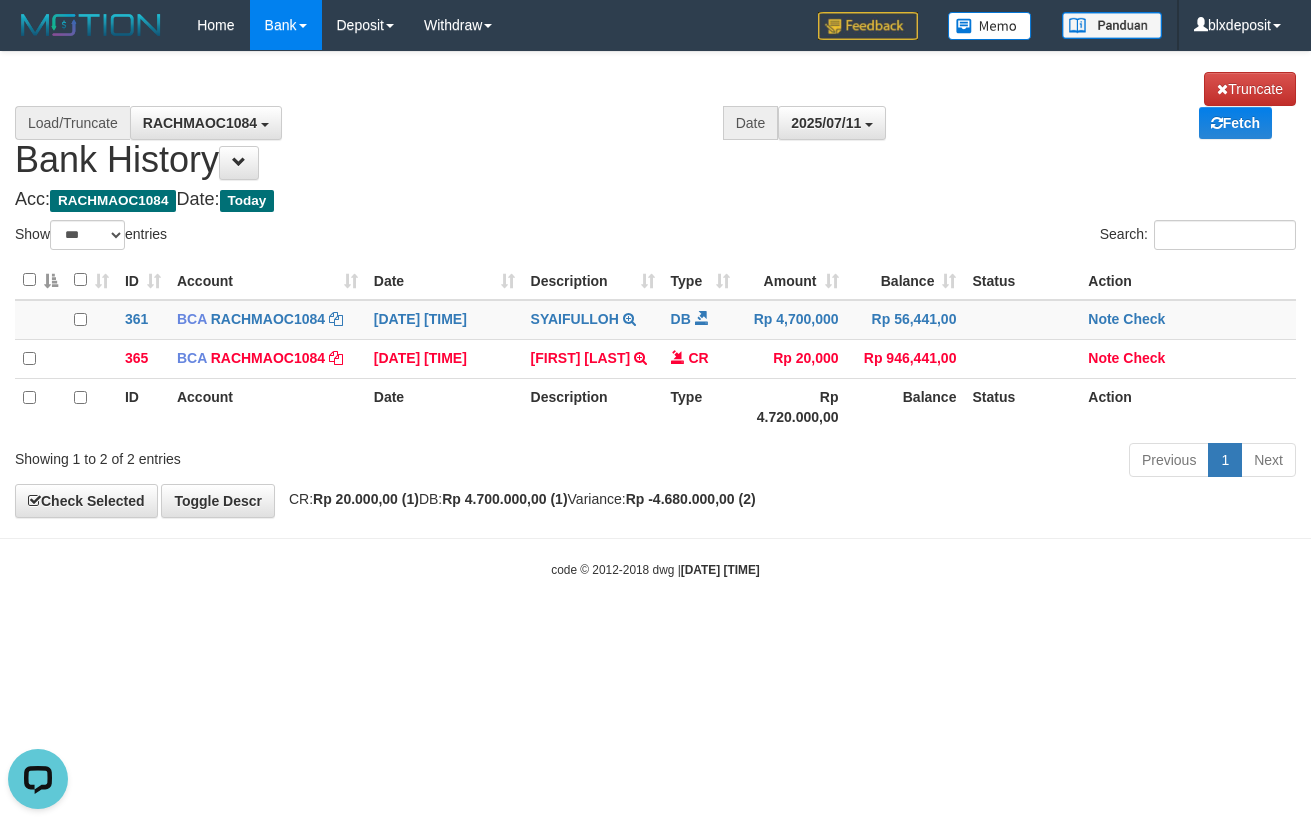 click on "**********" at bounding box center (655, 126) 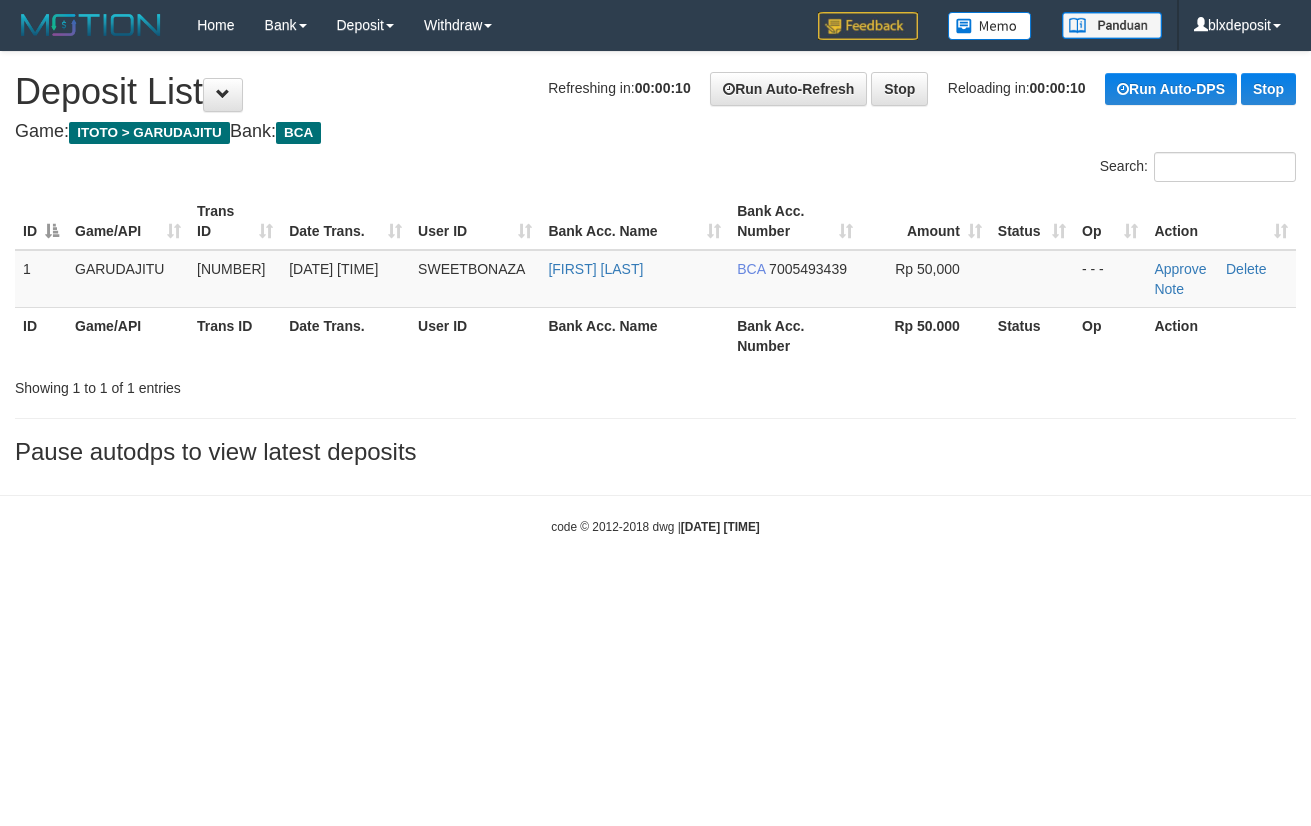 scroll, scrollTop: 0, scrollLeft: 0, axis: both 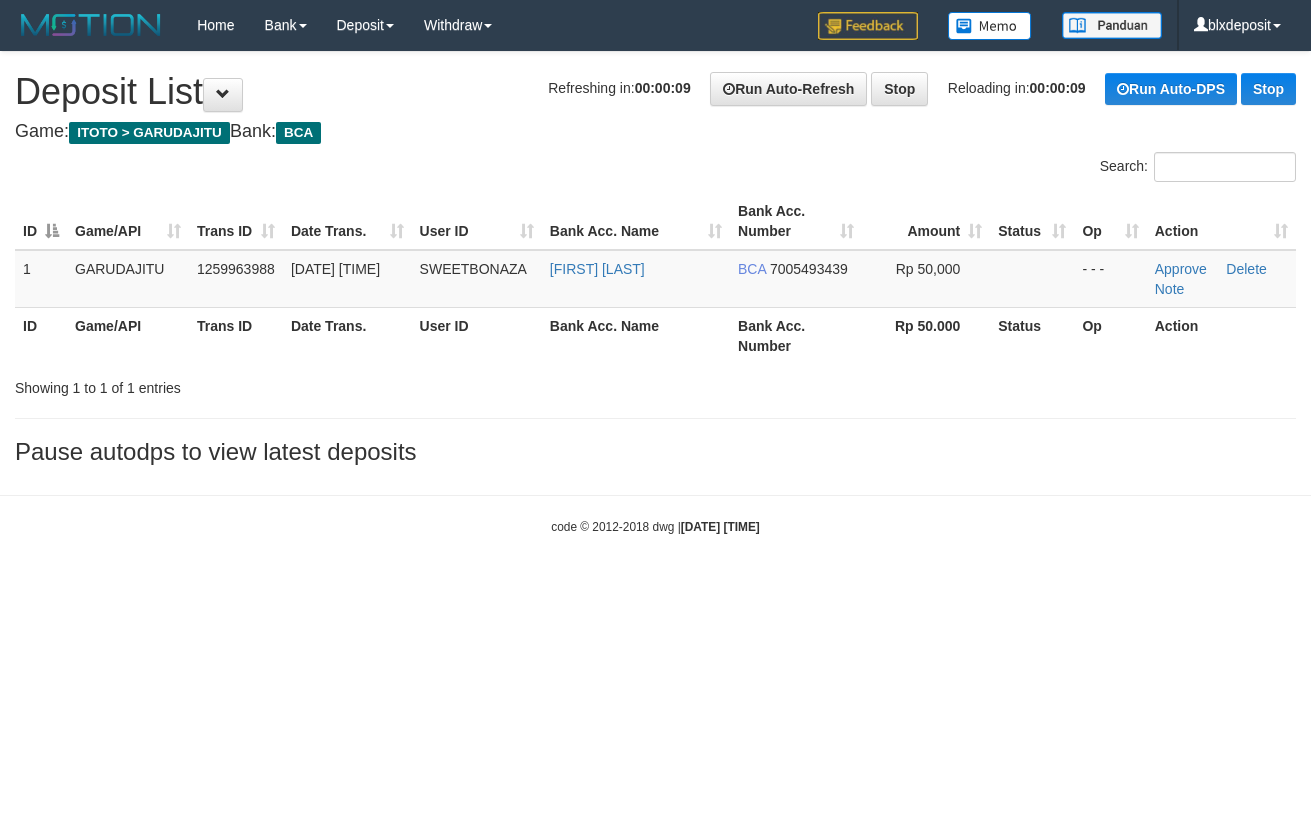 click on "Search:" at bounding box center [655, 169] 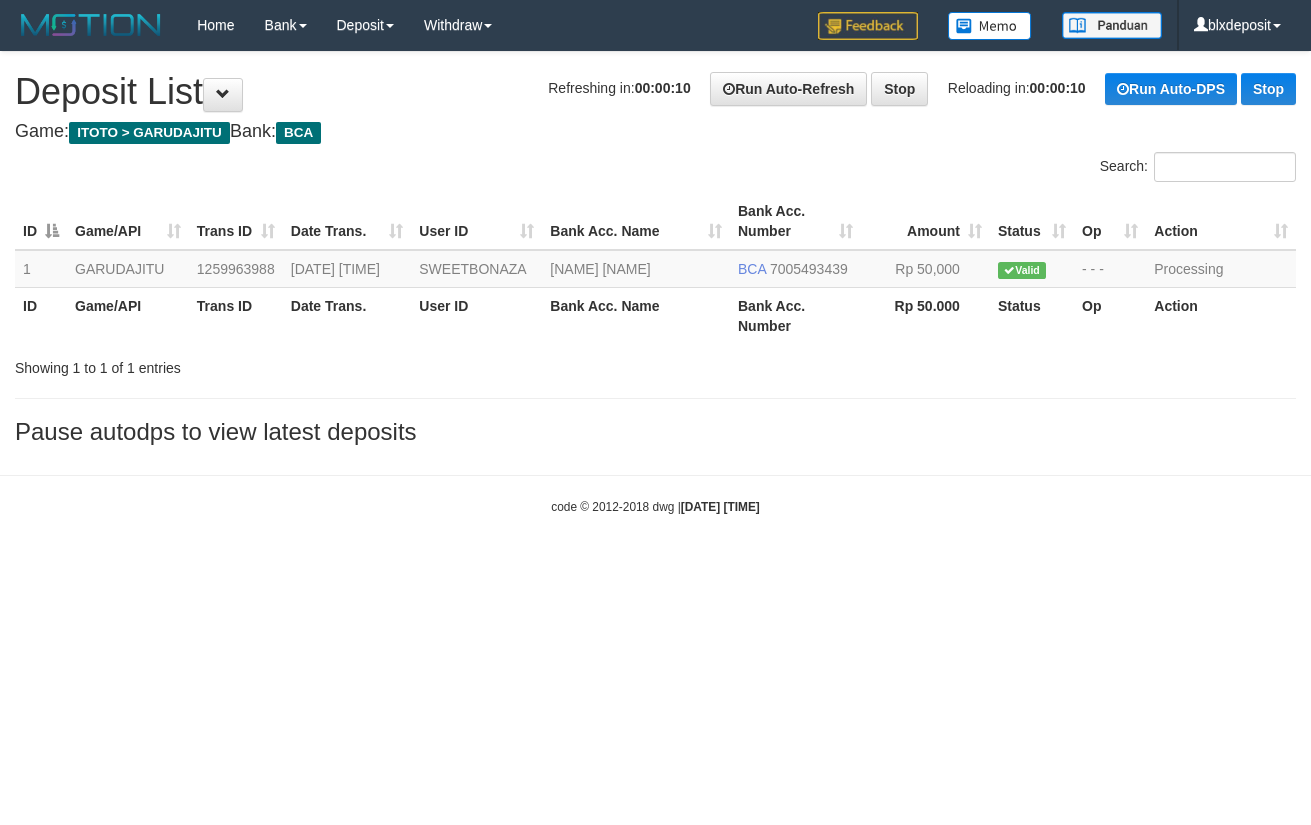 scroll, scrollTop: 0, scrollLeft: 0, axis: both 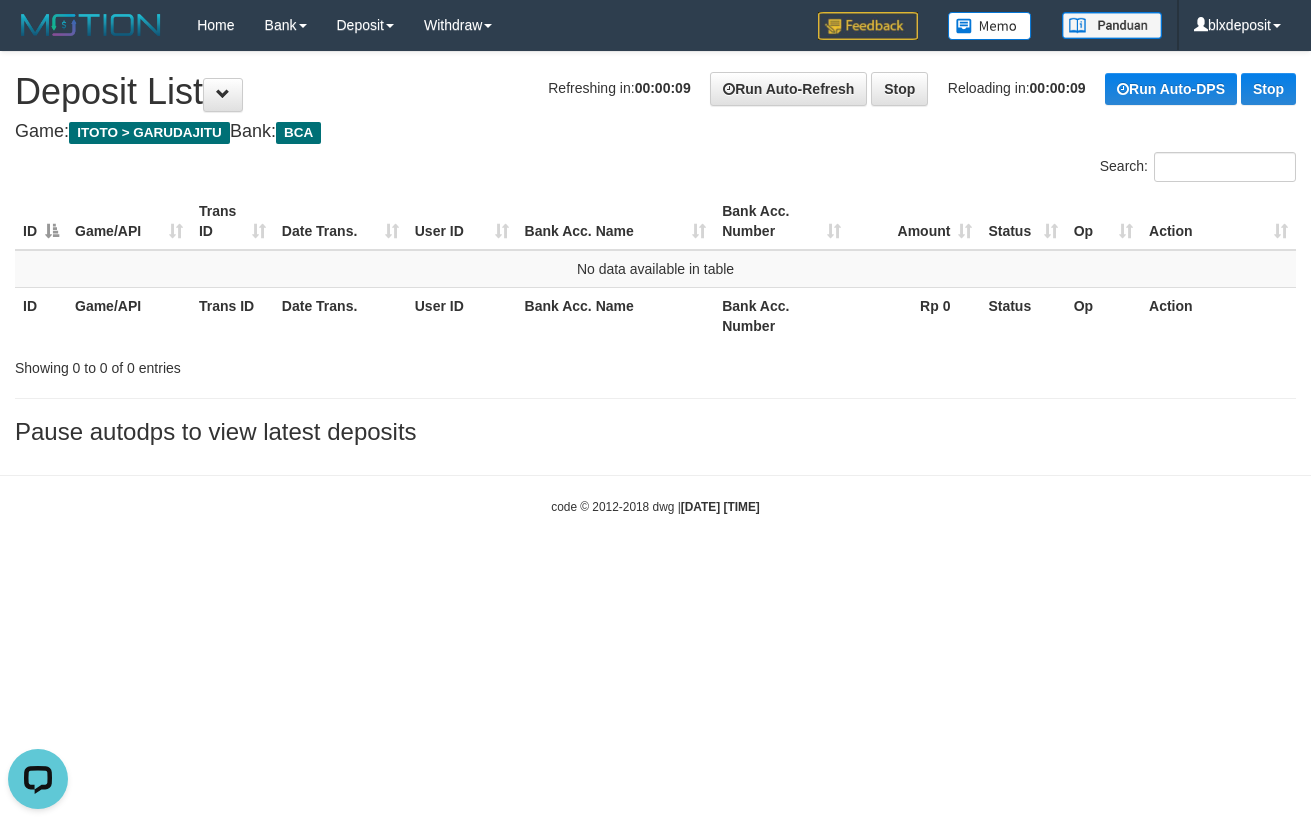 click on "Toggle navigation
Home
Bank
Account List
Load
By Website
Group
[ITOTO]													GARUDAJITU
By Load Group (DPS)
Group blx-1
Mutasi Bank
Search
Sync
Note Mutasi
Deposit
DPS Fetch" at bounding box center (655, 283) 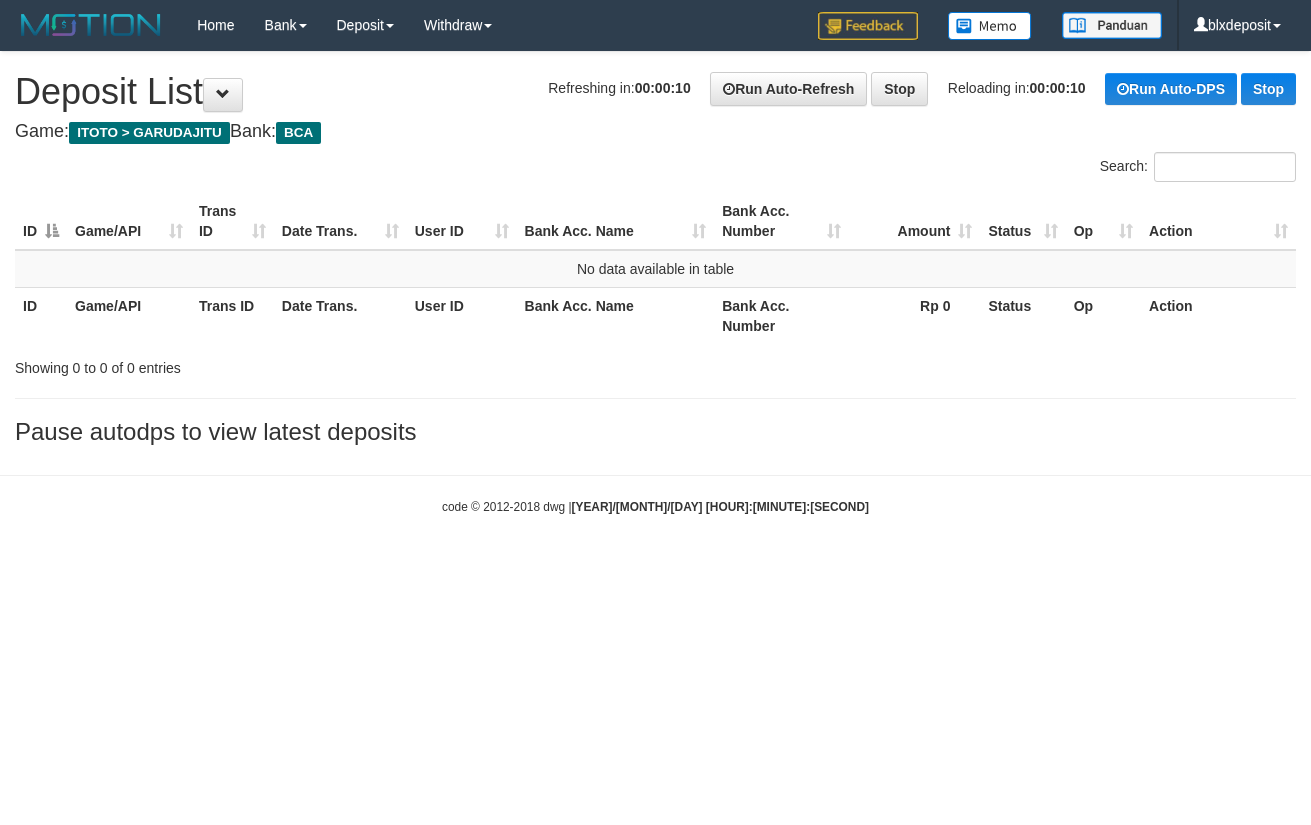 scroll, scrollTop: 0, scrollLeft: 0, axis: both 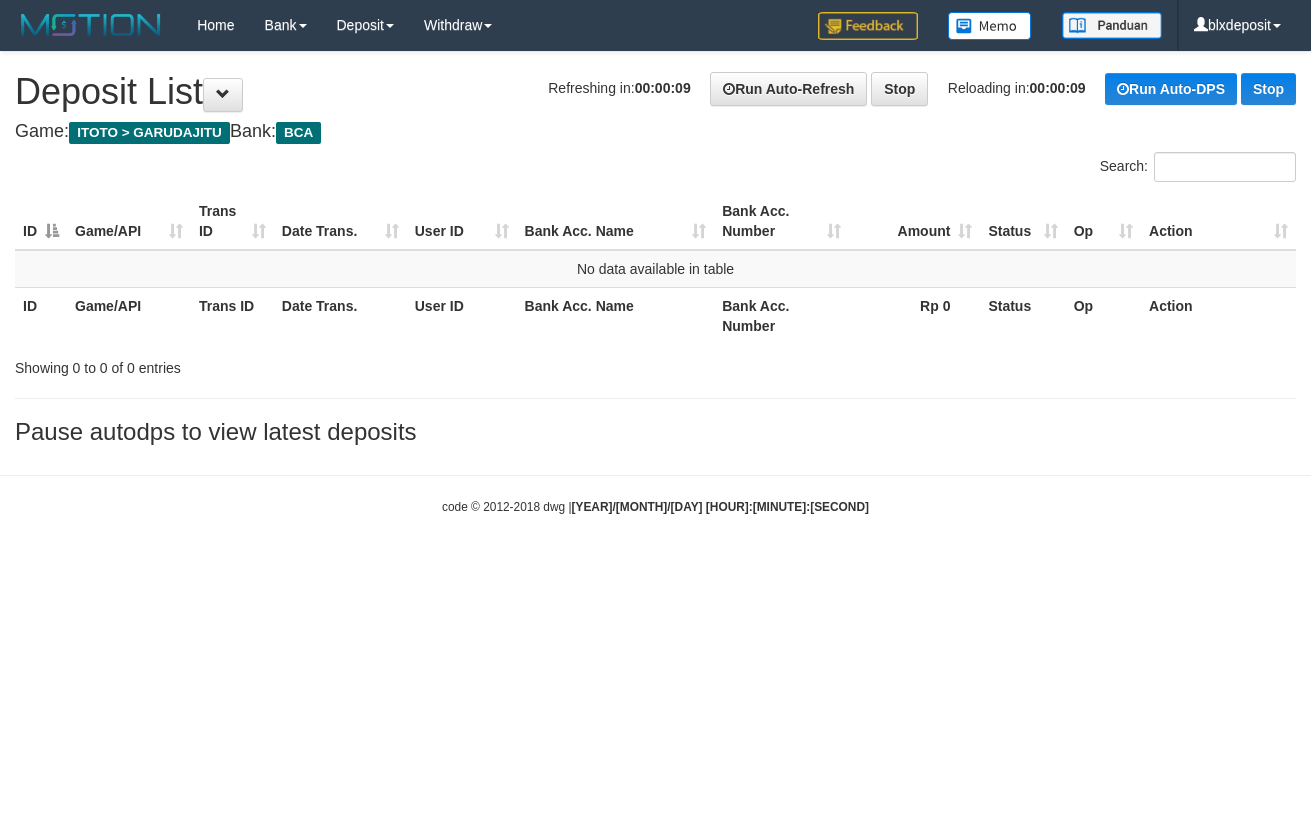 click on "Refreshing in:  00:00:09
Run Auto-Refresh
Stop
Reloading in:  00:00:09
Run Auto-DPS
Stop" at bounding box center (922, 89) 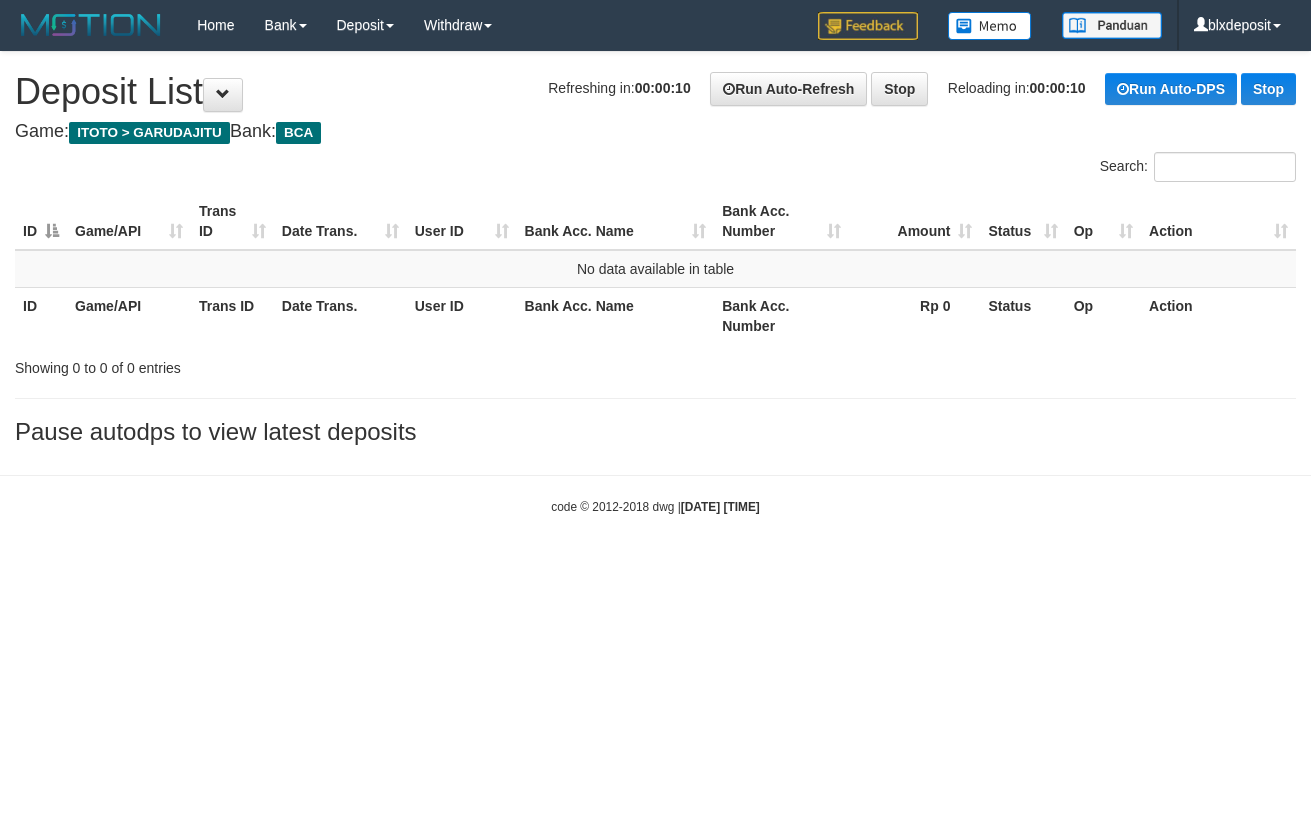 scroll, scrollTop: 0, scrollLeft: 0, axis: both 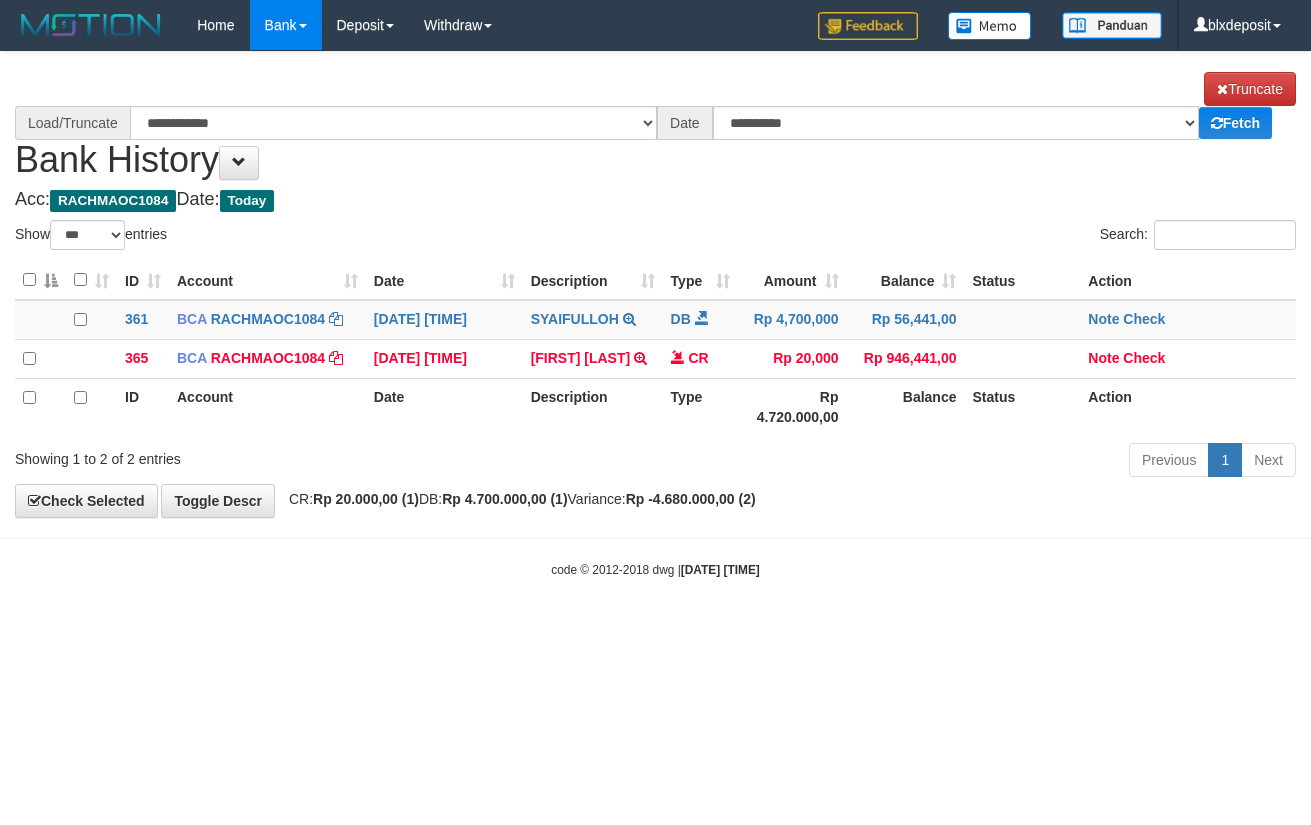 select on "***" 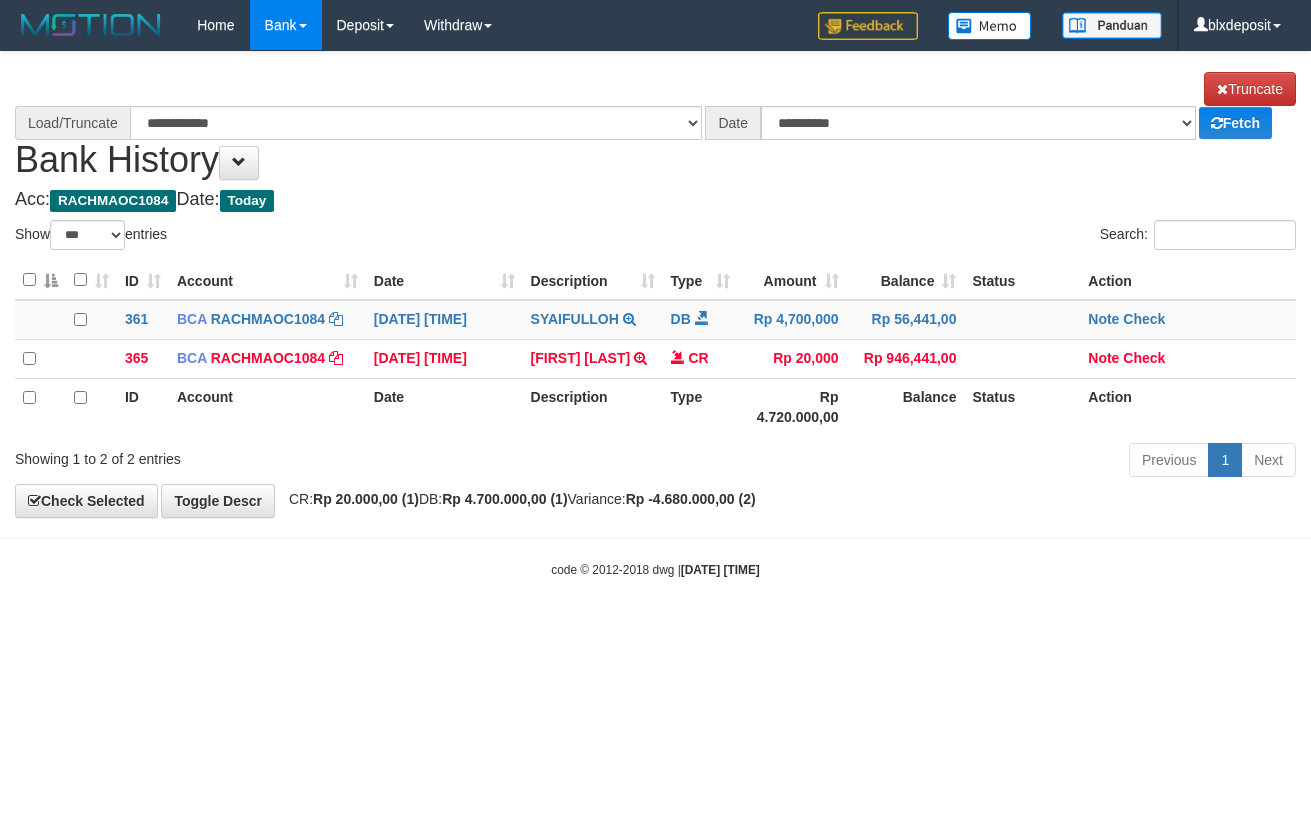 scroll, scrollTop: 0, scrollLeft: 0, axis: both 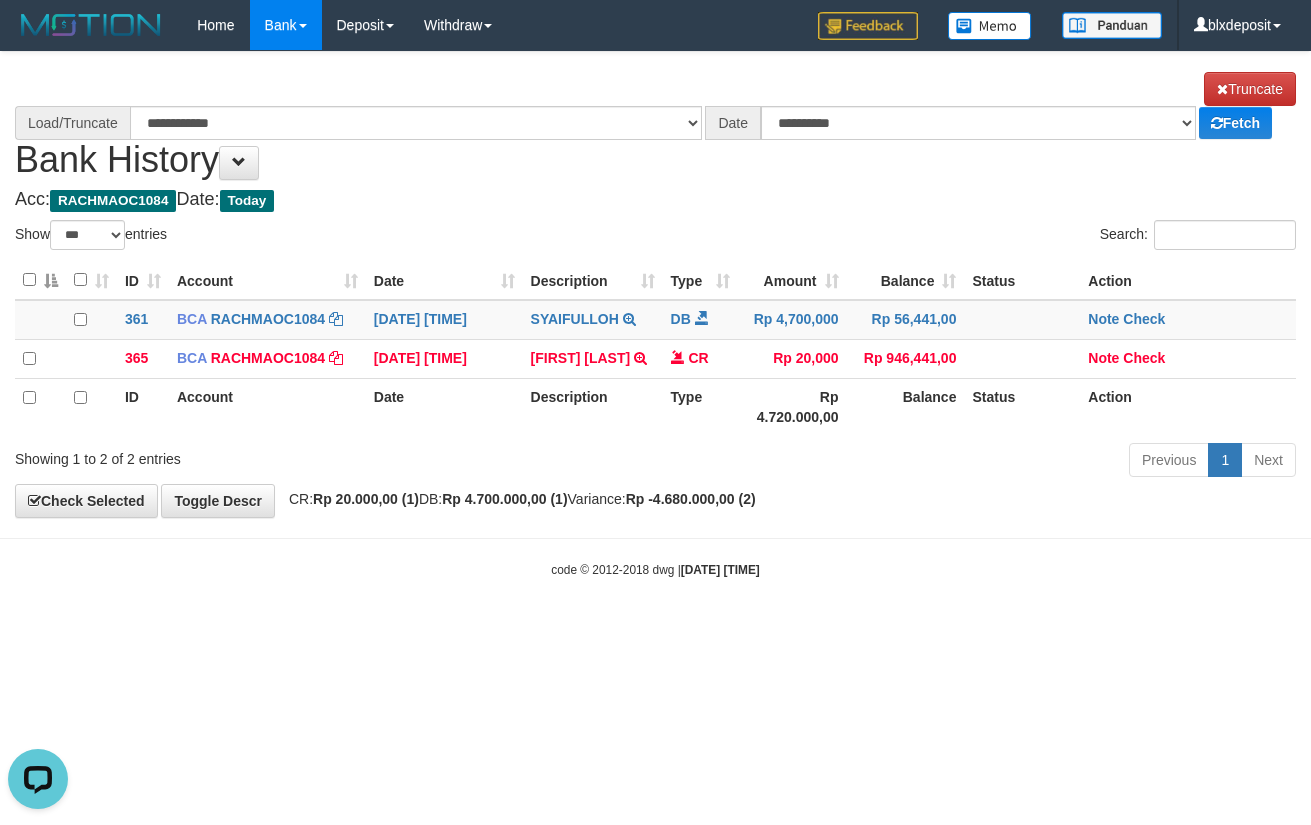 select on "****" 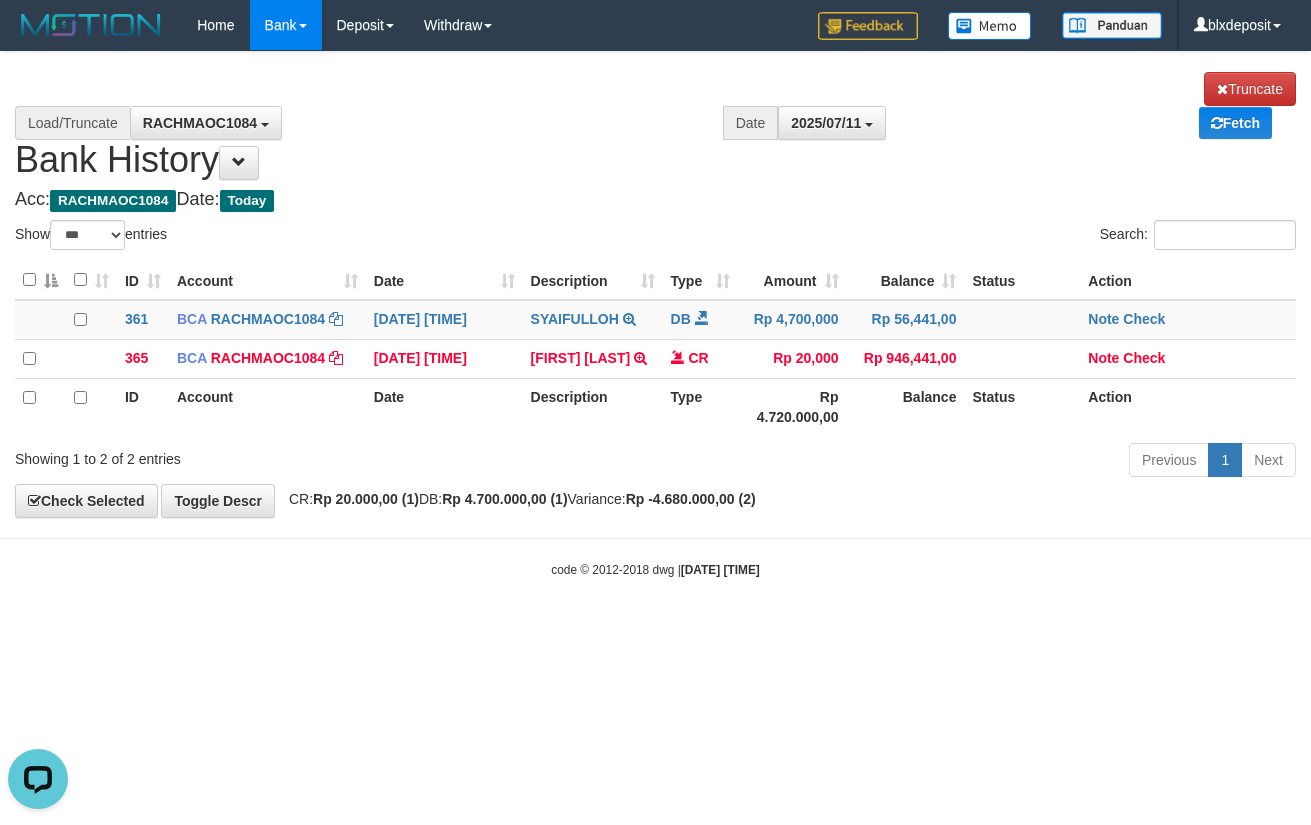 click on "**********" at bounding box center (655, 126) 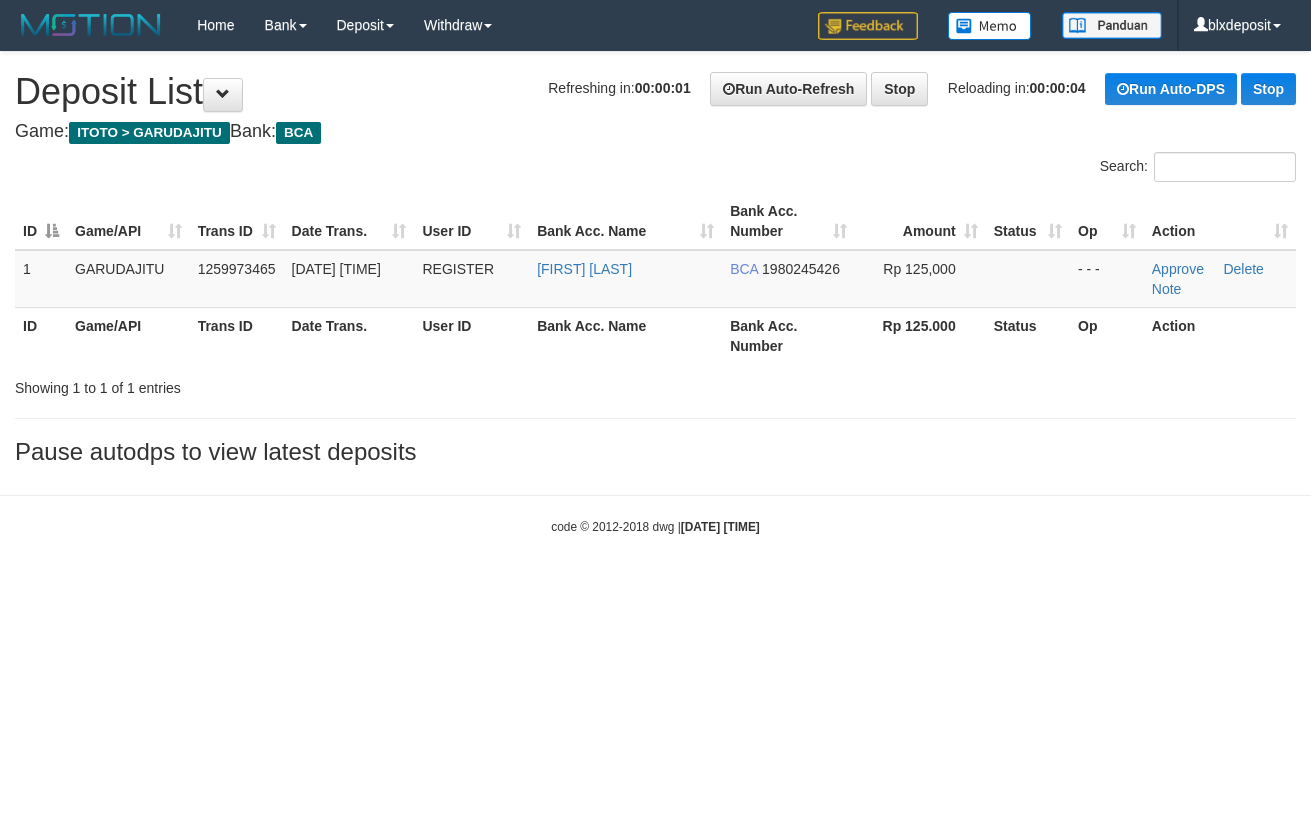 scroll, scrollTop: 0, scrollLeft: 0, axis: both 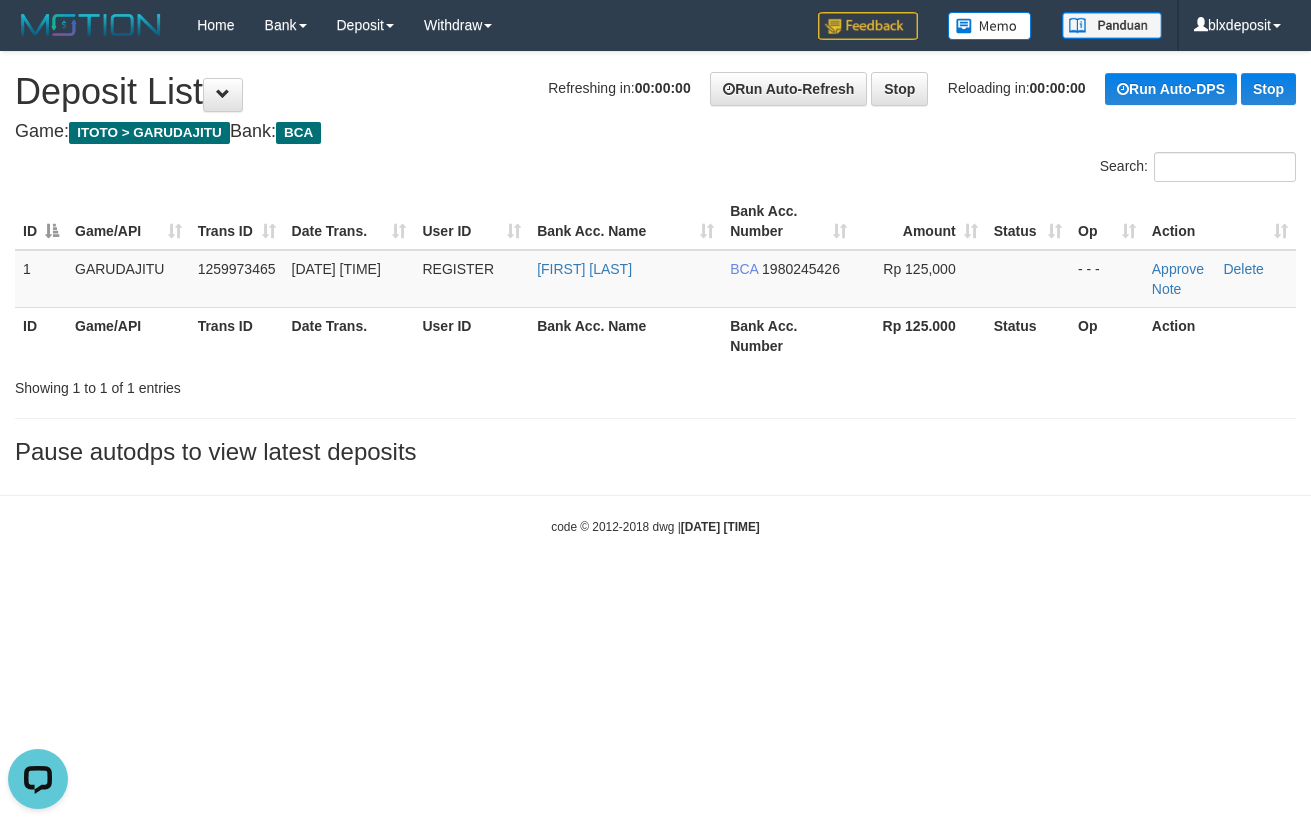 click on "Search:" at bounding box center (655, 169) 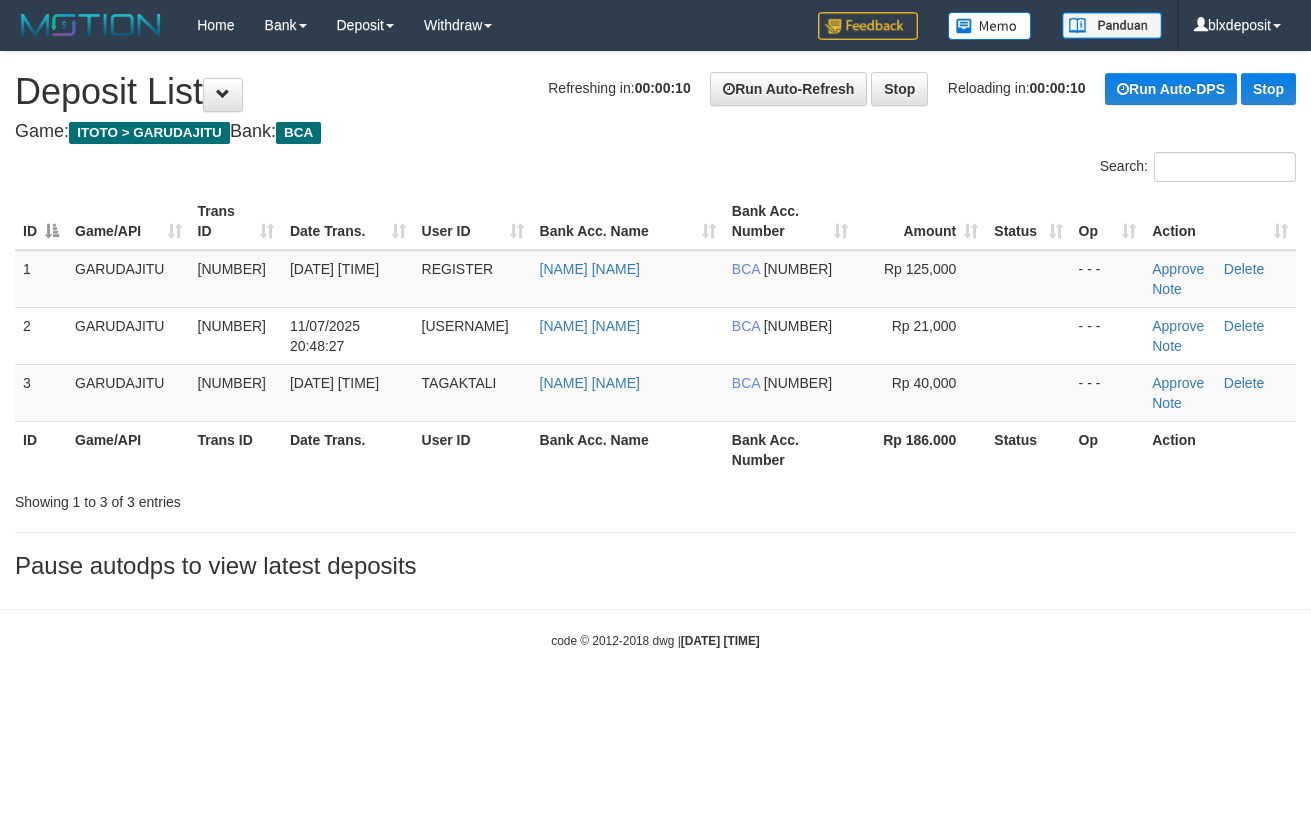scroll, scrollTop: 0, scrollLeft: 0, axis: both 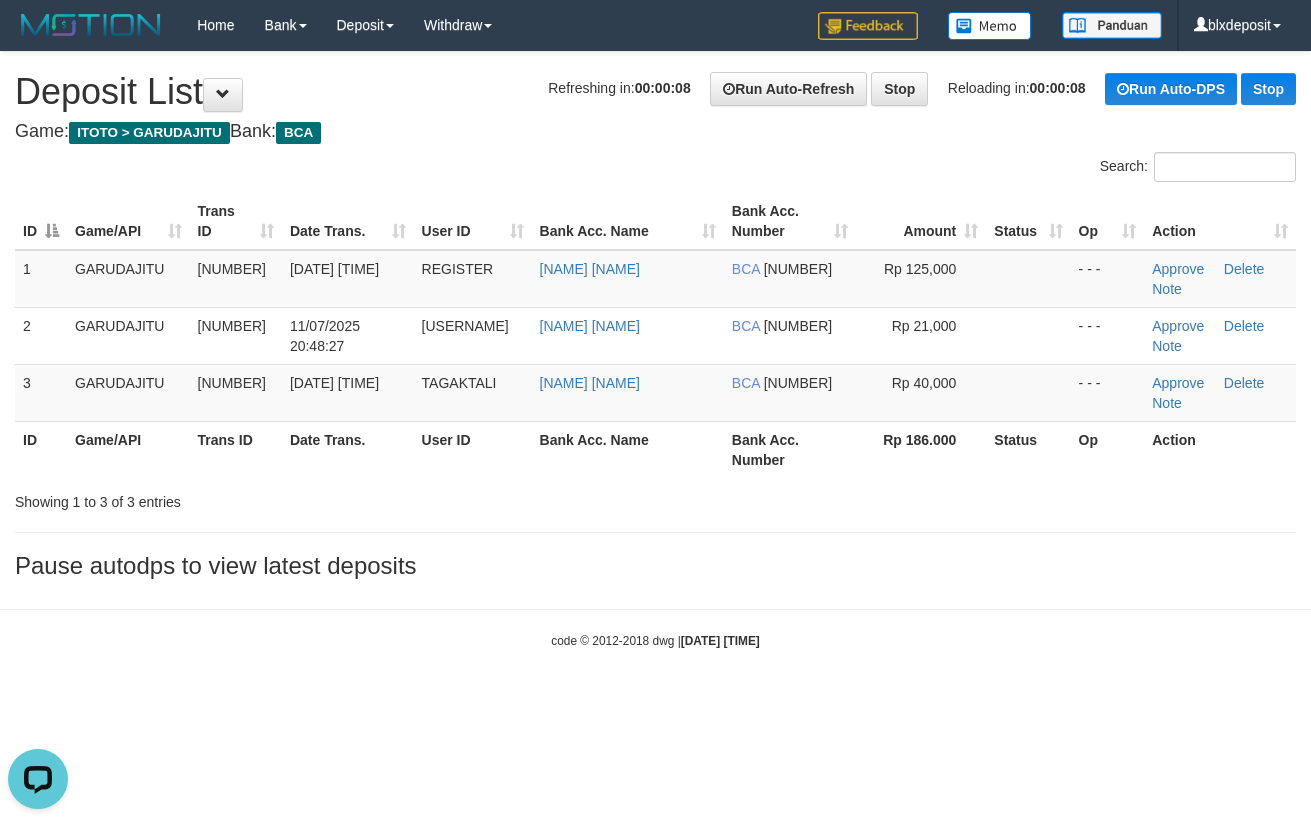 click on "Refreshing in:  00:00:08
Run Auto-Refresh
Stop
Reloading in:  00:00:08
Run Auto-DPS
Stop" at bounding box center (922, 89) 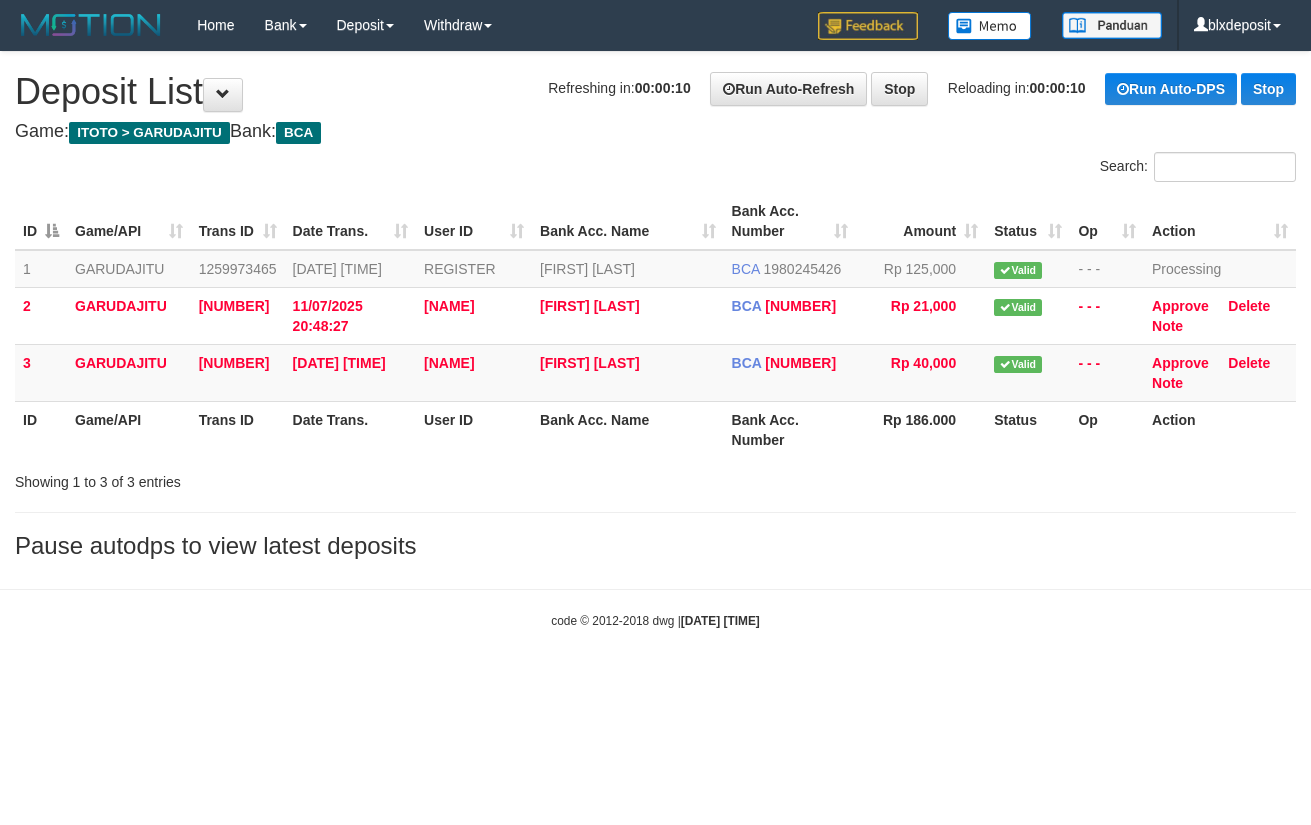 scroll, scrollTop: 0, scrollLeft: 0, axis: both 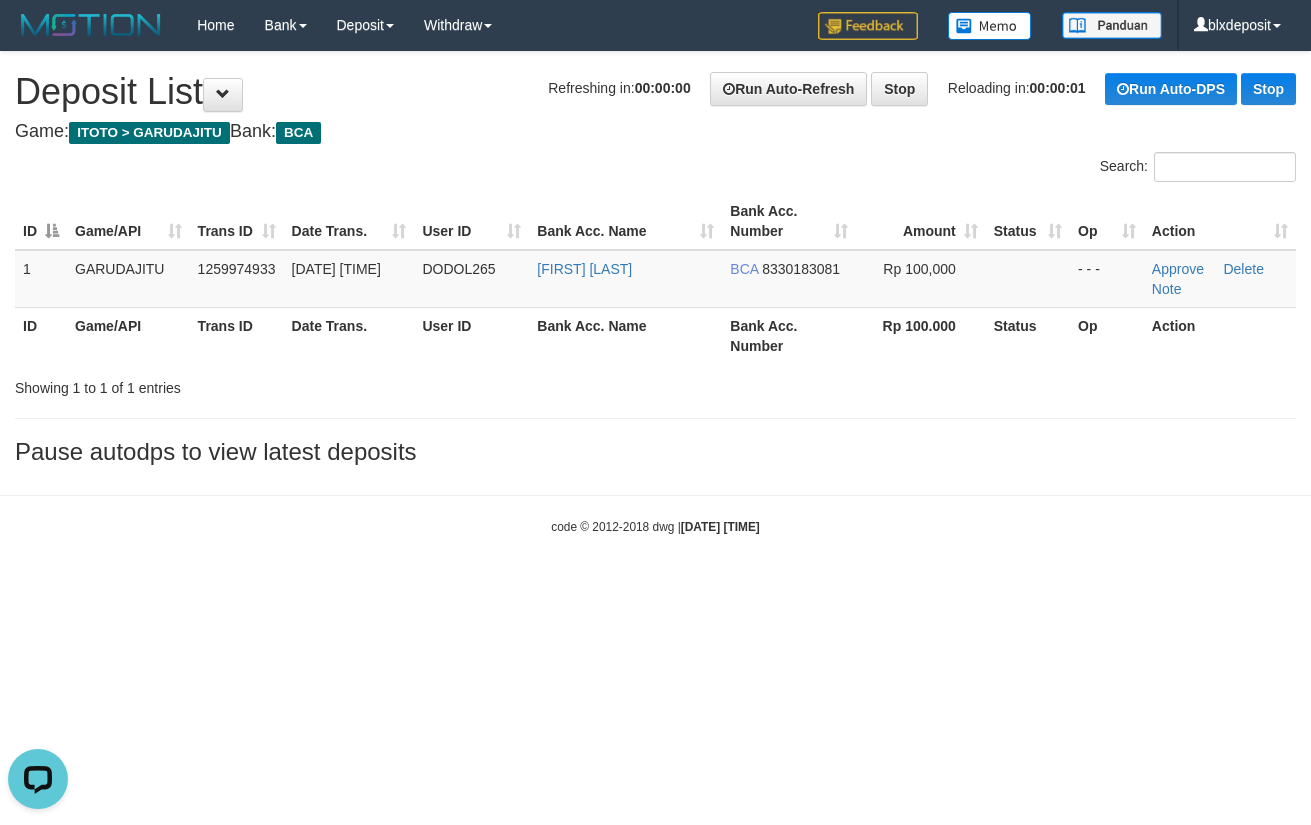 click on "Game:   ITOTO > GARUDAJITU    		Bank:   BCA" at bounding box center (655, 132) 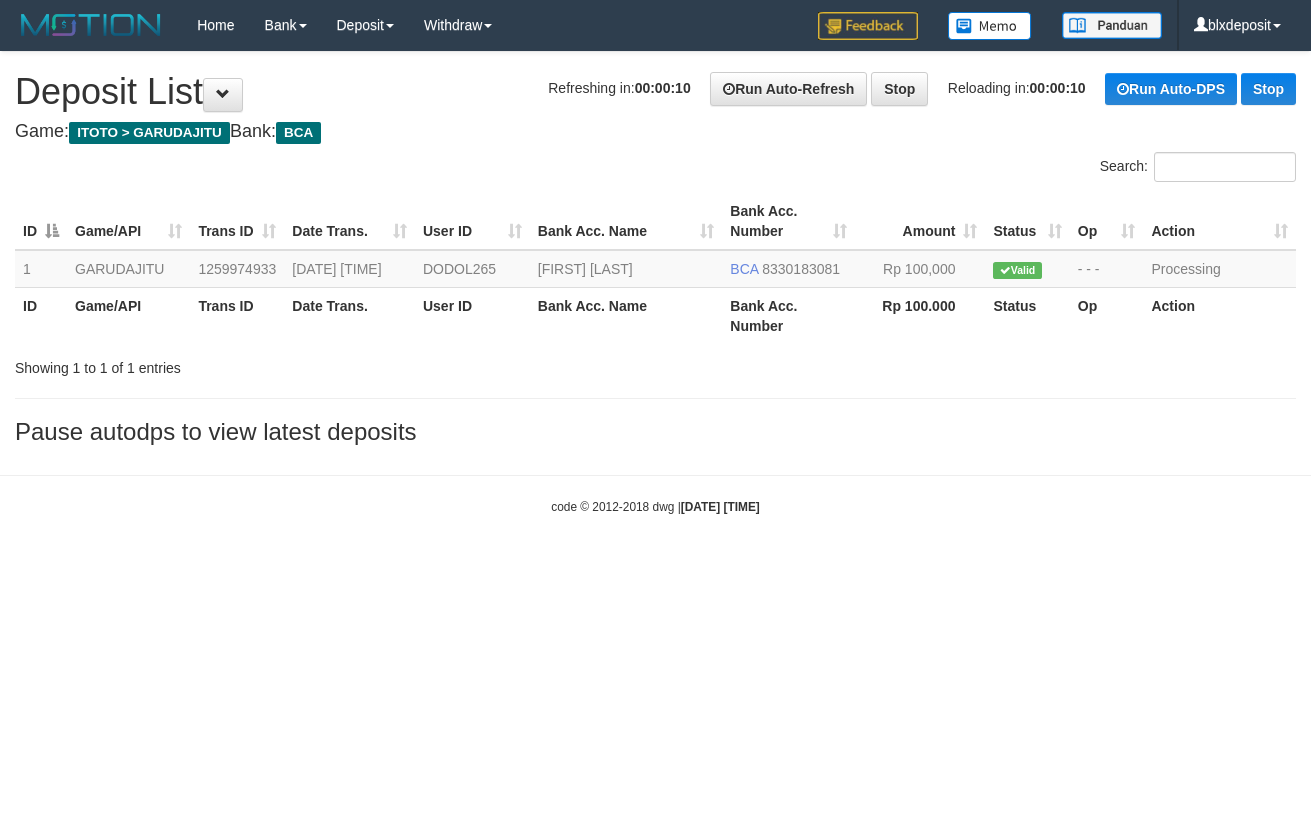 scroll, scrollTop: 0, scrollLeft: 0, axis: both 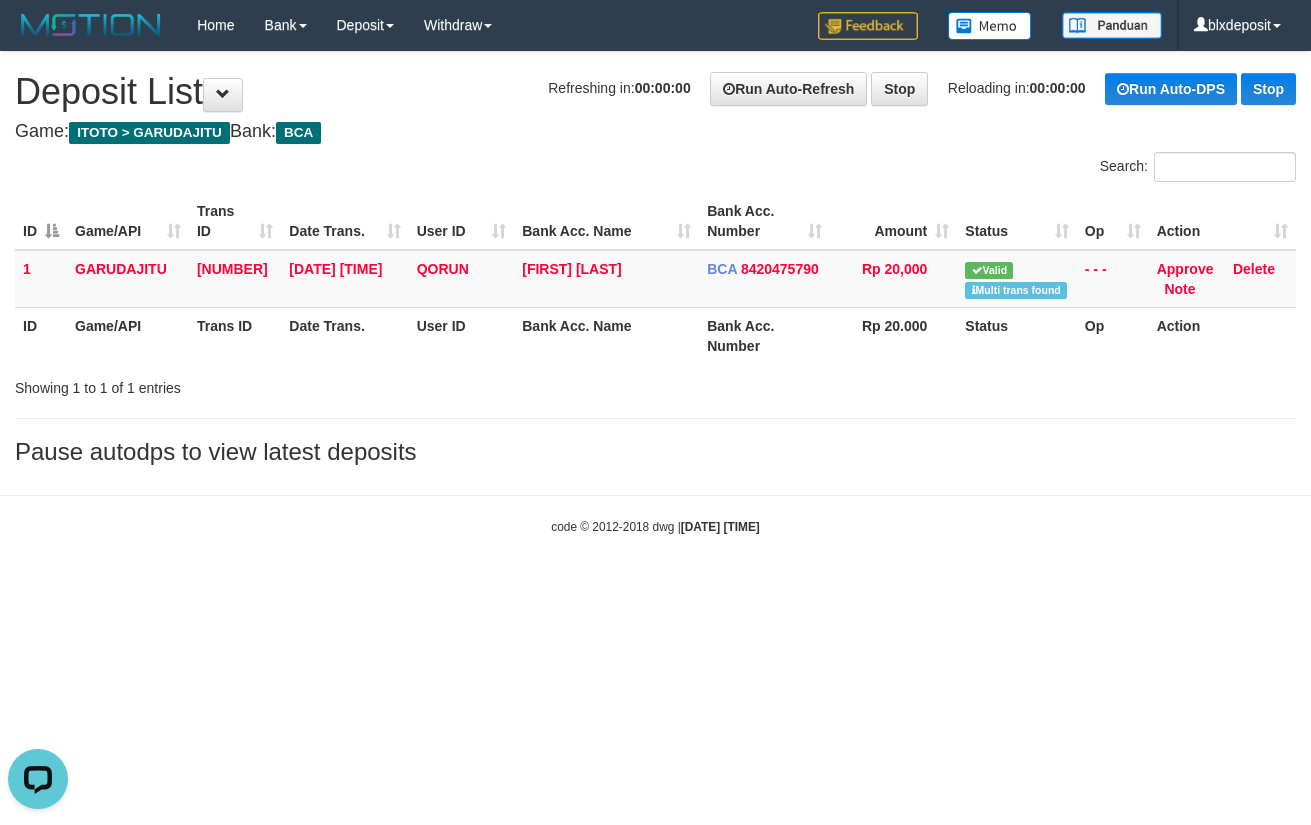 click on "Refreshing in:  [TIME]" at bounding box center (619, 88) 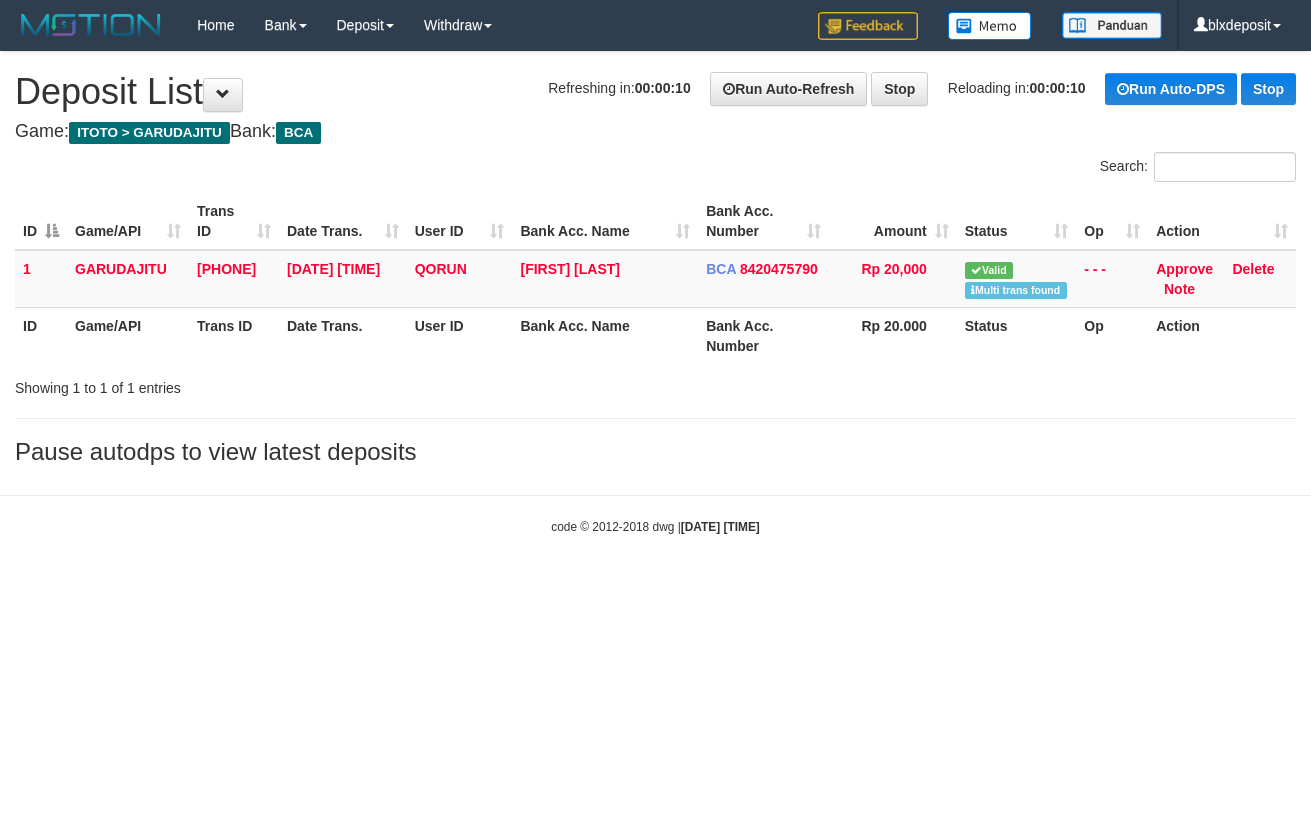scroll, scrollTop: 0, scrollLeft: 0, axis: both 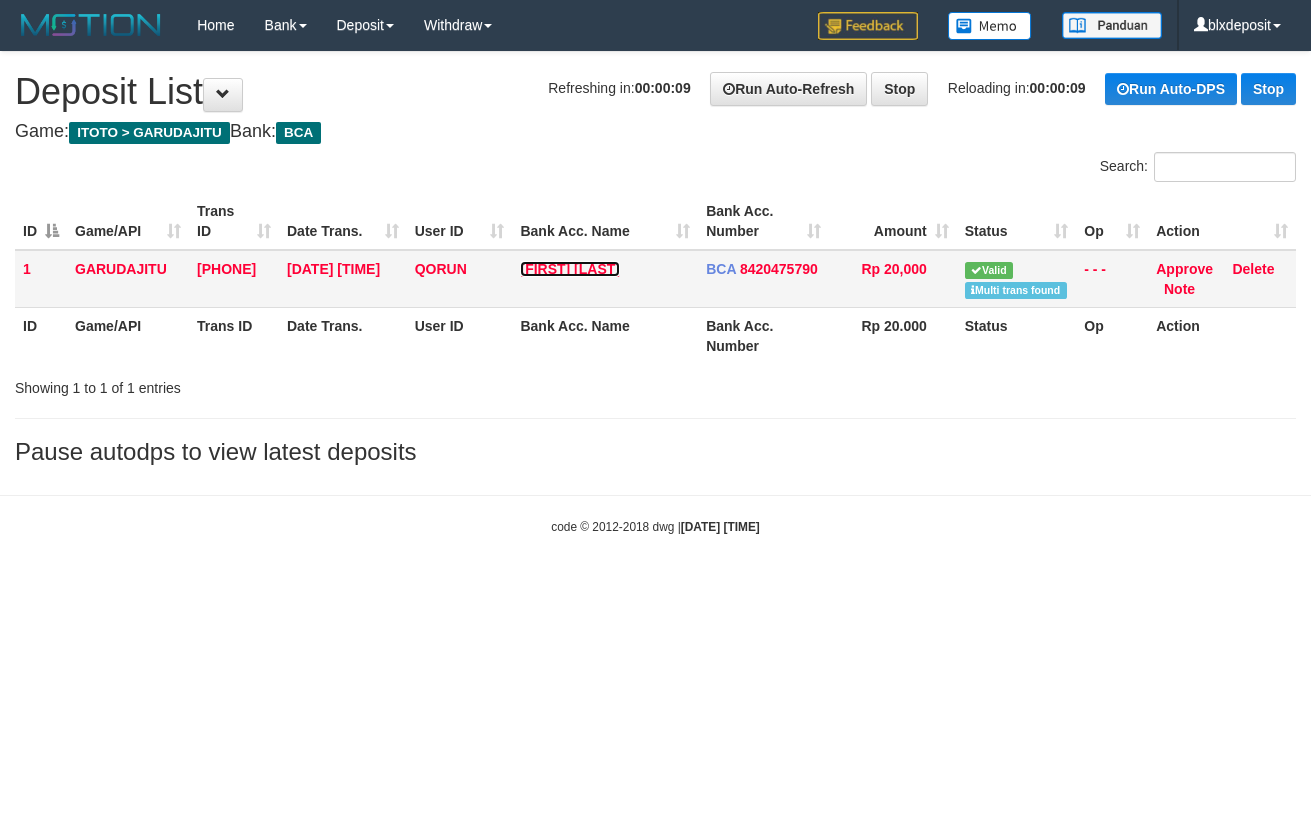 click on "[FIRST] [LAST]" at bounding box center (570, 269) 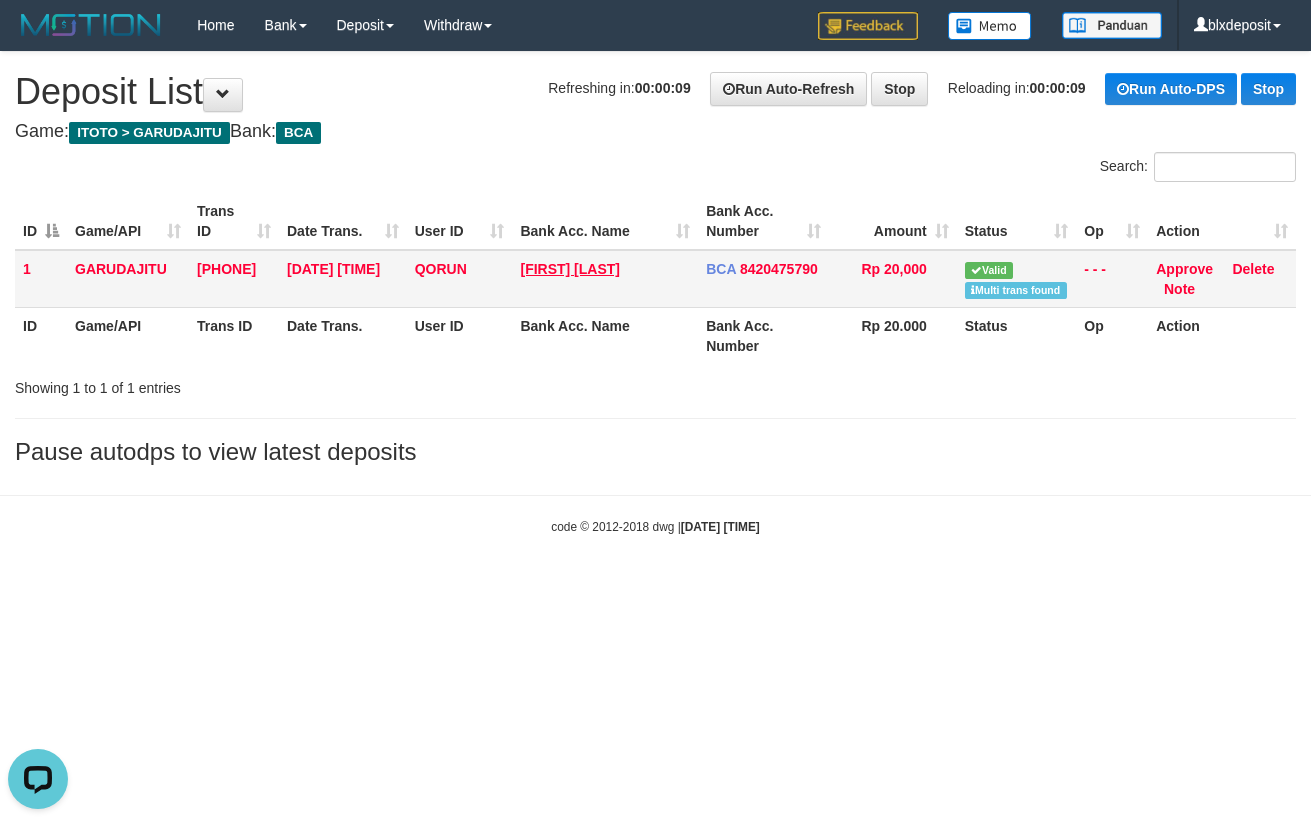 scroll, scrollTop: 0, scrollLeft: 0, axis: both 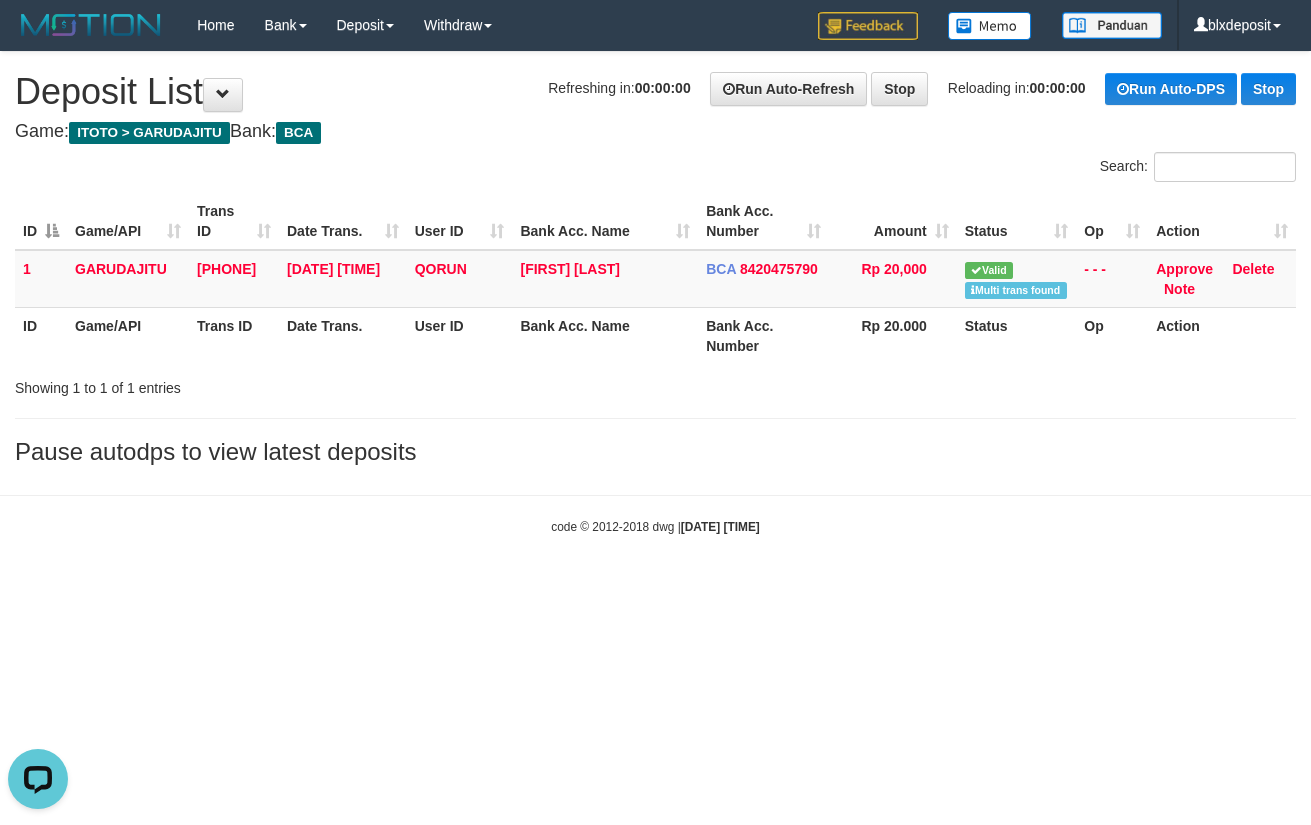 click on "Toggle navigation
Home
Bank
Account List
Load
By Website
Group
[ITOTO]													GARUDAJITU
By Load Group (DPS)
Group blx-1
Mutasi Bank
Search
Sync
Note Mutasi
Deposit
DPS Fetch" at bounding box center (655, 293) 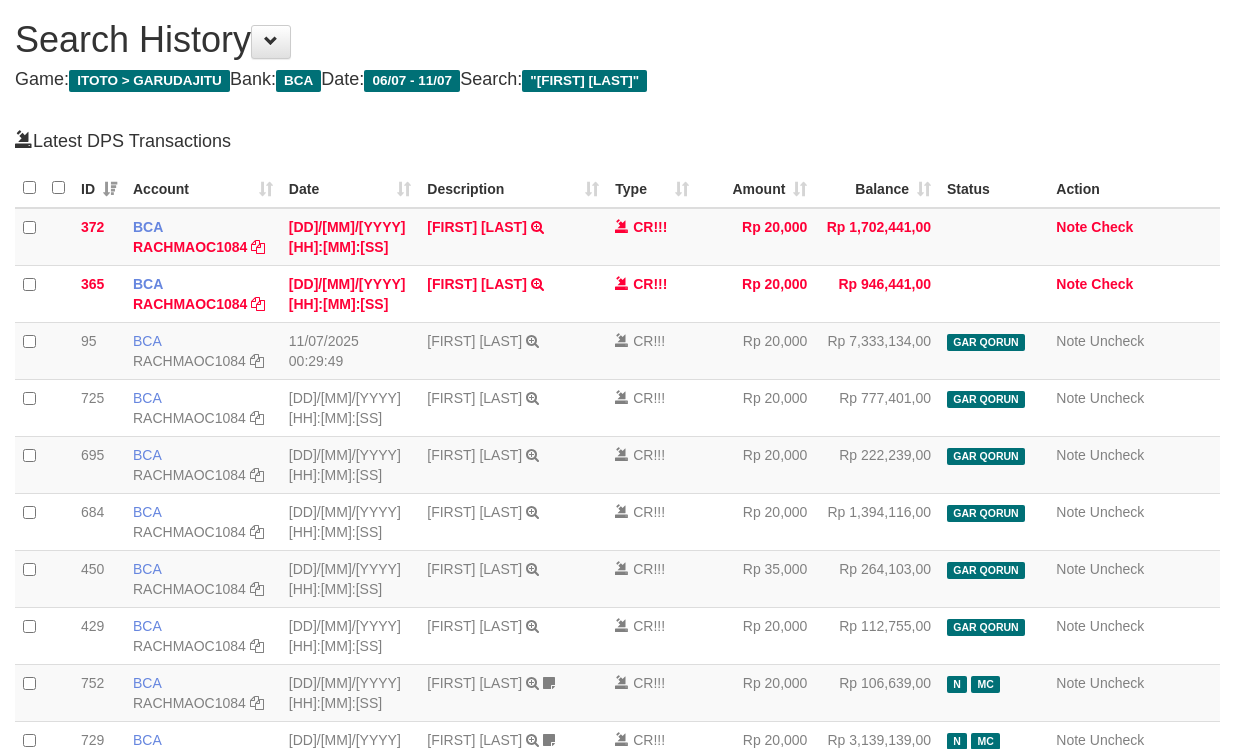 scroll, scrollTop: 0, scrollLeft: 0, axis: both 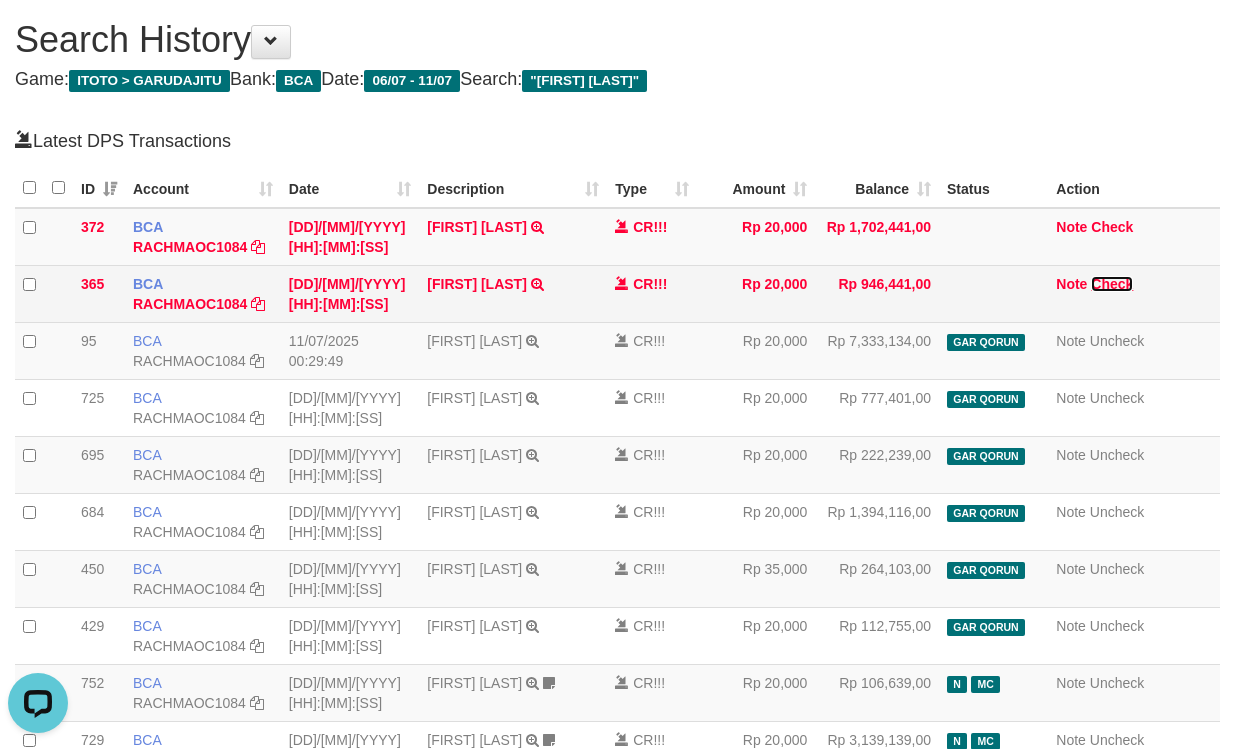 click on "Check" at bounding box center (1112, 284) 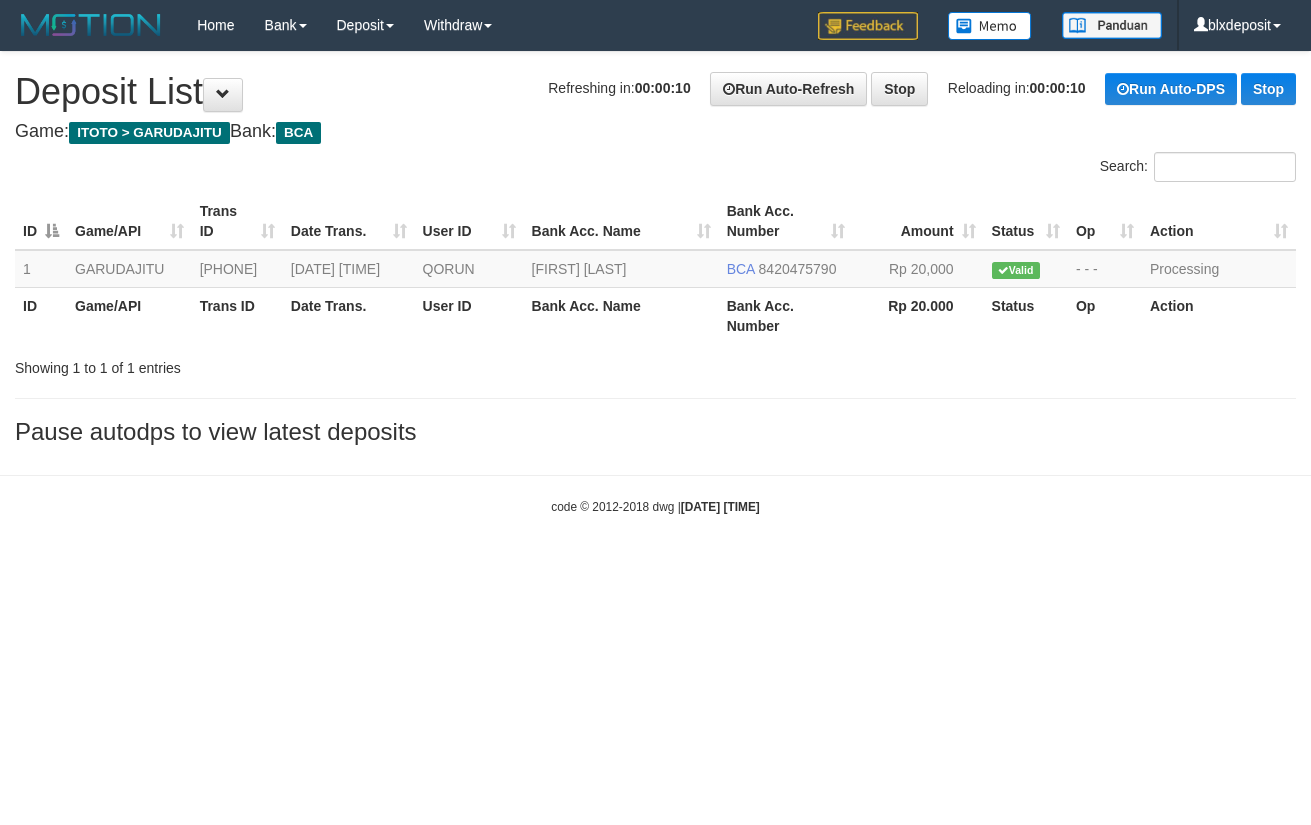 scroll, scrollTop: 0, scrollLeft: 0, axis: both 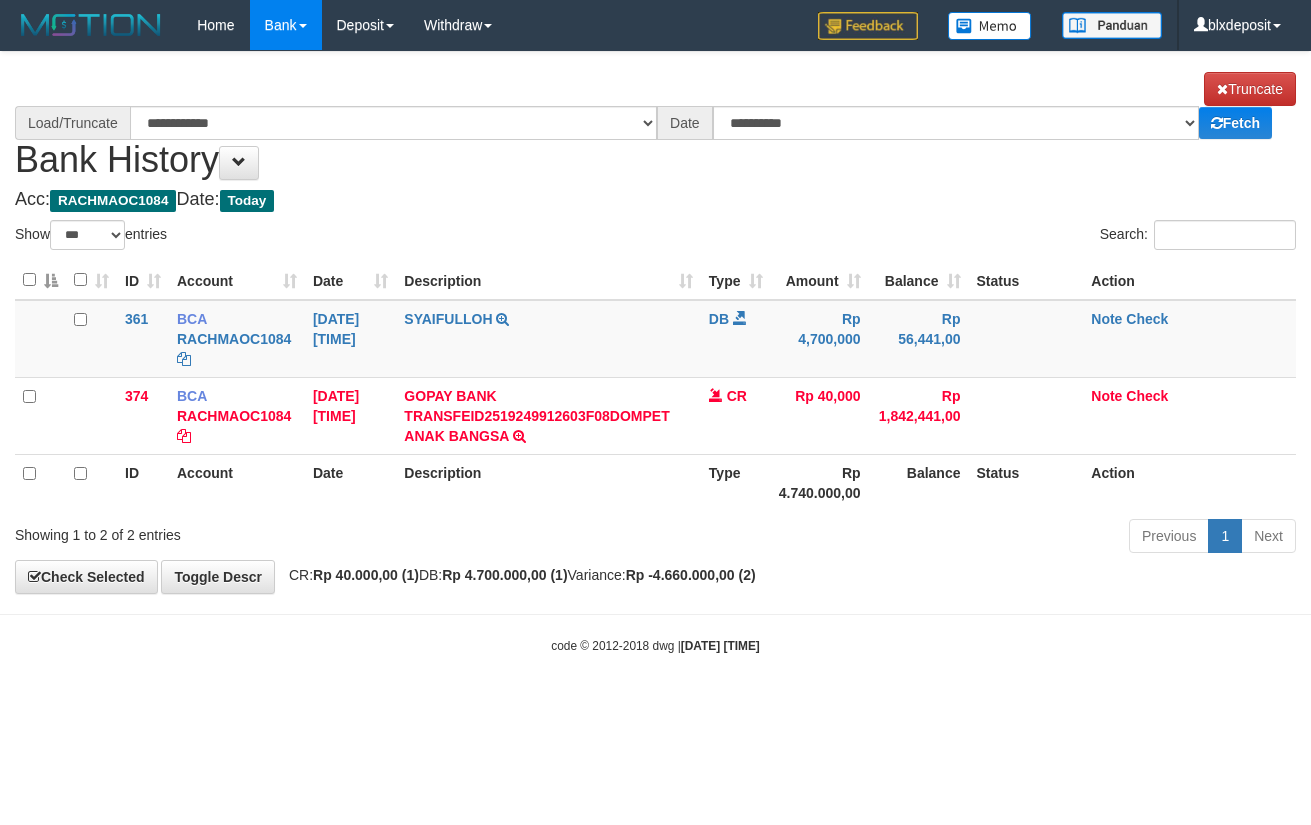 select on "***" 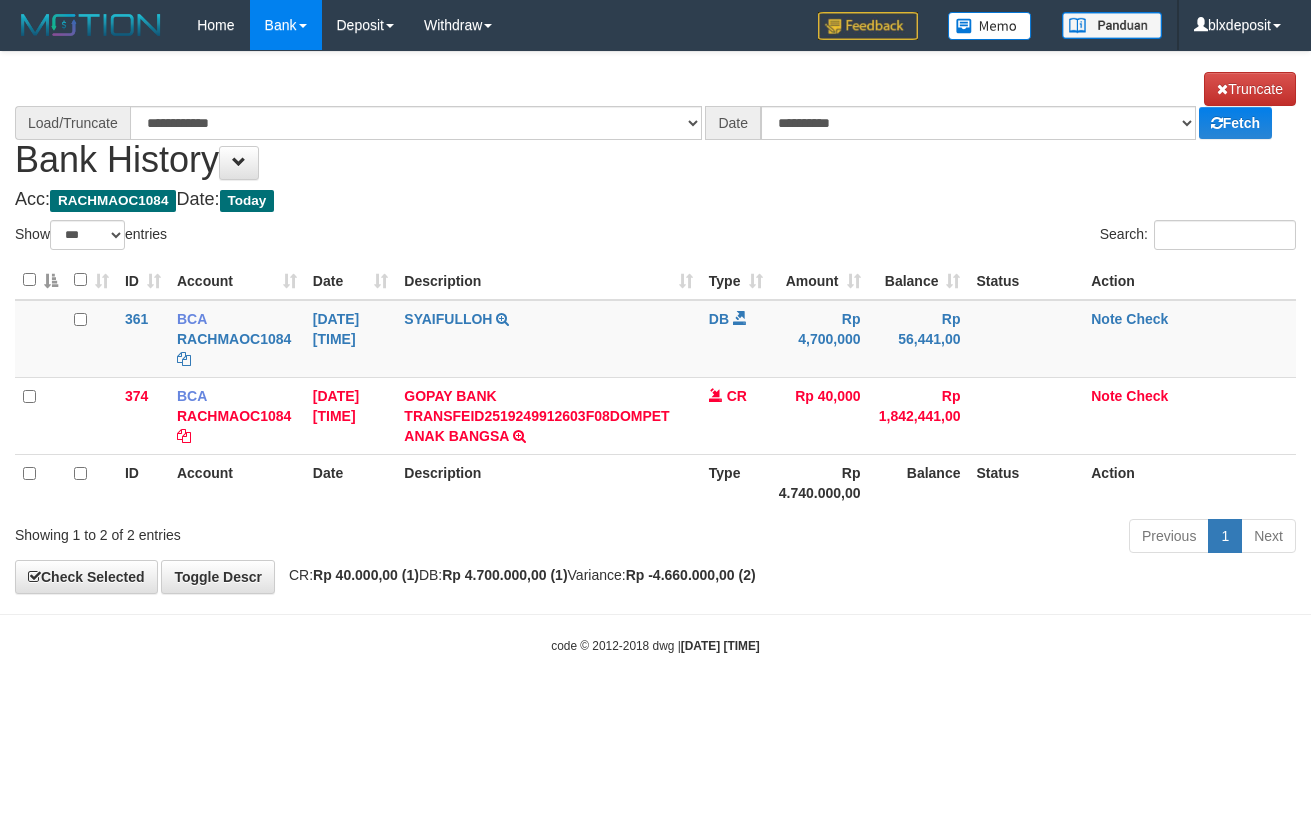 scroll, scrollTop: 0, scrollLeft: 0, axis: both 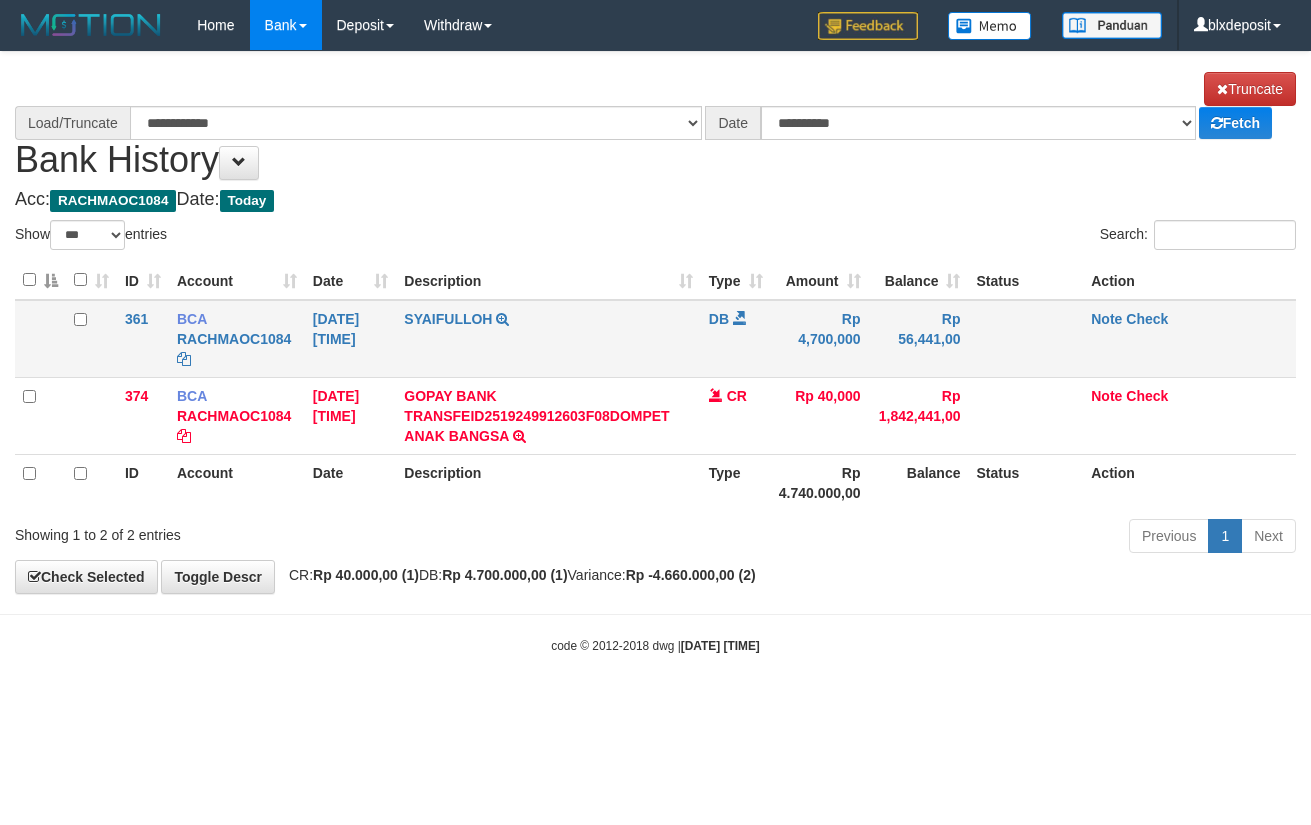 select on "****" 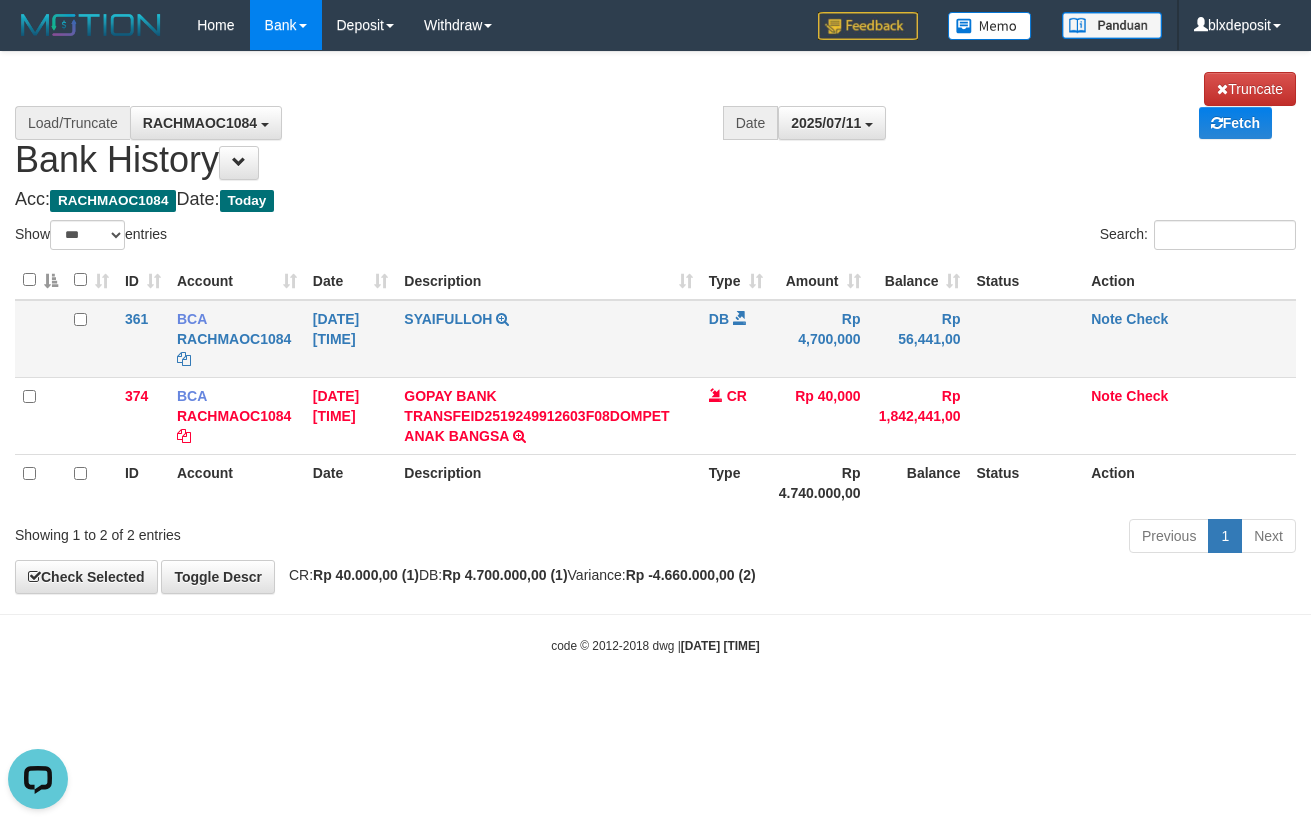 scroll, scrollTop: 0, scrollLeft: 0, axis: both 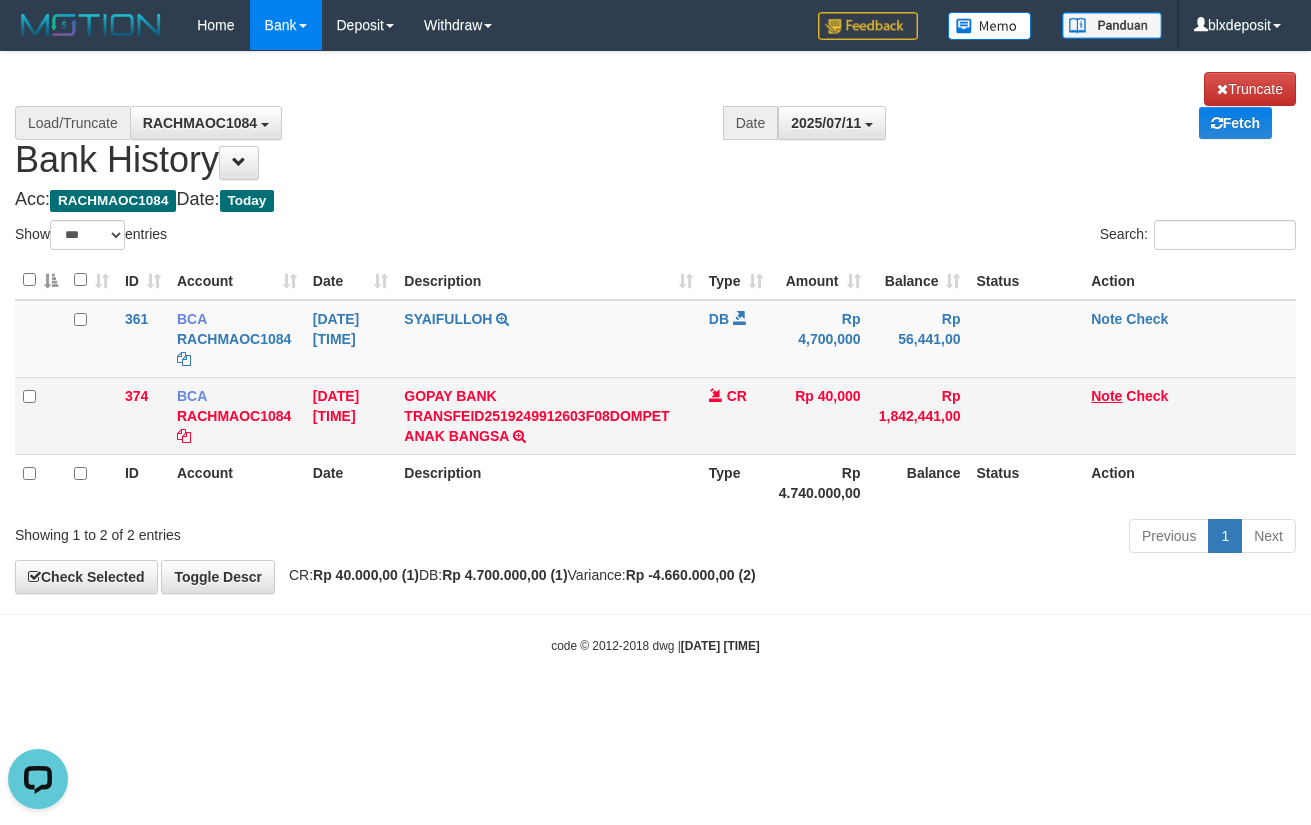 drag, startPoint x: 1089, startPoint y: 397, endPoint x: 1104, endPoint y: 396, distance: 15.033297 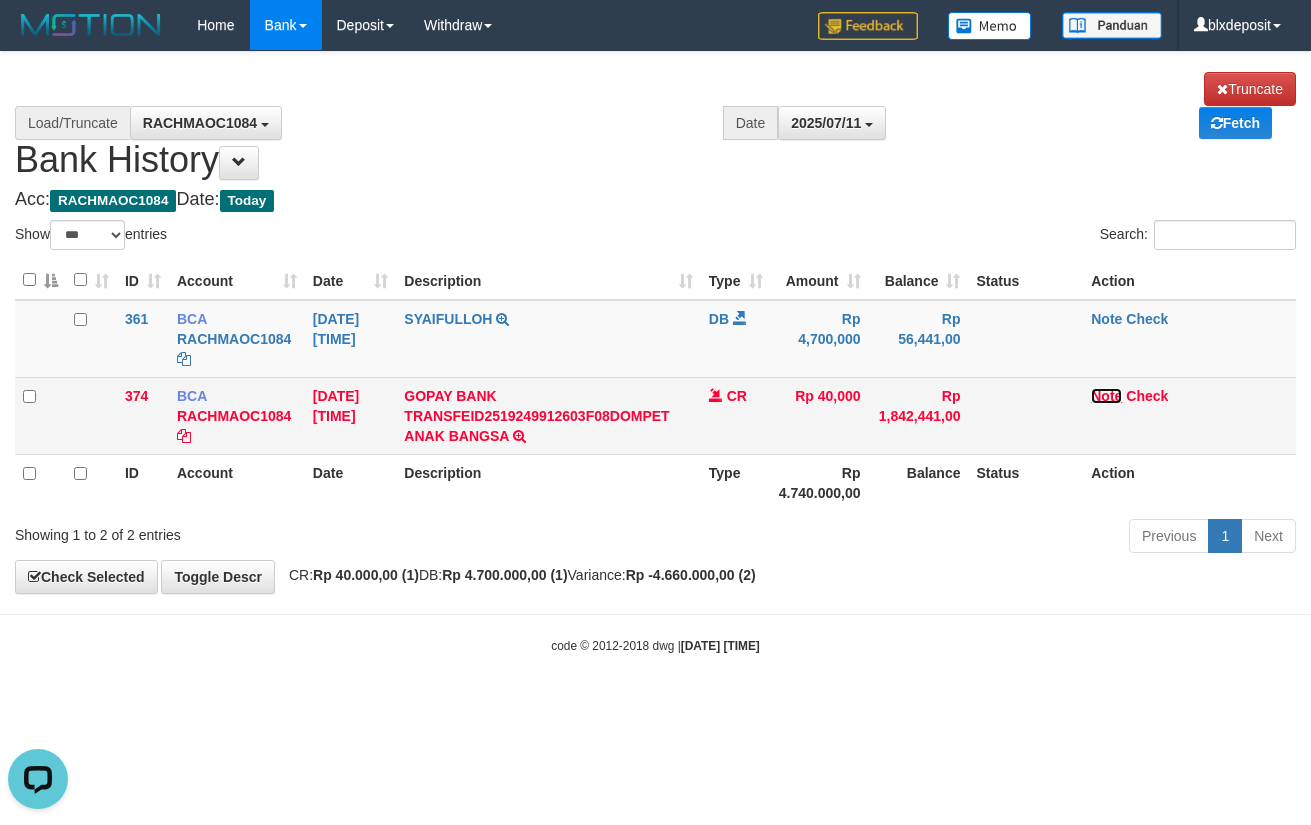 click on "Note" at bounding box center [1106, 396] 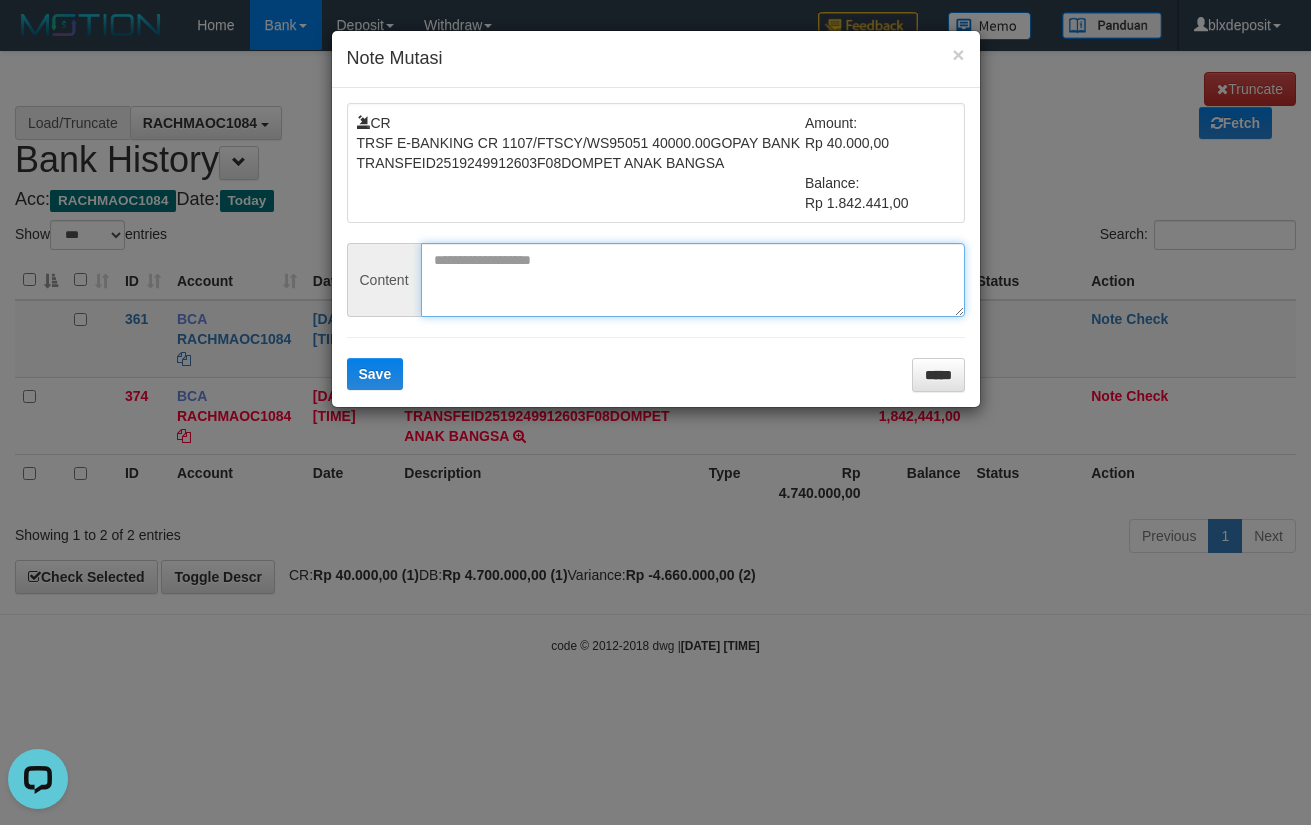 drag, startPoint x: 525, startPoint y: 280, endPoint x: 451, endPoint y: 322, distance: 85.08819 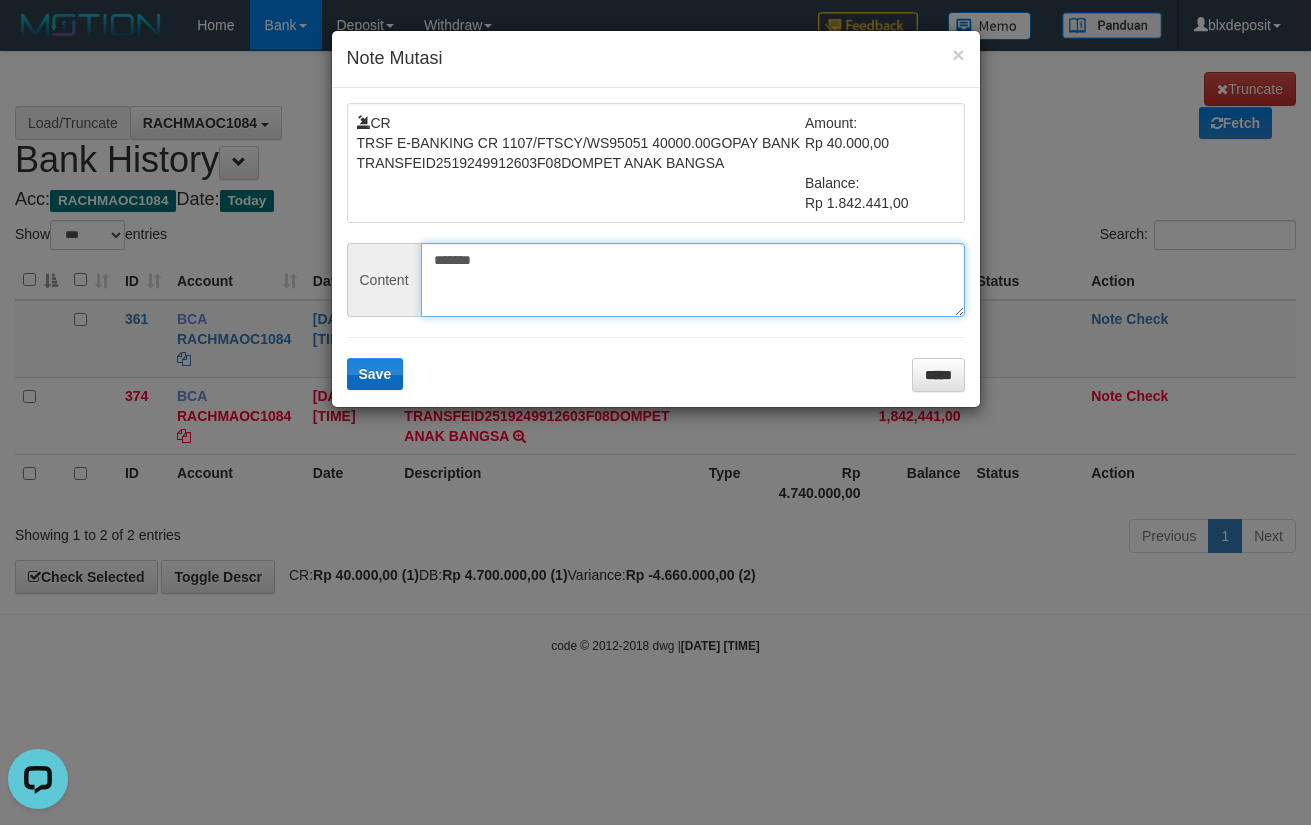type on "*******" 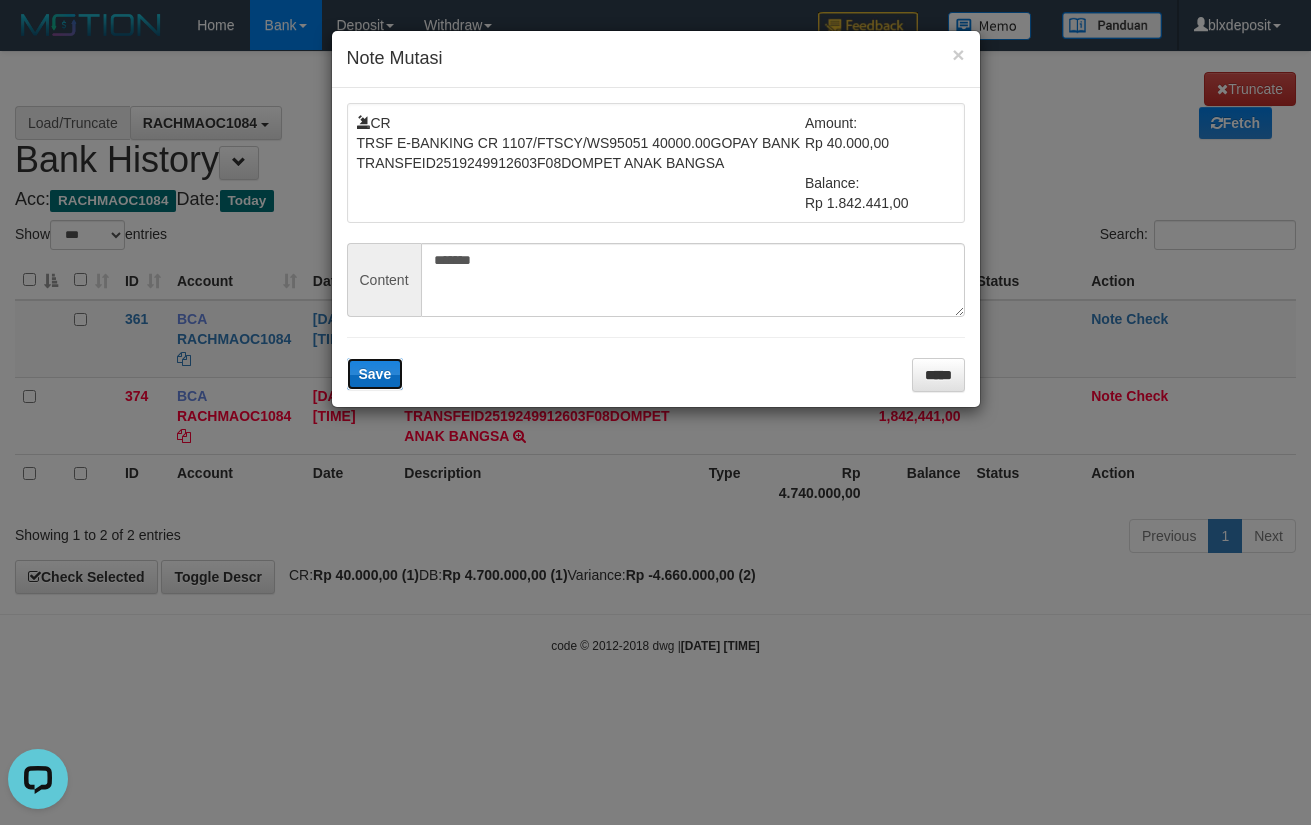 click on "Save" at bounding box center (375, 374) 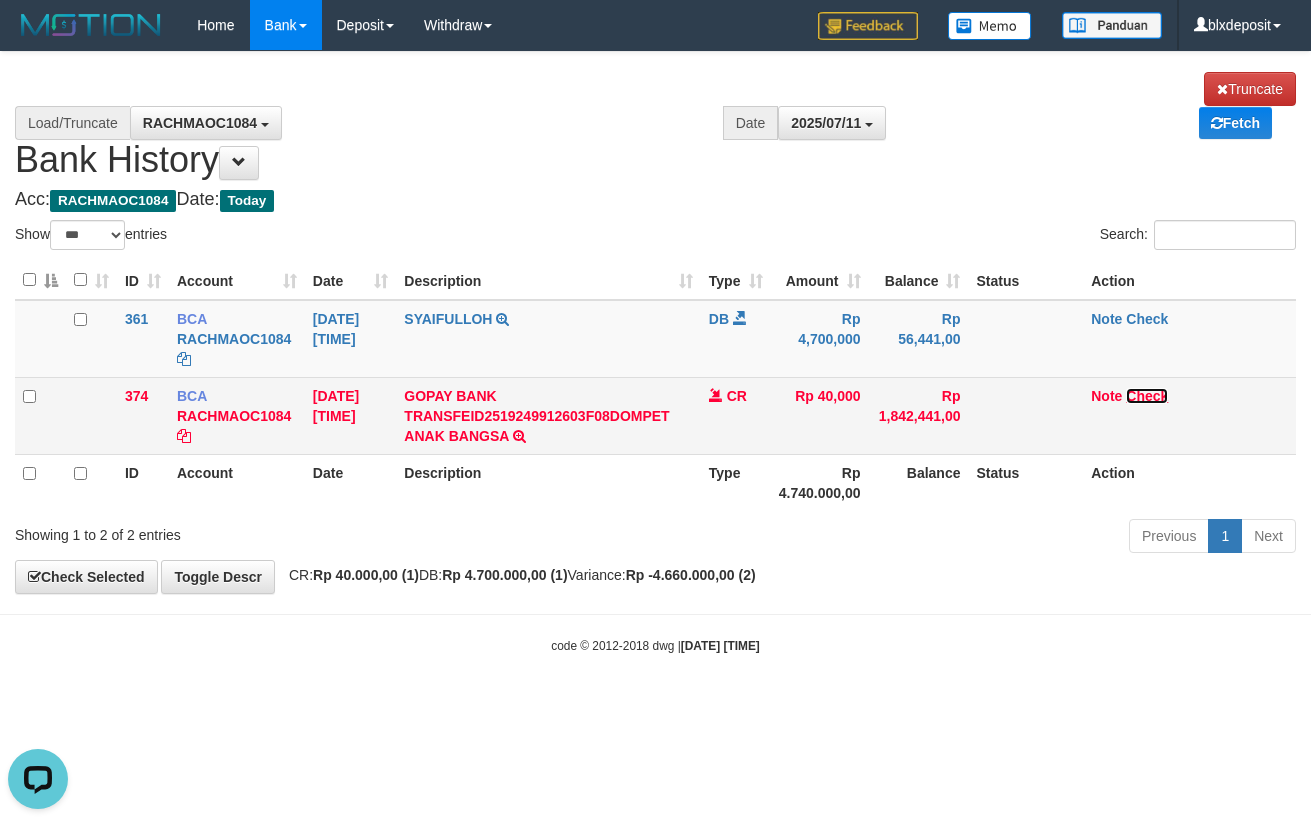 click on "Check" at bounding box center [1147, 396] 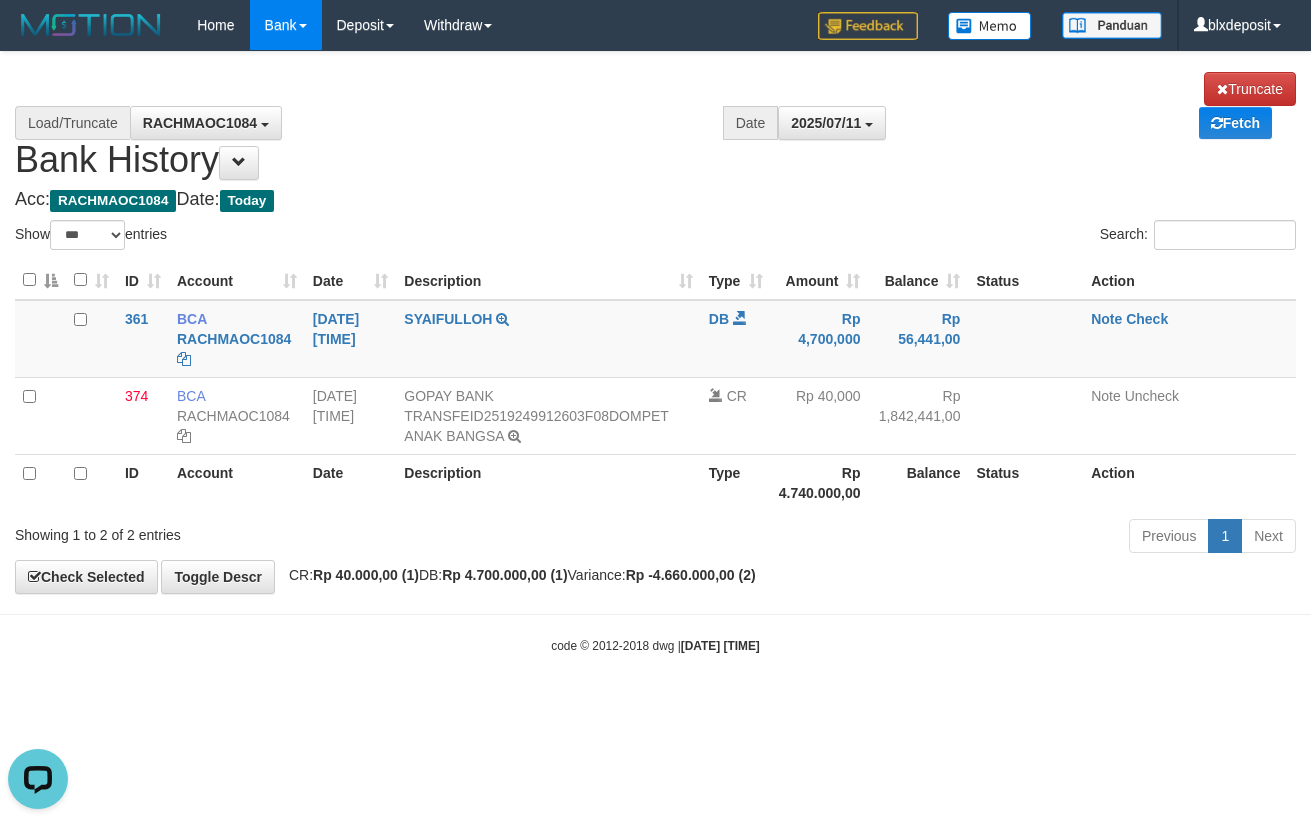click on "Acc: 											 RACHMAOC1084
Date:  Today" at bounding box center (655, 200) 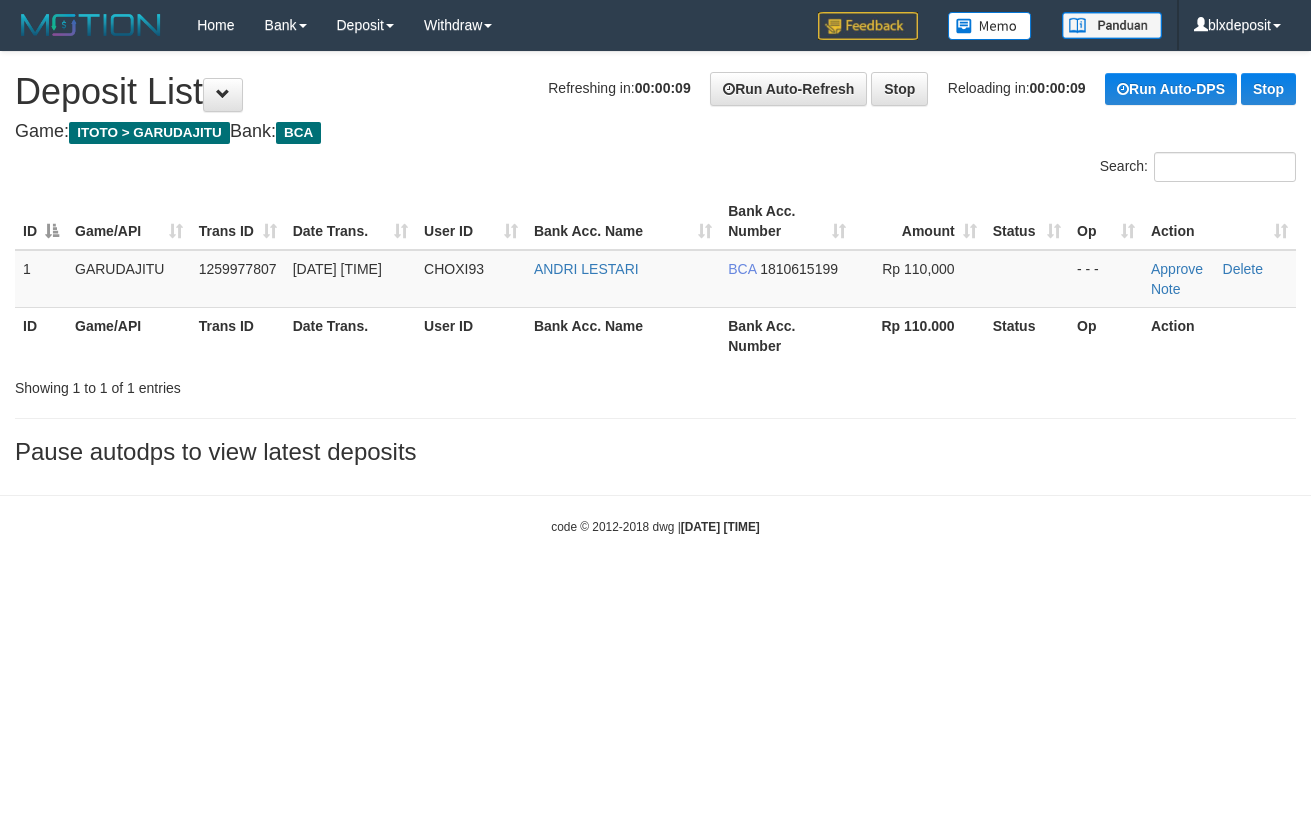 scroll, scrollTop: 0, scrollLeft: 0, axis: both 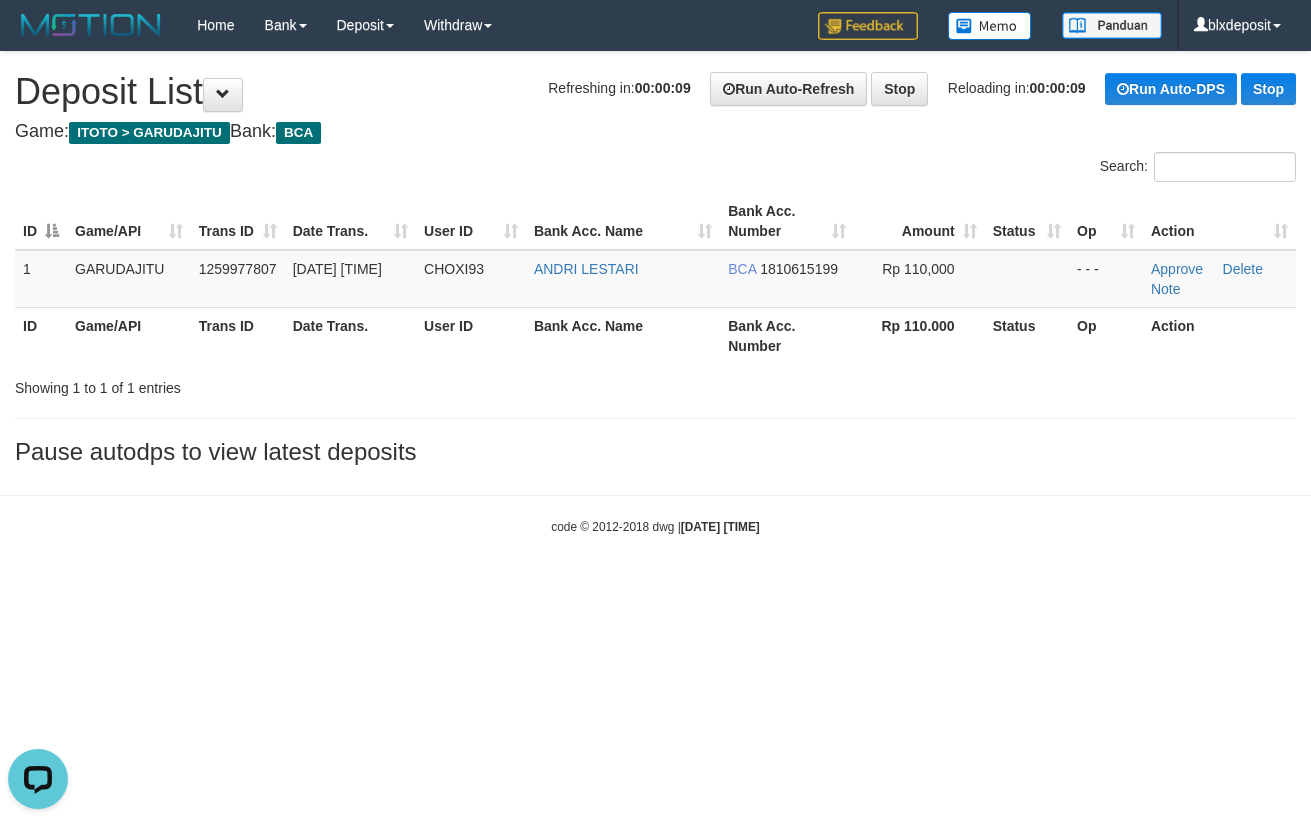 click on "**********" at bounding box center [655, 263] 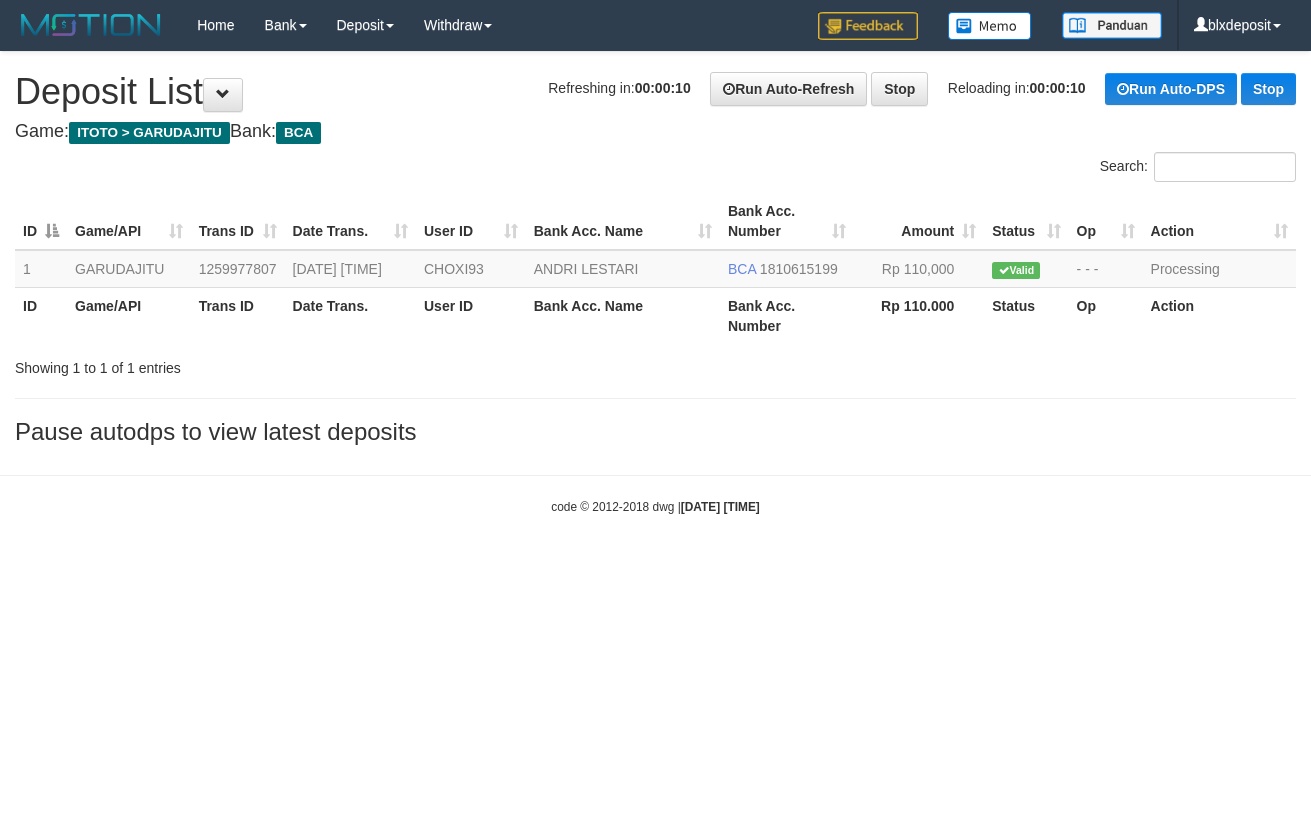 scroll, scrollTop: 0, scrollLeft: 0, axis: both 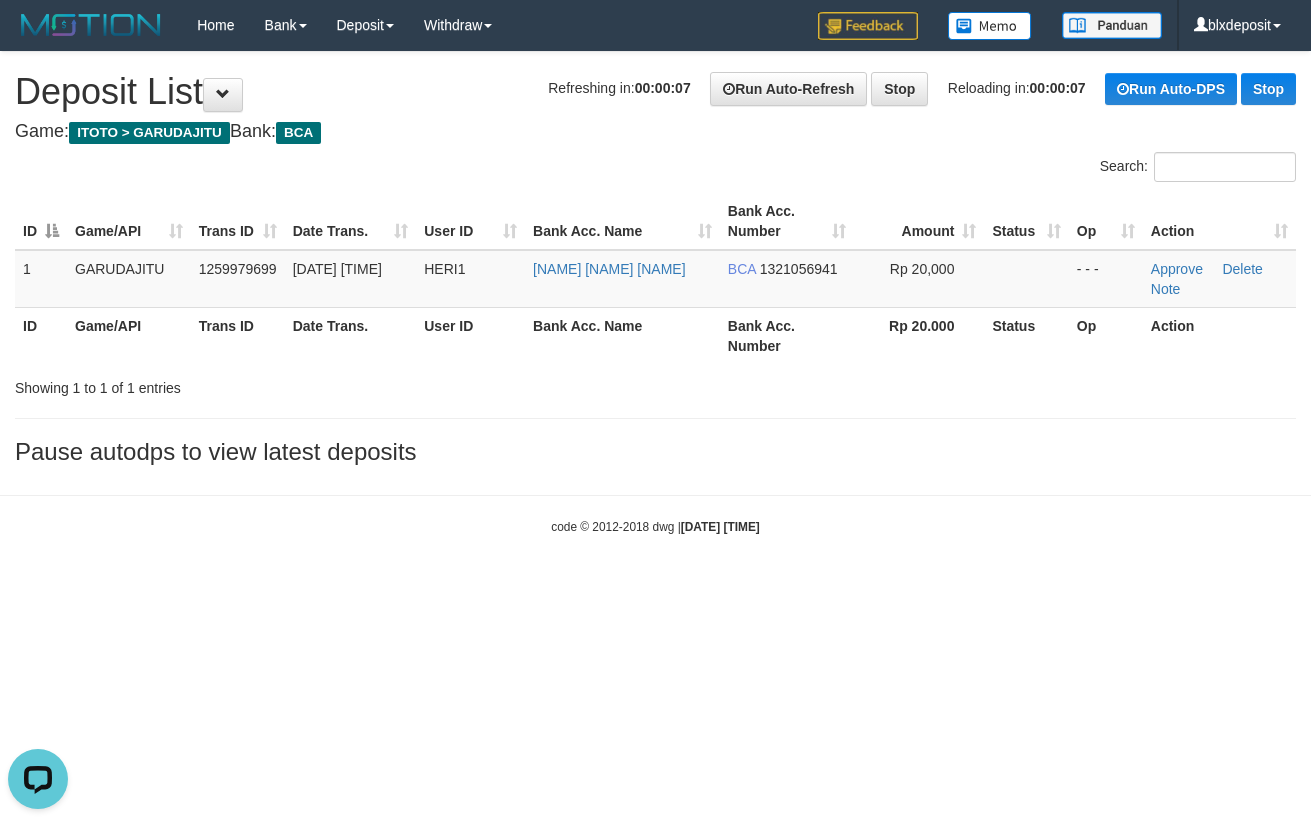 click on "Game:   ITOTO > GARUDAJITU    		Bank:   BCA" at bounding box center [655, 132] 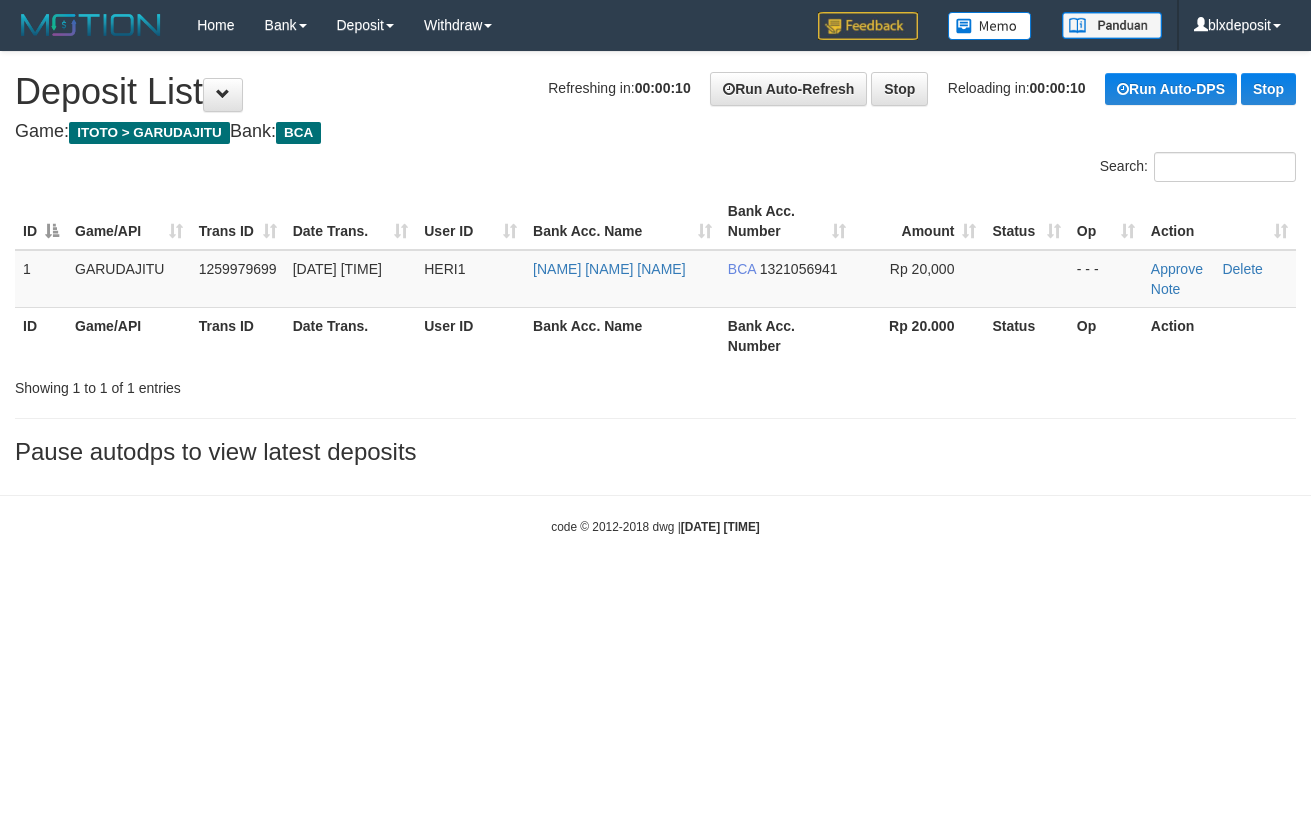 scroll, scrollTop: 0, scrollLeft: 0, axis: both 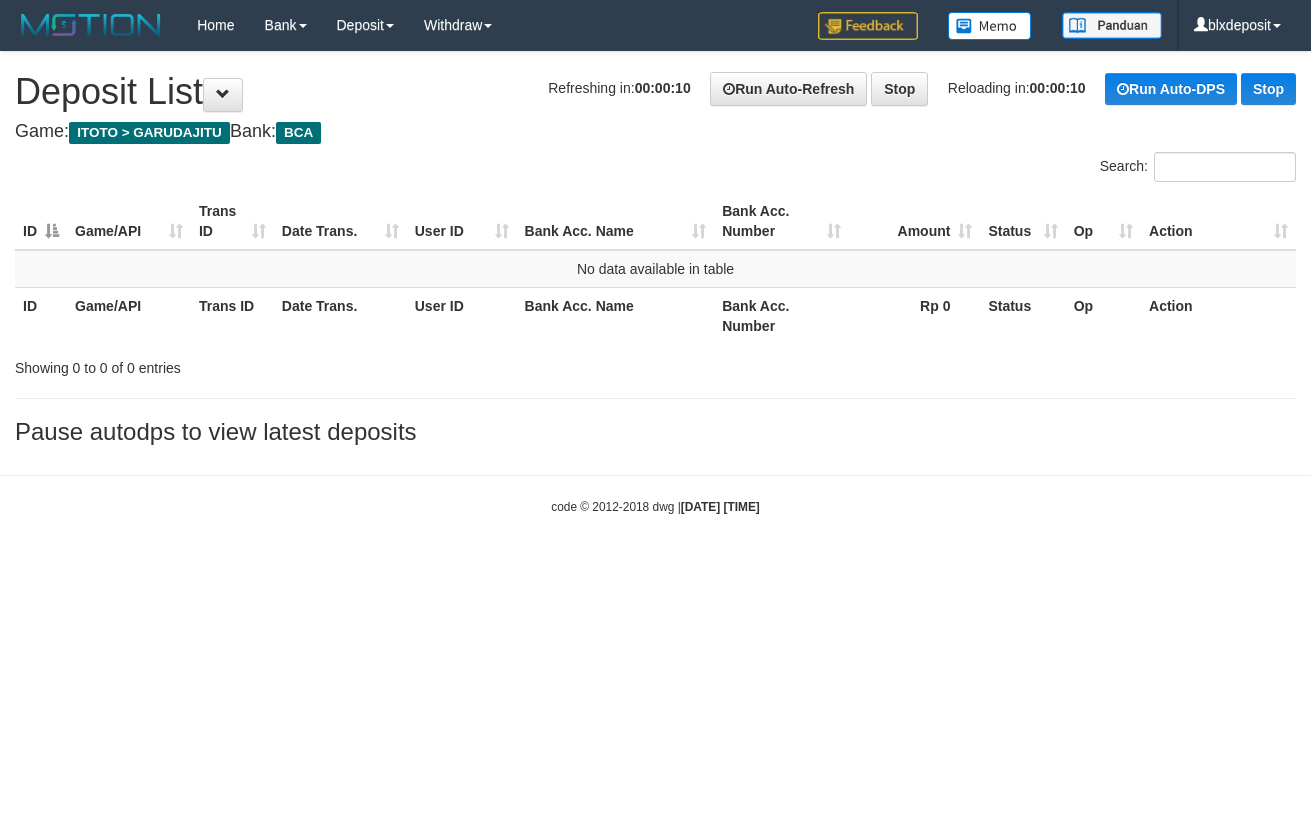 click on "Search:" at bounding box center [655, 169] 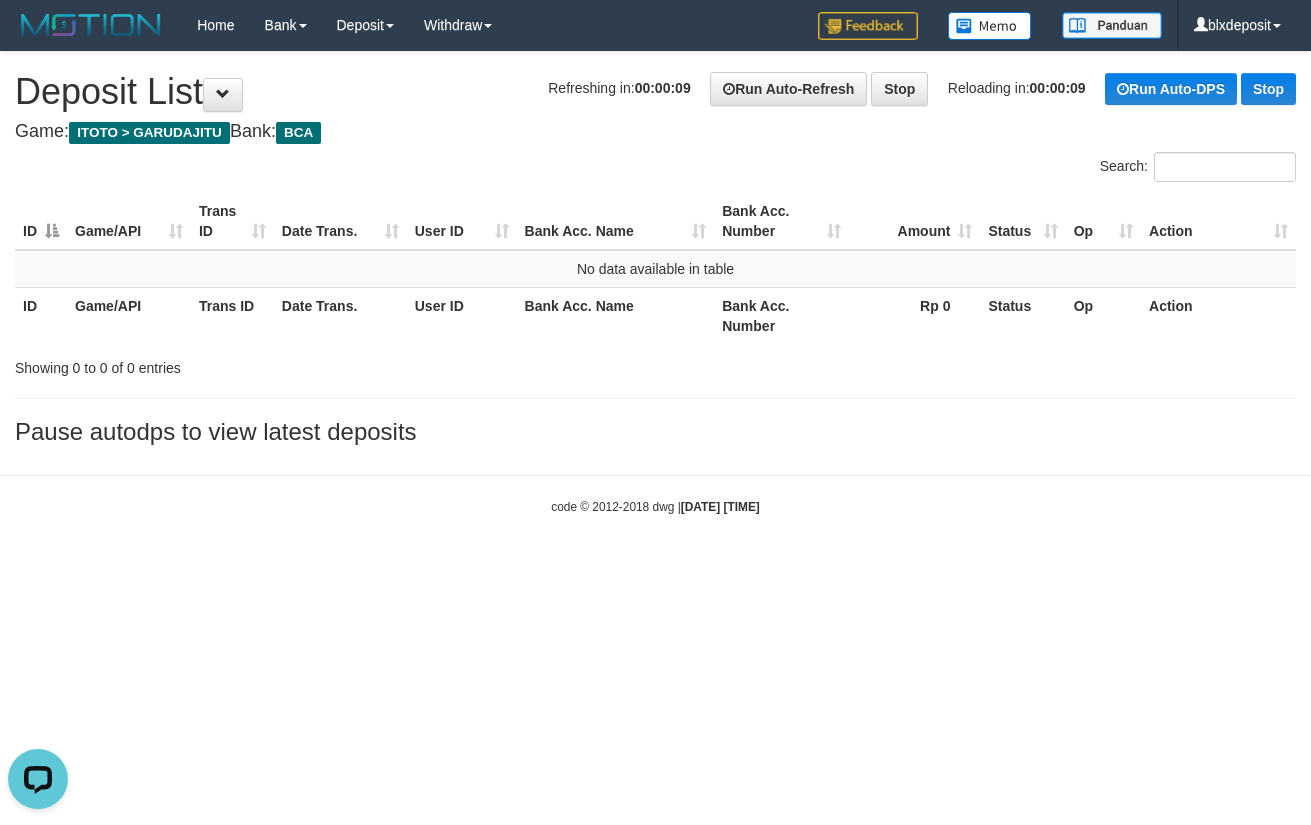scroll, scrollTop: 0, scrollLeft: 0, axis: both 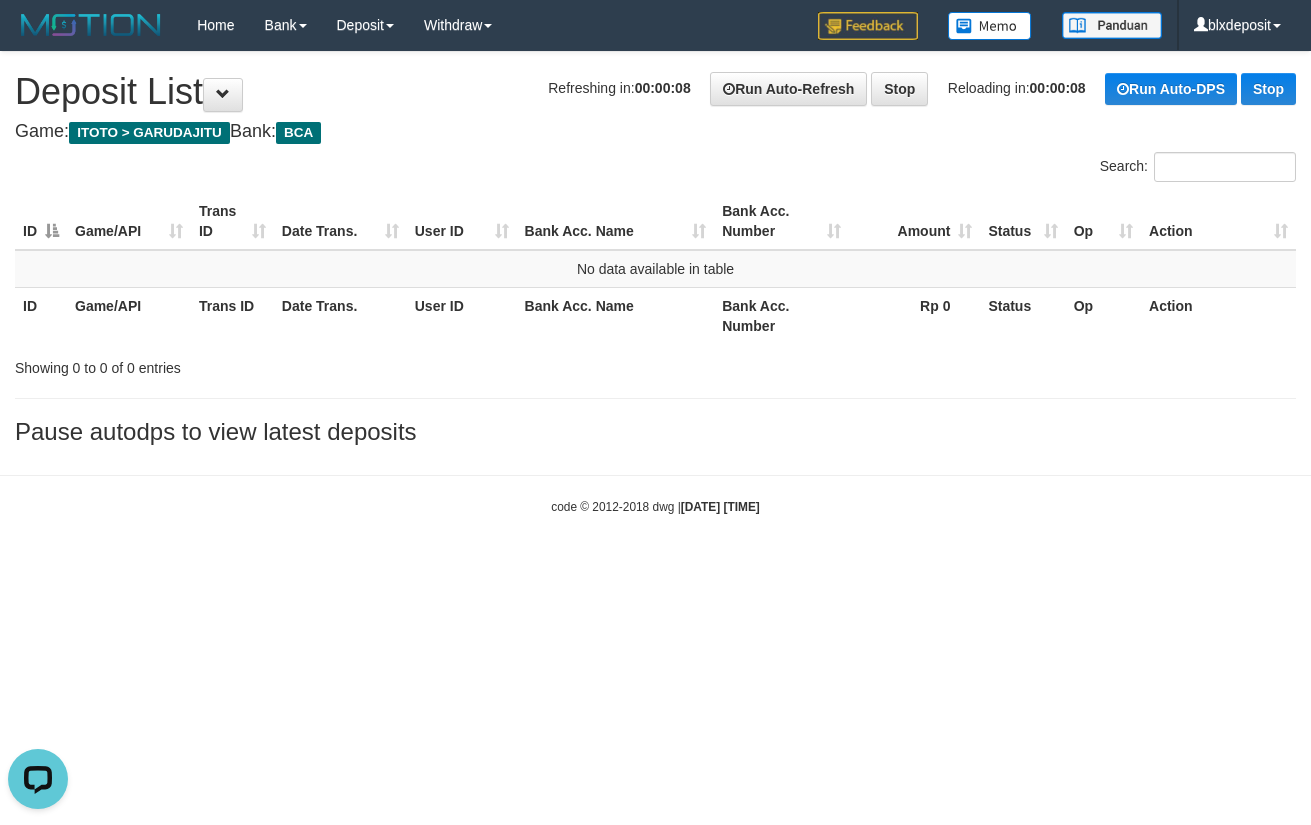 click on "Game:   ITOTO > GARUDAJITU    		Bank:   BCA" at bounding box center (655, 132) 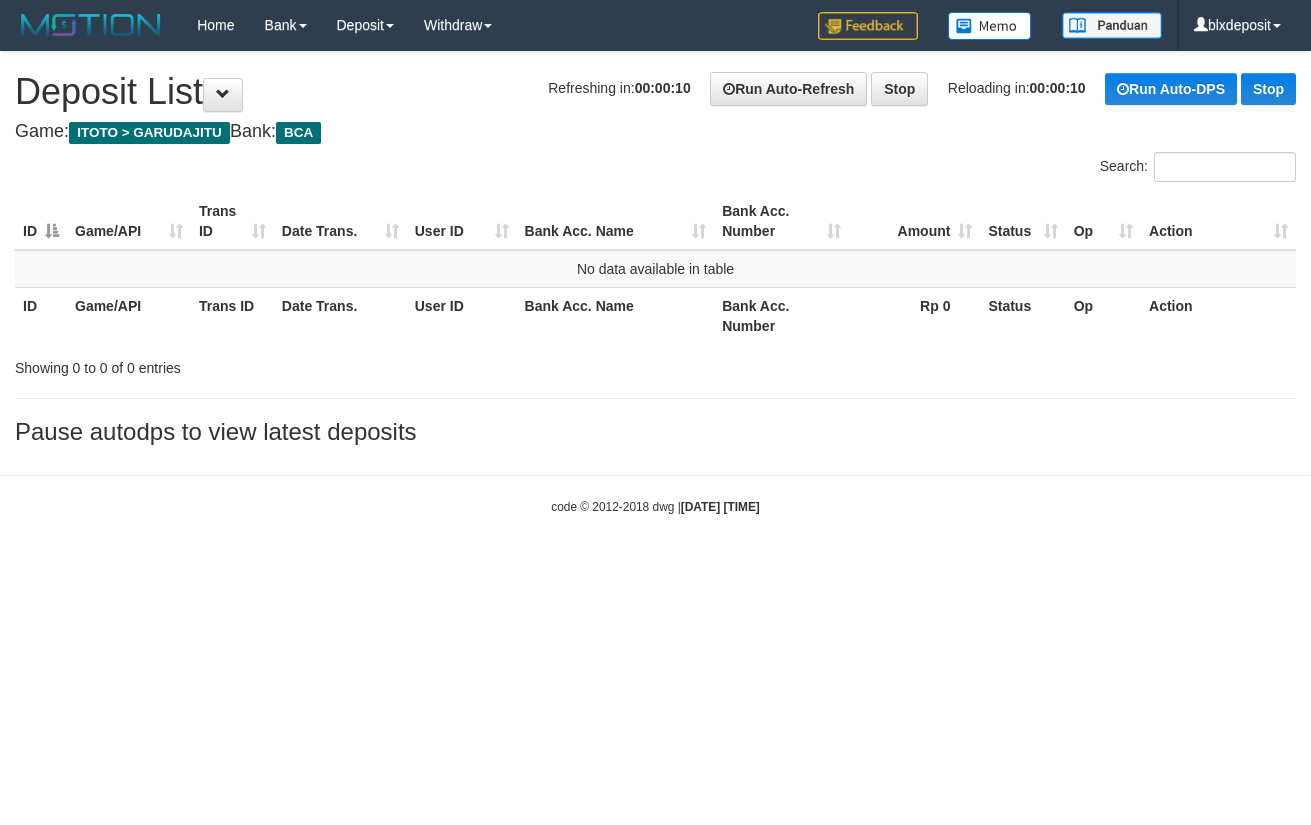 scroll, scrollTop: 0, scrollLeft: 0, axis: both 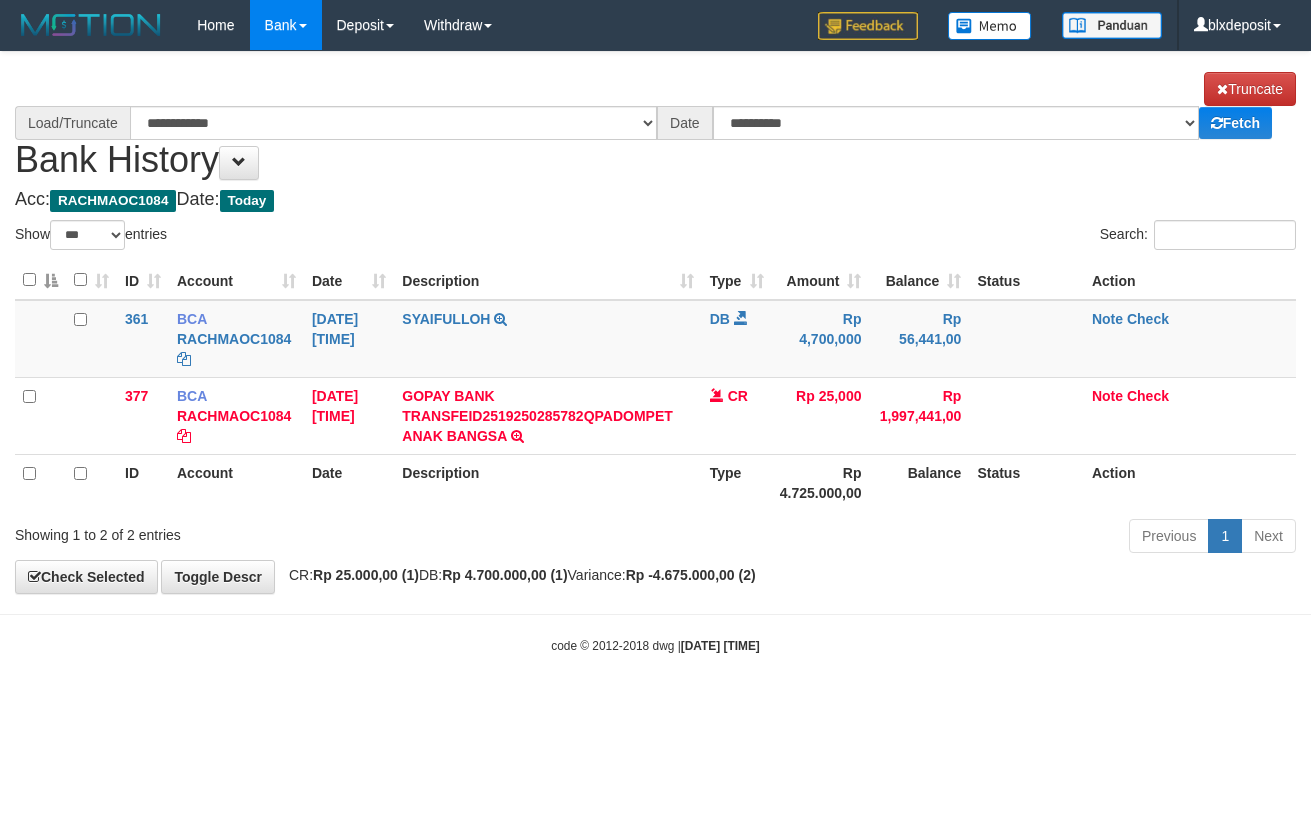 select on "***" 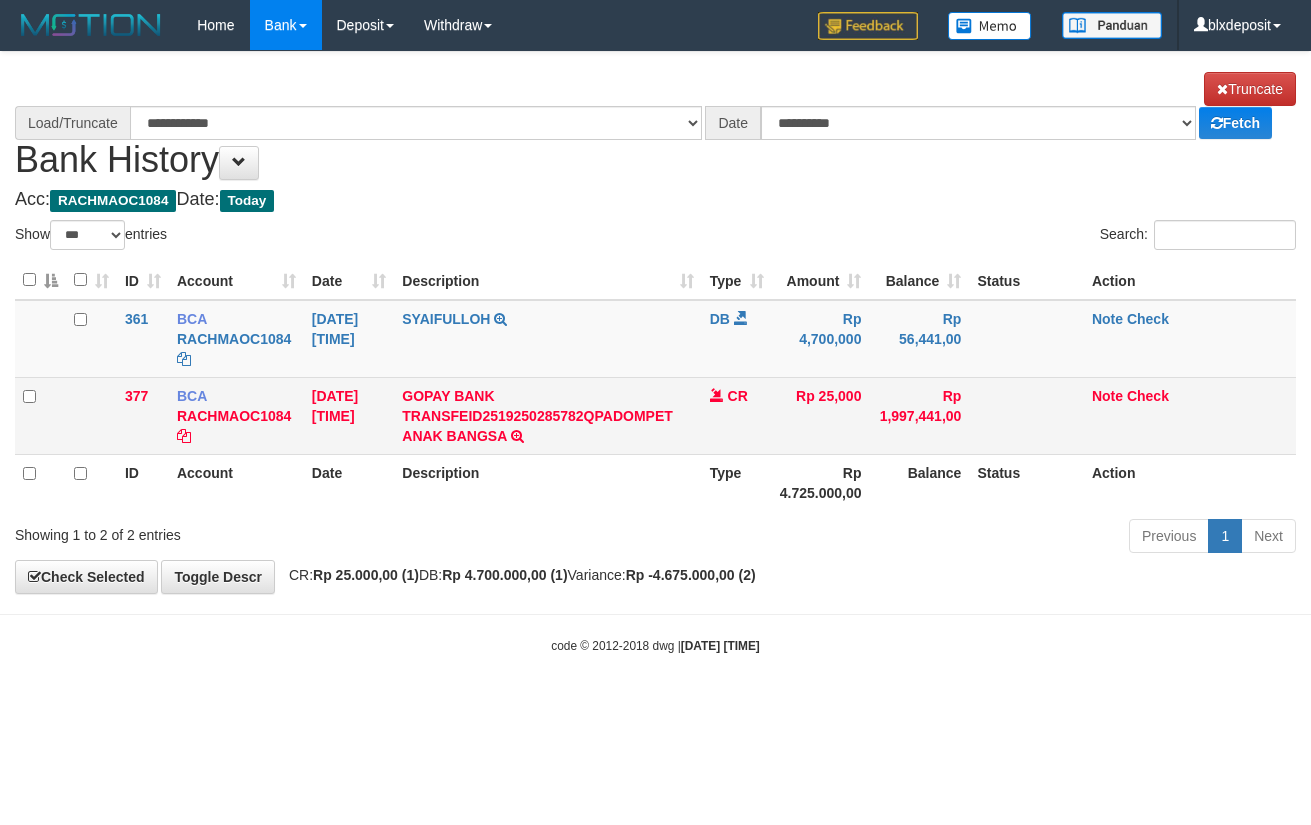 scroll, scrollTop: 0, scrollLeft: 0, axis: both 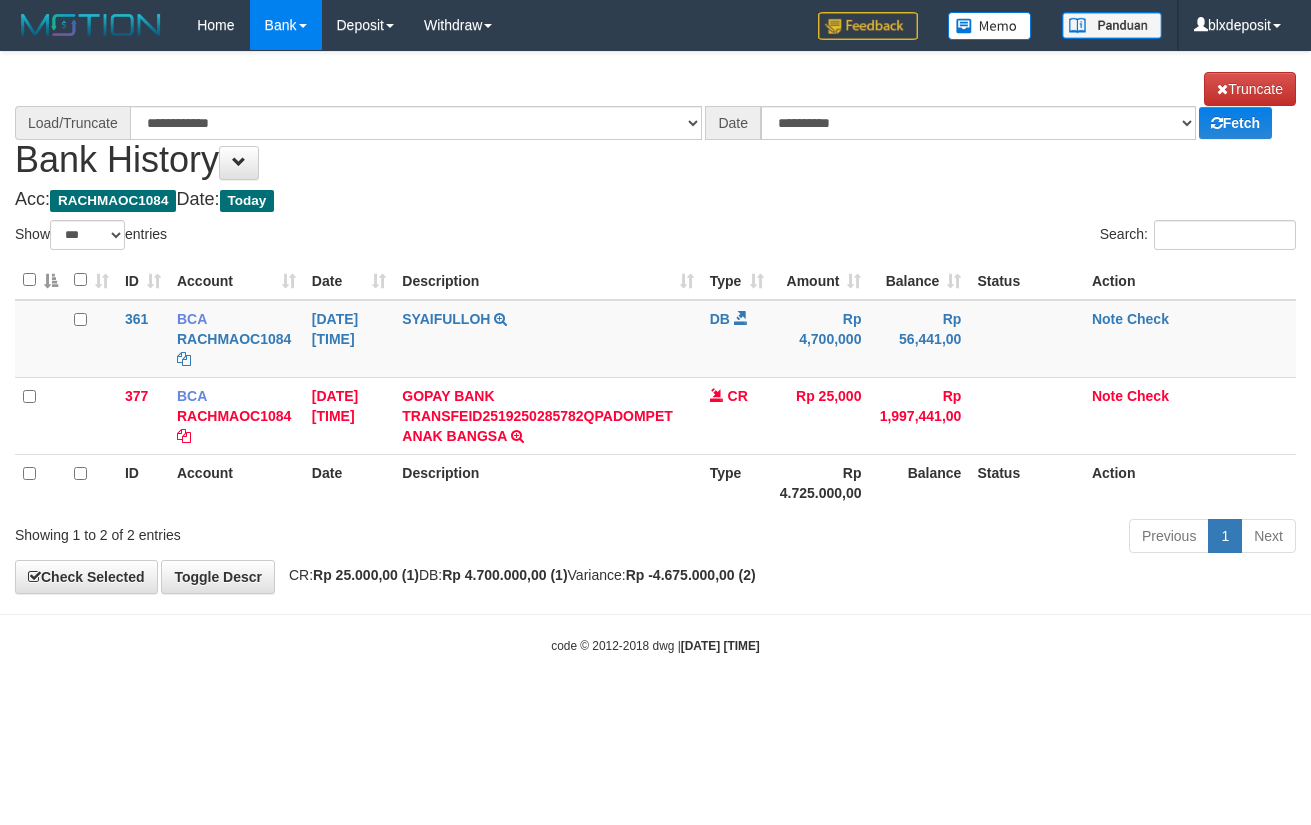 select on "****" 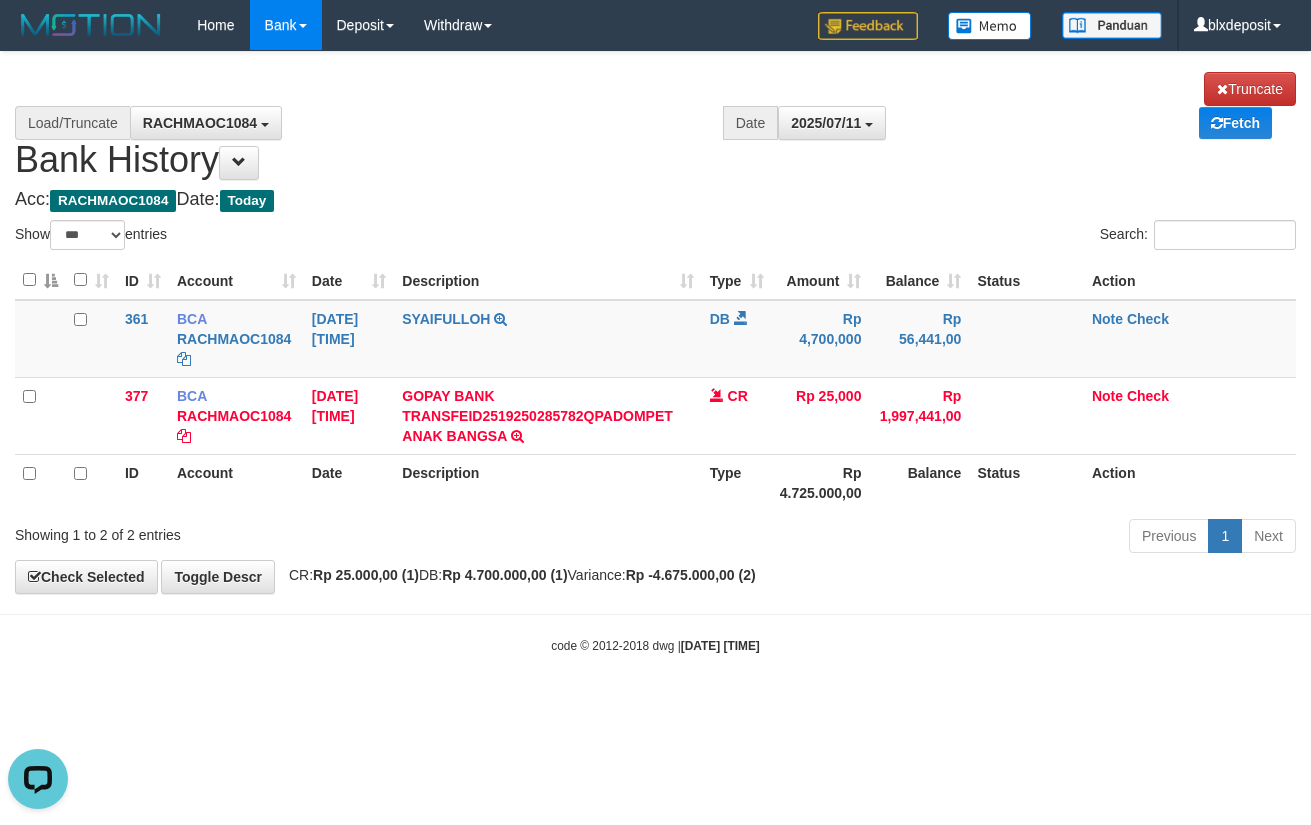 scroll, scrollTop: 0, scrollLeft: 0, axis: both 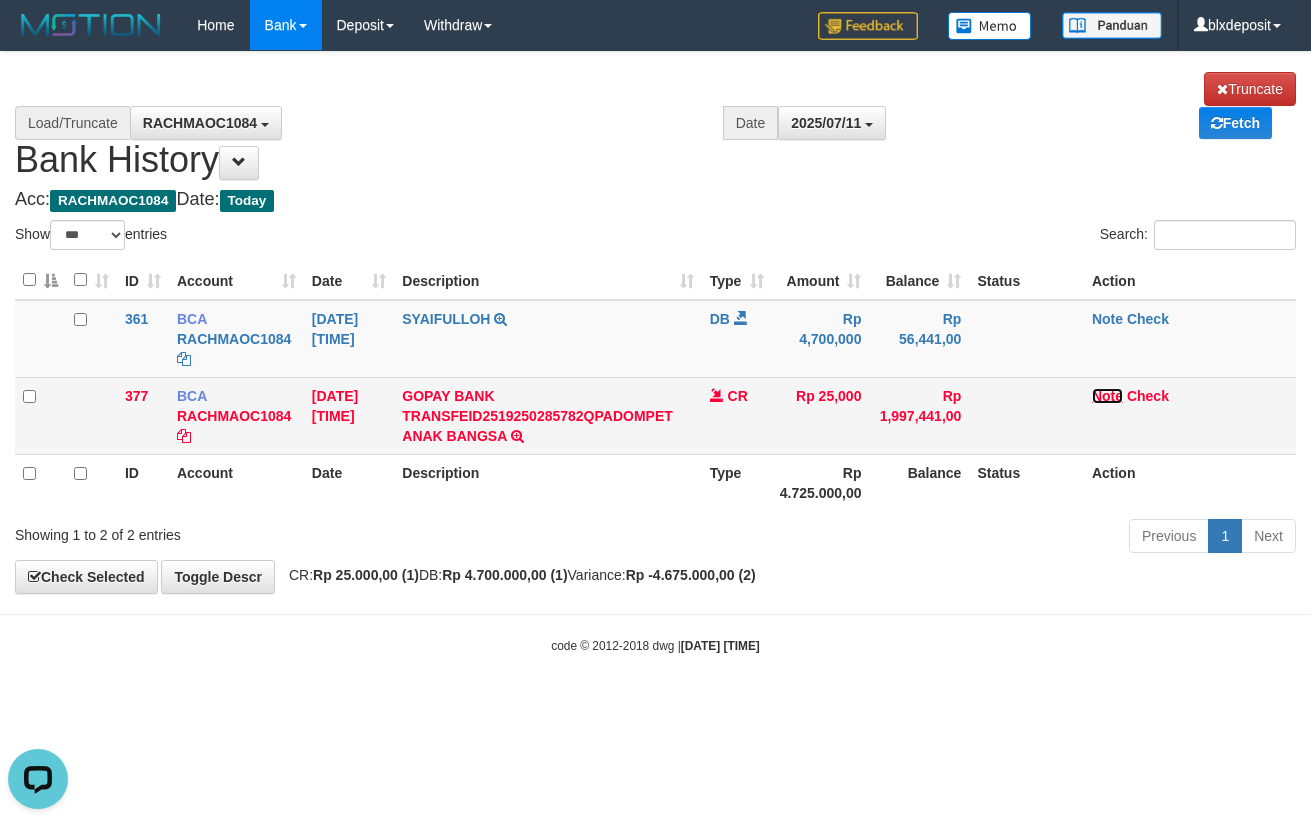 click on "Note" at bounding box center (1107, 396) 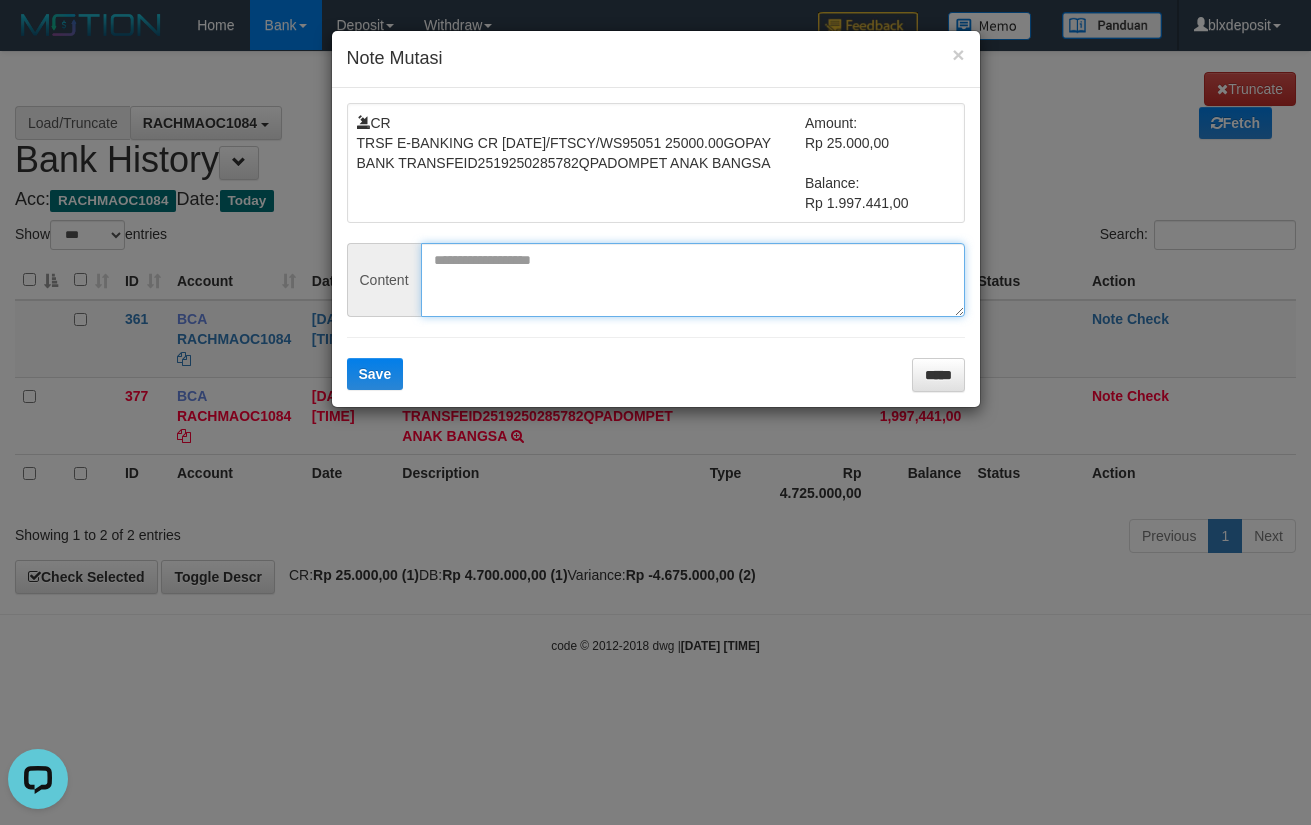 click at bounding box center [693, 280] 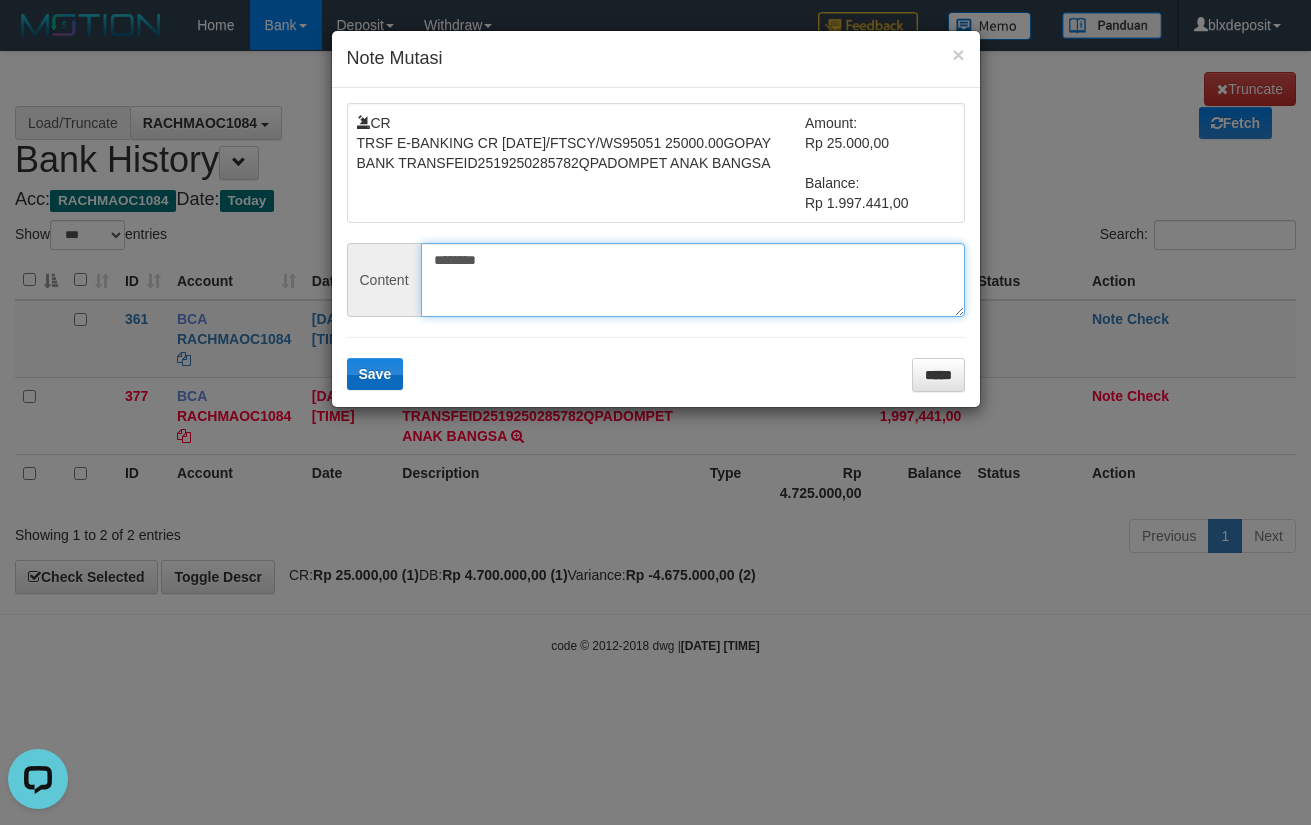 type on "********" 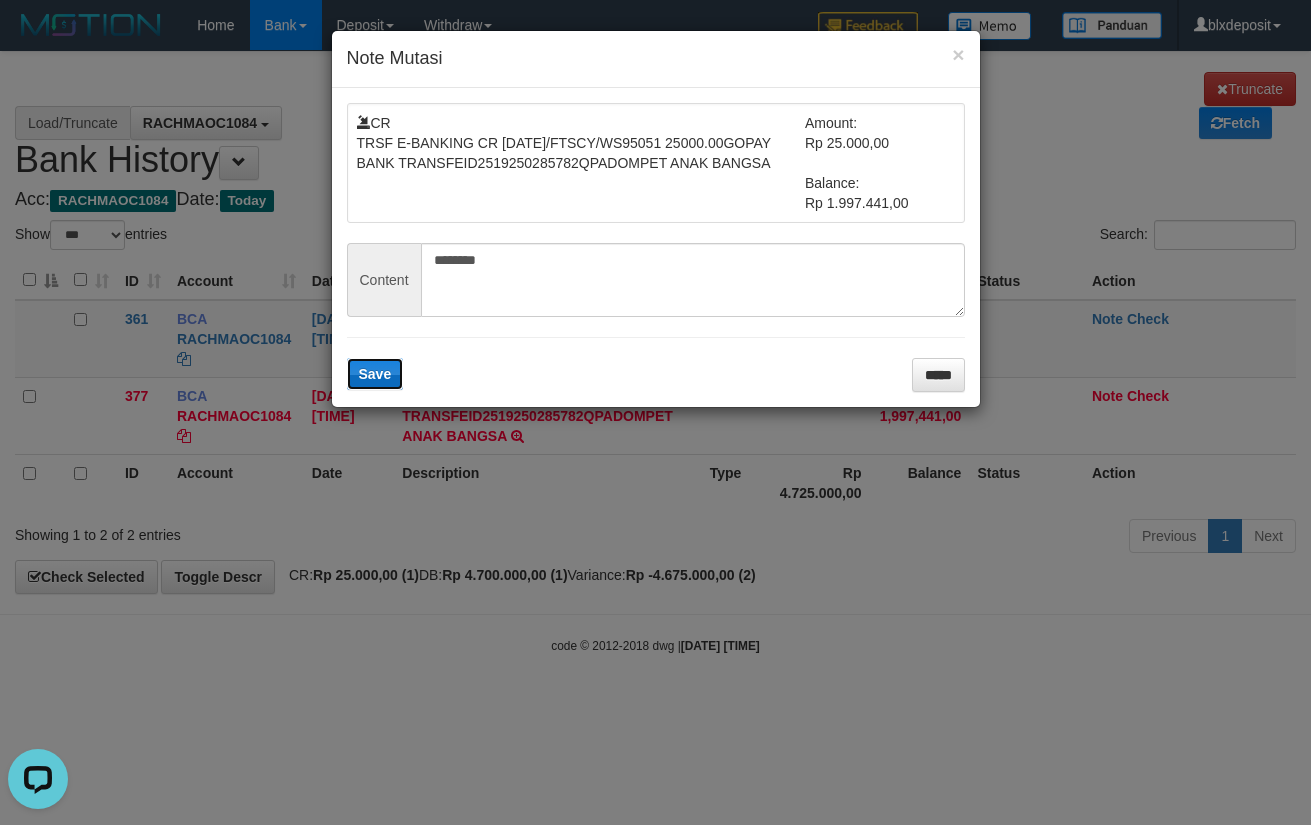 click on "Save" at bounding box center [375, 374] 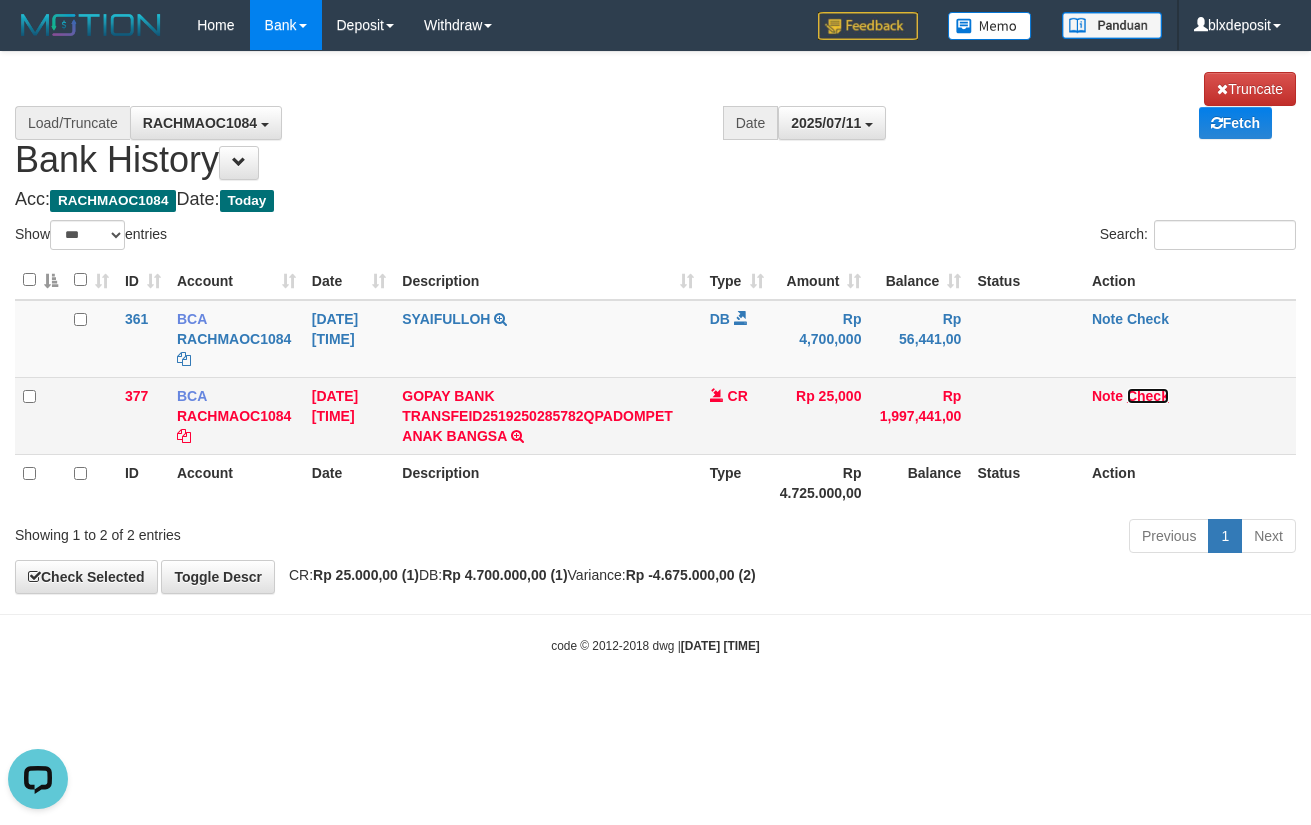 click on "Check" at bounding box center [1148, 396] 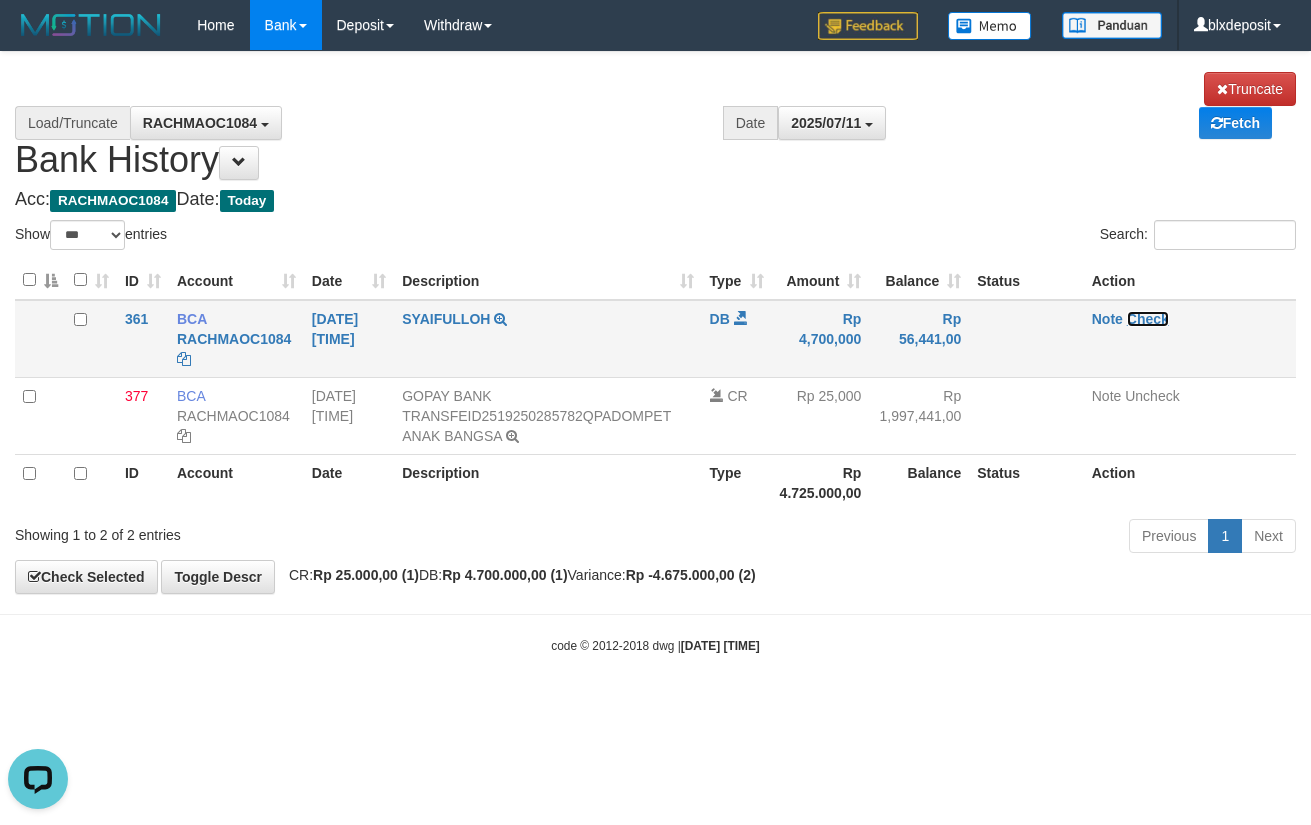 click on "Check" at bounding box center (1148, 319) 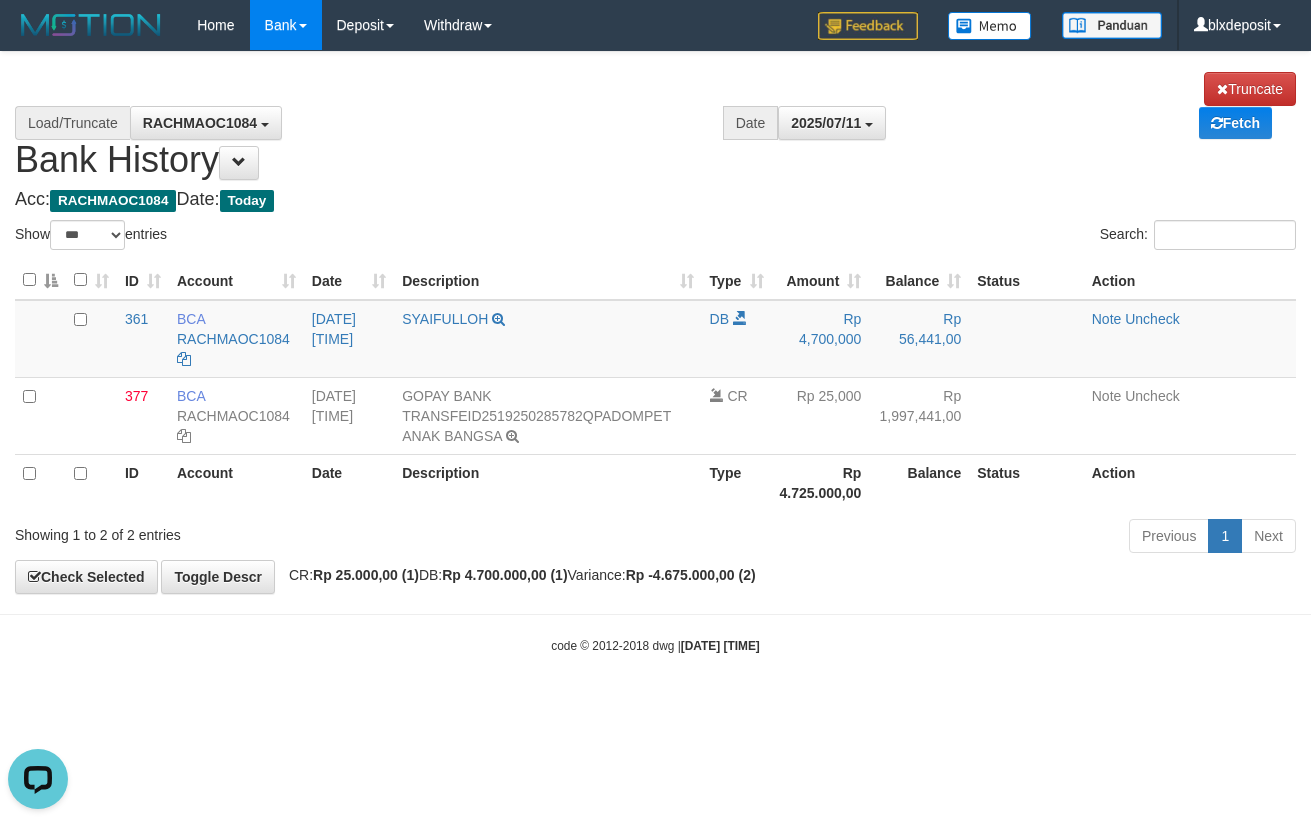 click on "RACHMAOC1084    GARUDAJITU  RACHMAOC1084" at bounding box center (426, 123) 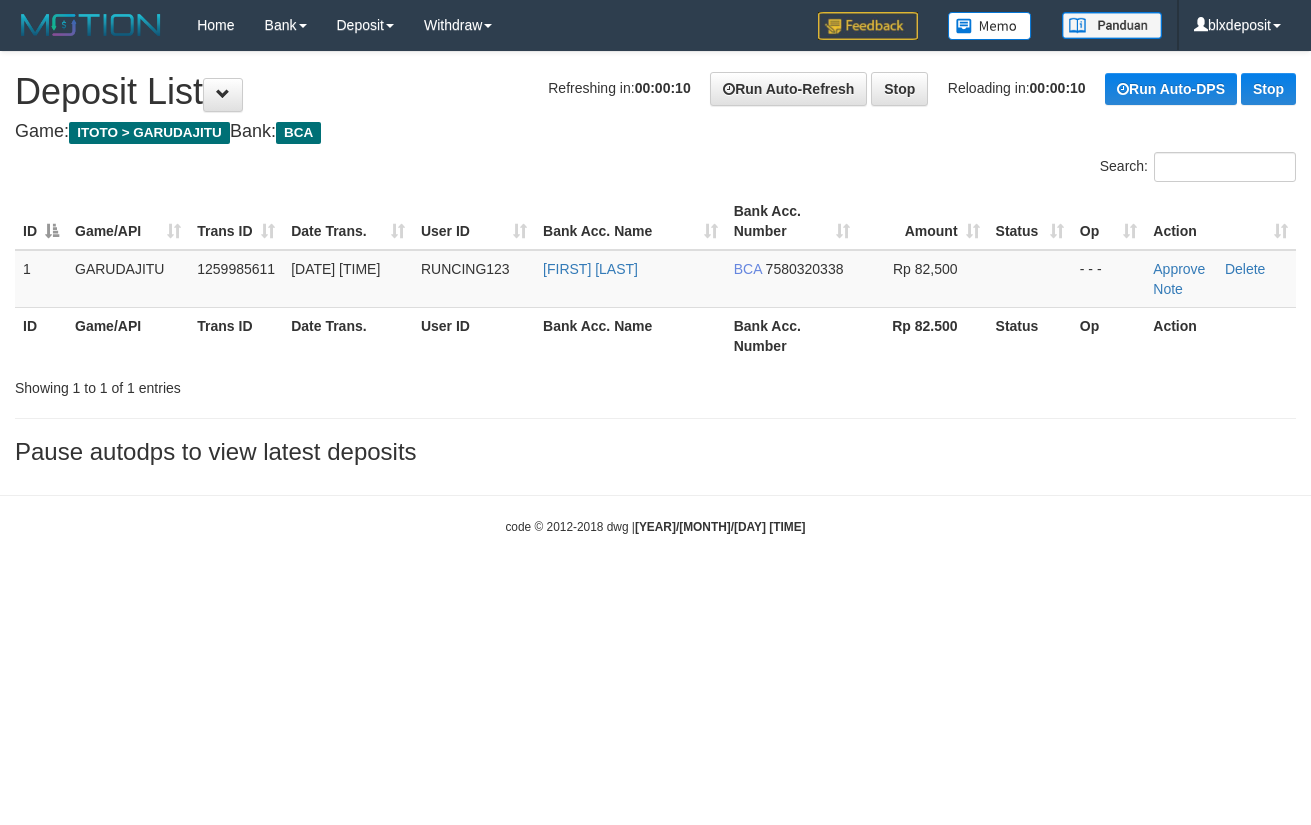 scroll, scrollTop: 0, scrollLeft: 0, axis: both 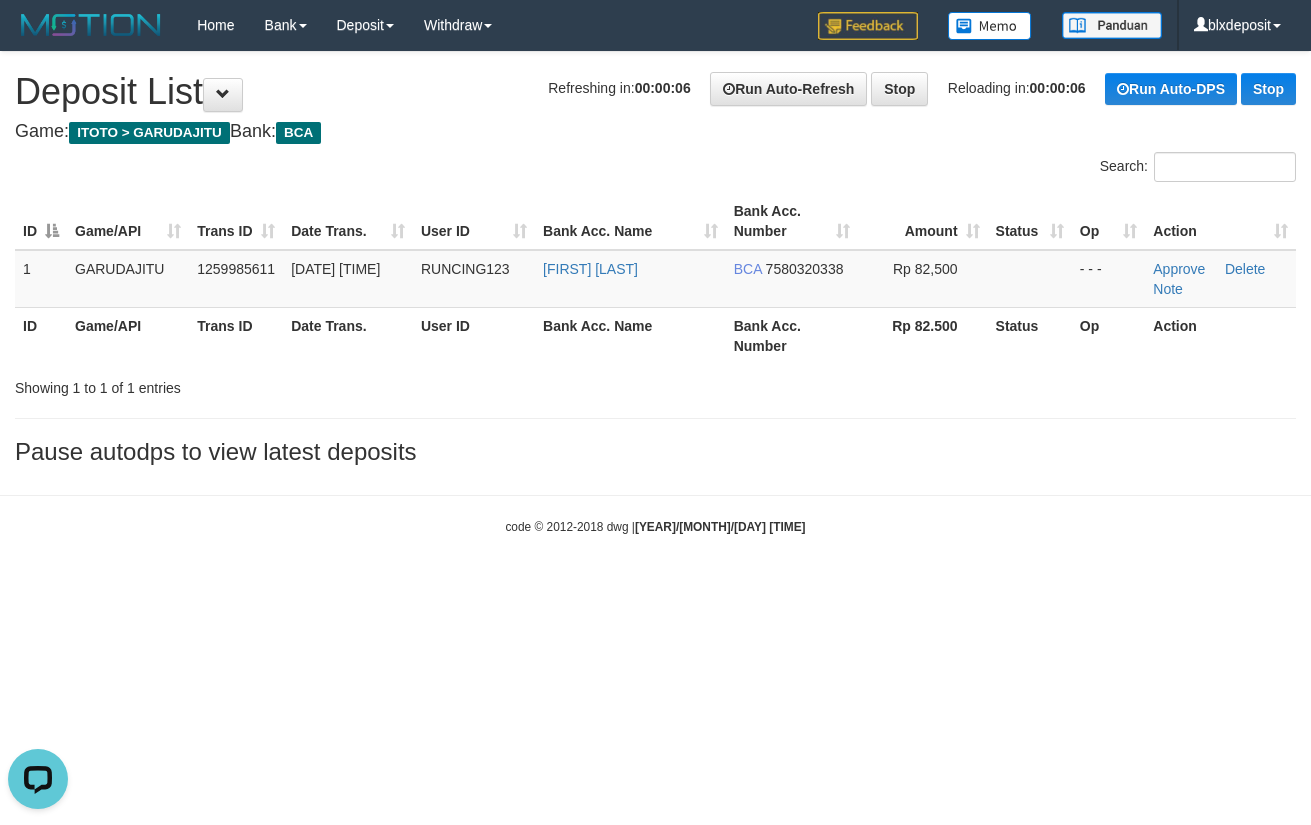 click on "**********" at bounding box center [655, 263] 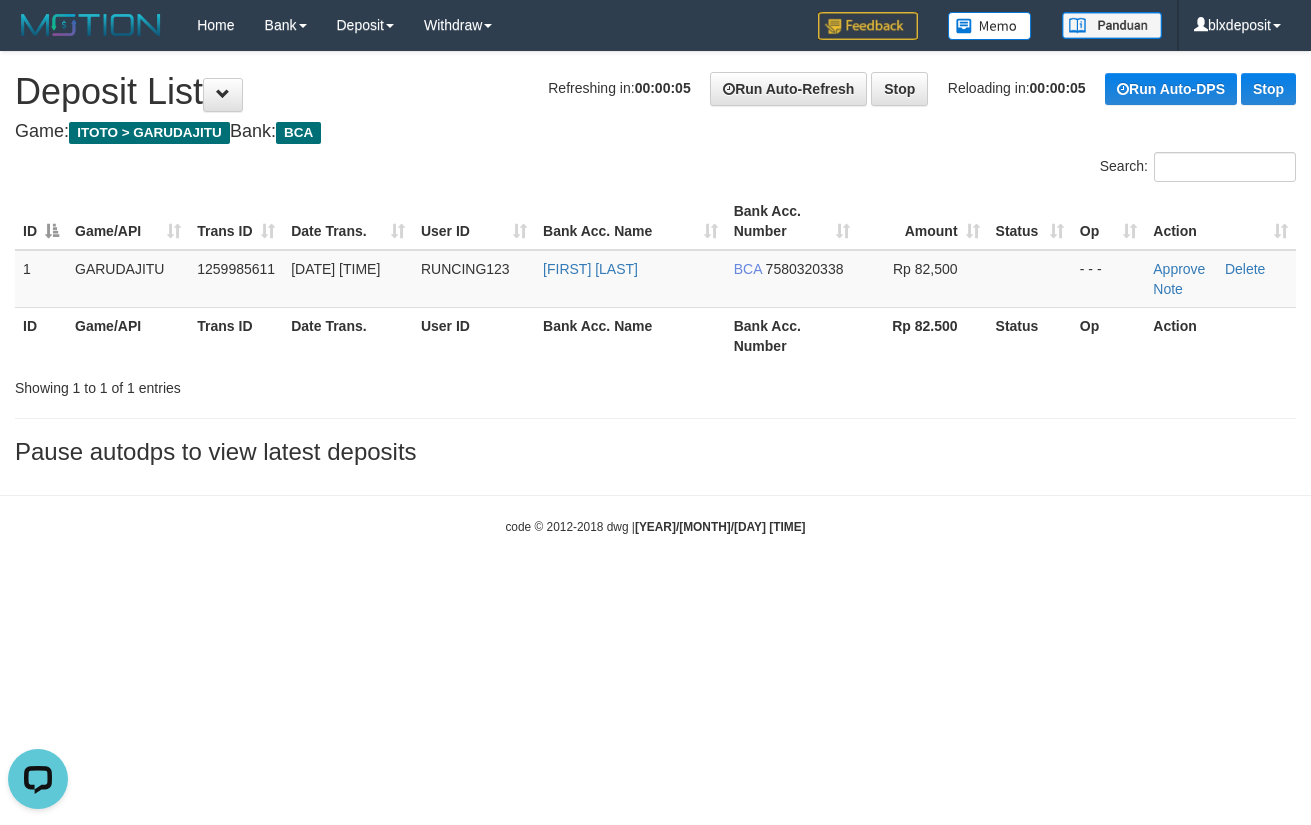 click on "Game:   ITOTO > GARUDAJITU    		Bank:   BCA" at bounding box center (655, 132) 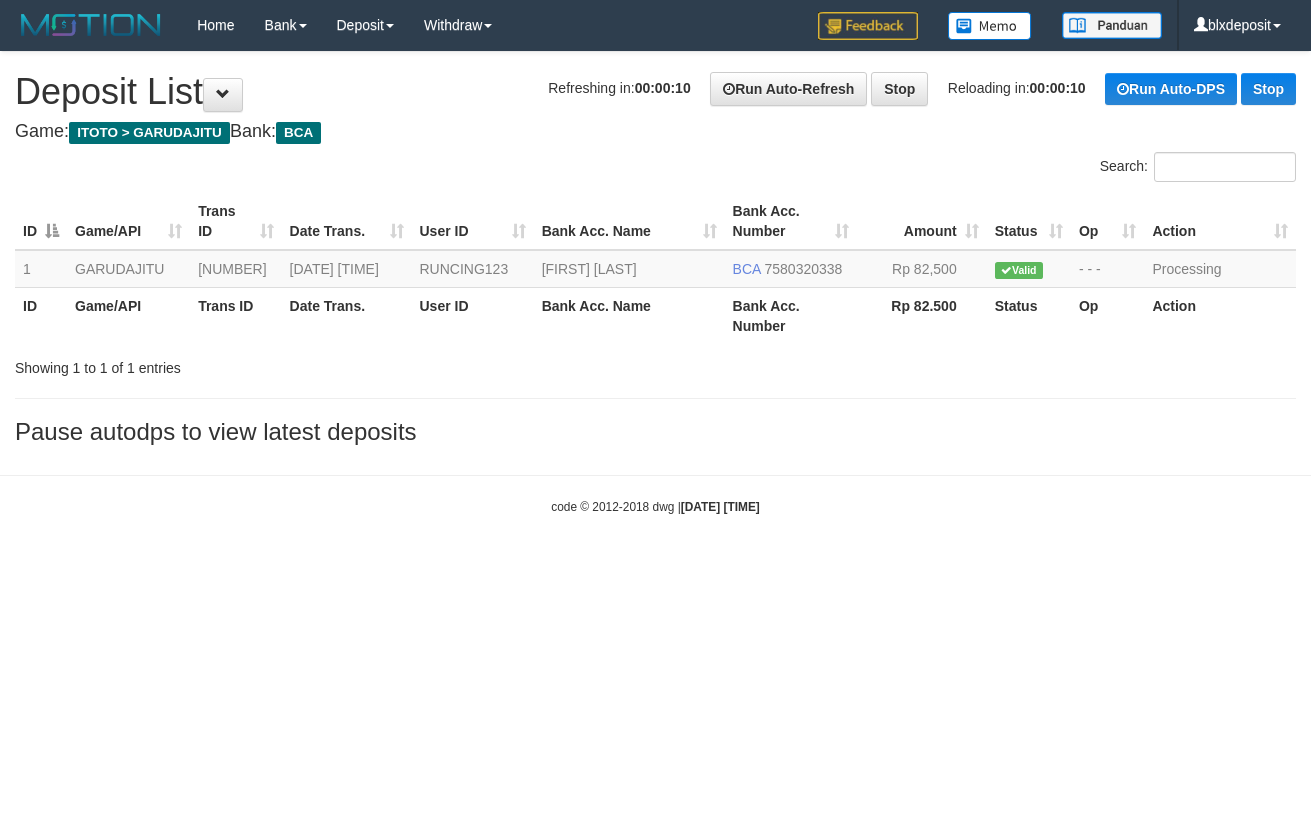 scroll, scrollTop: 0, scrollLeft: 0, axis: both 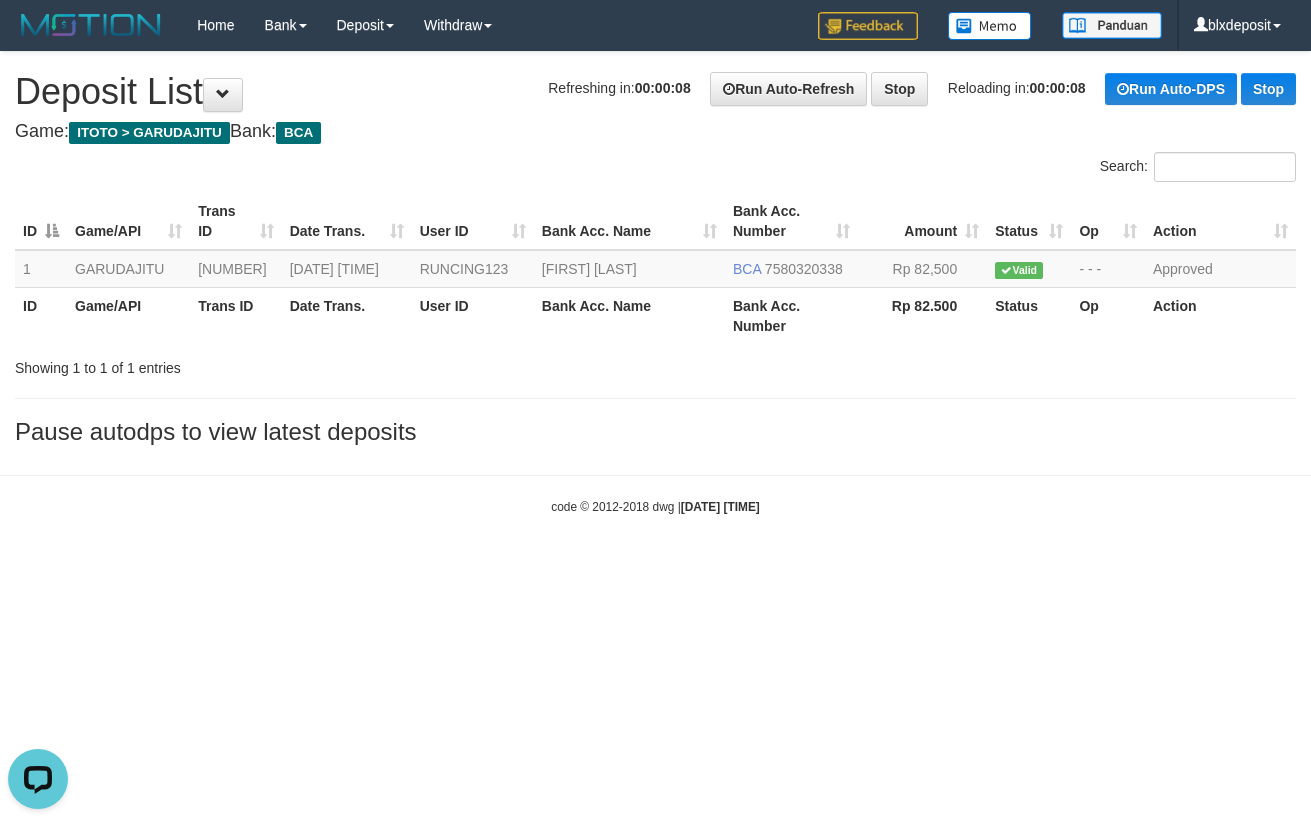 click on "**********" at bounding box center (655, 253) 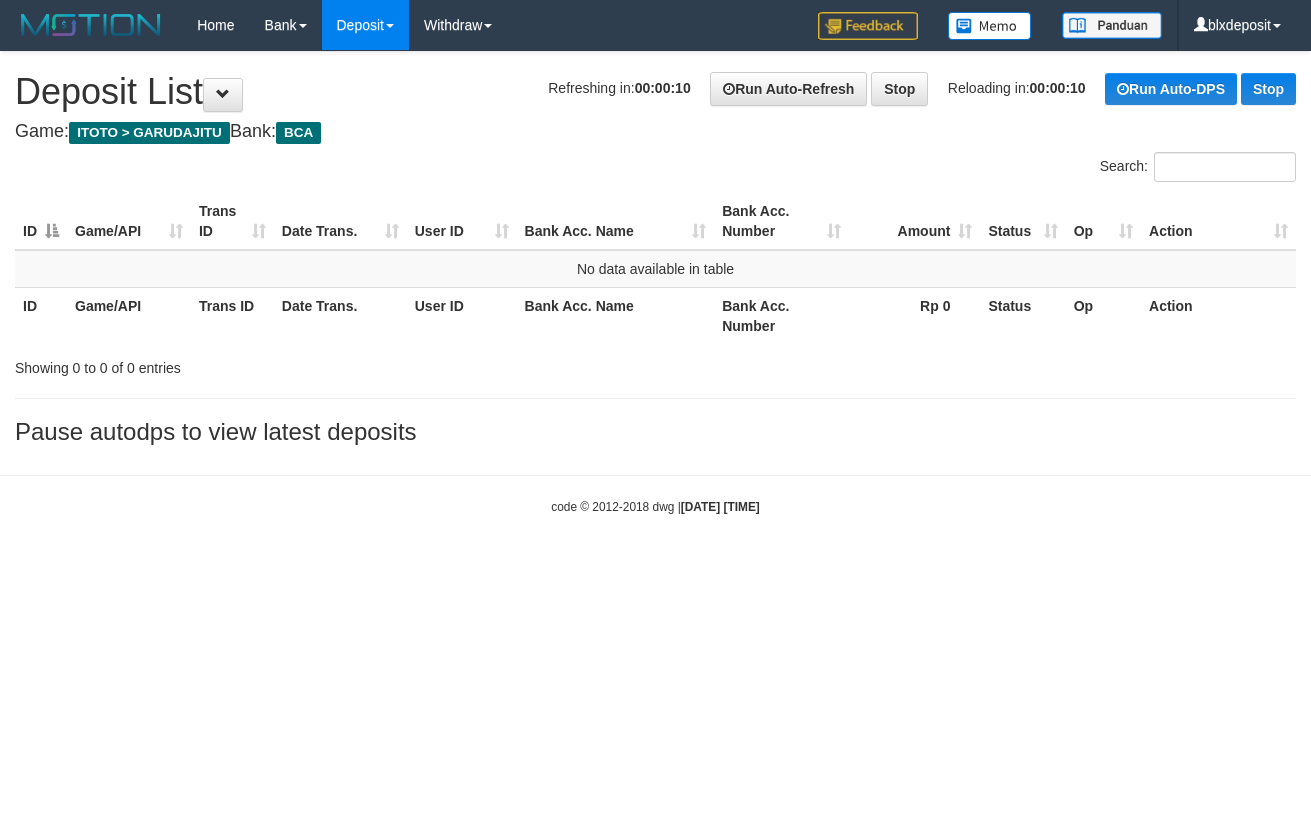 scroll, scrollTop: 0, scrollLeft: 0, axis: both 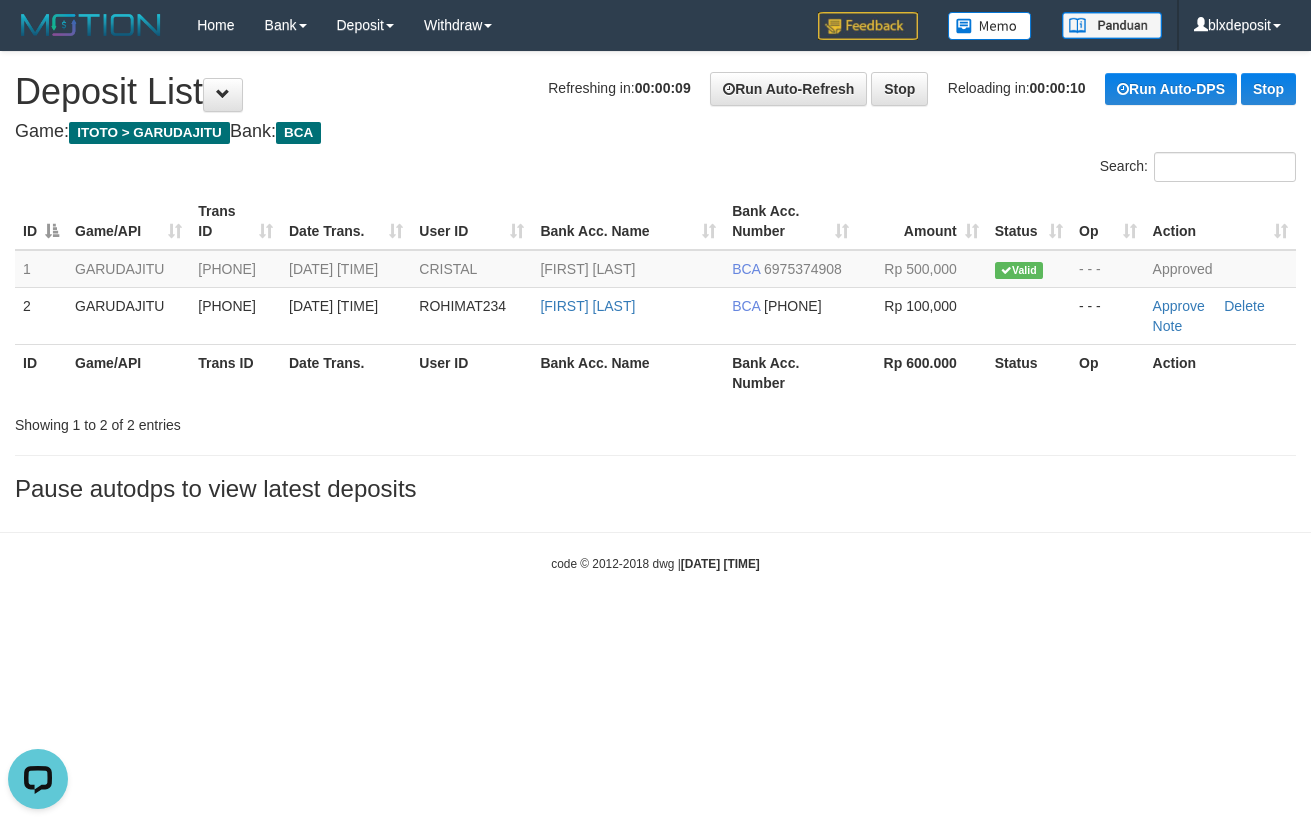 click on "Game:   ITOTO > GARUDAJITU    		Bank:   BCA" at bounding box center [655, 132] 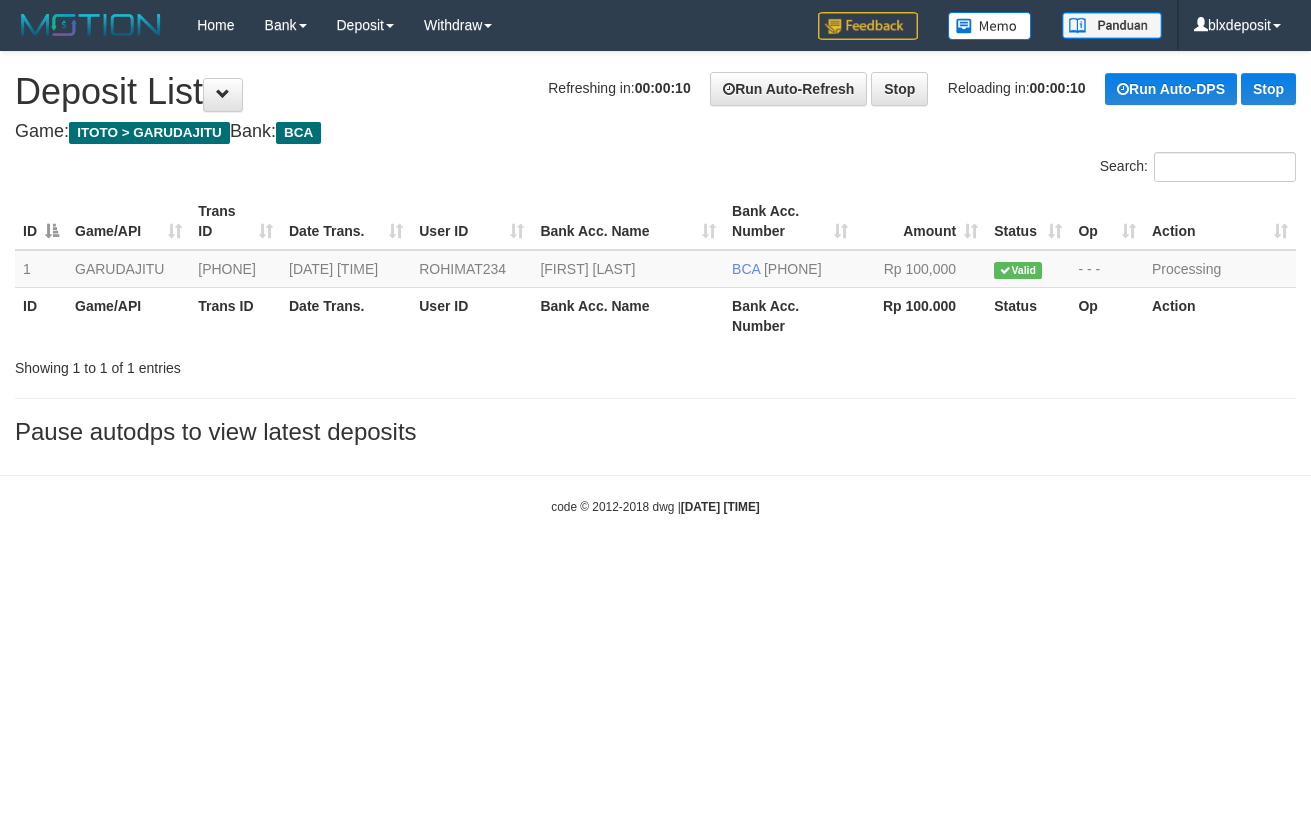 scroll, scrollTop: 0, scrollLeft: 0, axis: both 